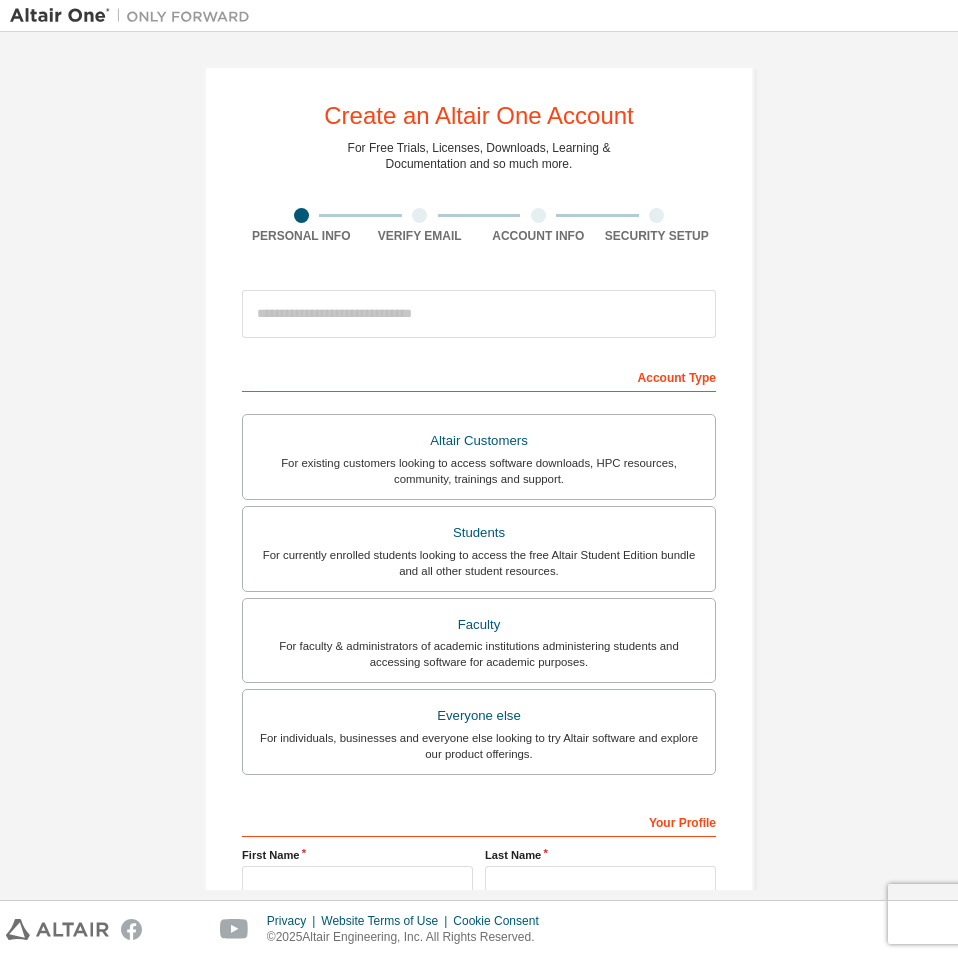 scroll, scrollTop: 0, scrollLeft: 0, axis: both 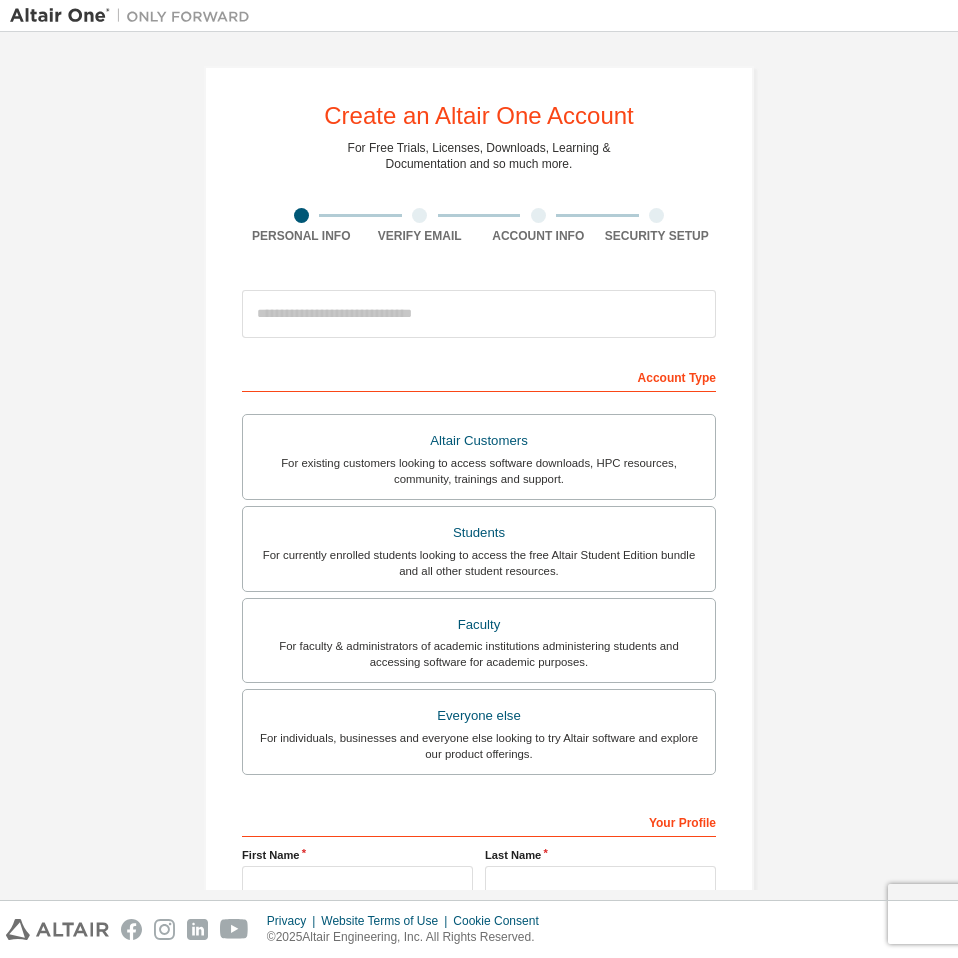 click on "Create an Altair One Account For Free Trials, Licenses, Downloads, Learning &  Documentation and so much more. Personal Info Verify Email Account Info Security Setup This is a federated email. No need to register a new account. You should be able to  login  by using your company's SSO credentials. Email already exists. Please try to  login  instead. Account Type Altair Customers For existing customers looking to access software downloads, HPC resources, community, trainings and support. Students For currently enrolled students looking to access the free Altair Student Edition bundle and all other student resources. Faculty For faculty & administrators of academic institutions administering students and accessing software for academic purposes. Everyone else For individuals, businesses and everyone else looking to try Altair software and explore our product offerings. Your Profile First Name Last Name Job Title Please provide State/Province to help us route sales and support resources to you more efficiently." at bounding box center [479, 571] 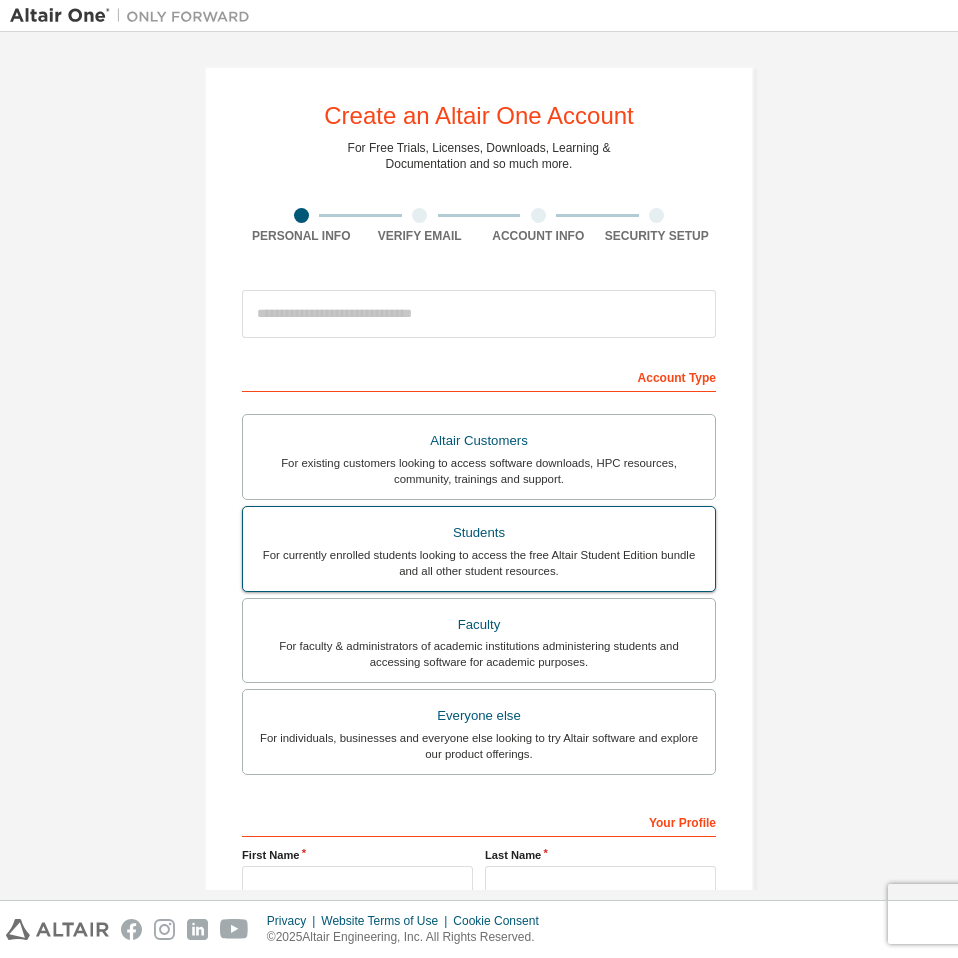 click on "For currently enrolled students looking to access the free Altair Student Edition bundle and all other student resources." at bounding box center (479, 563) 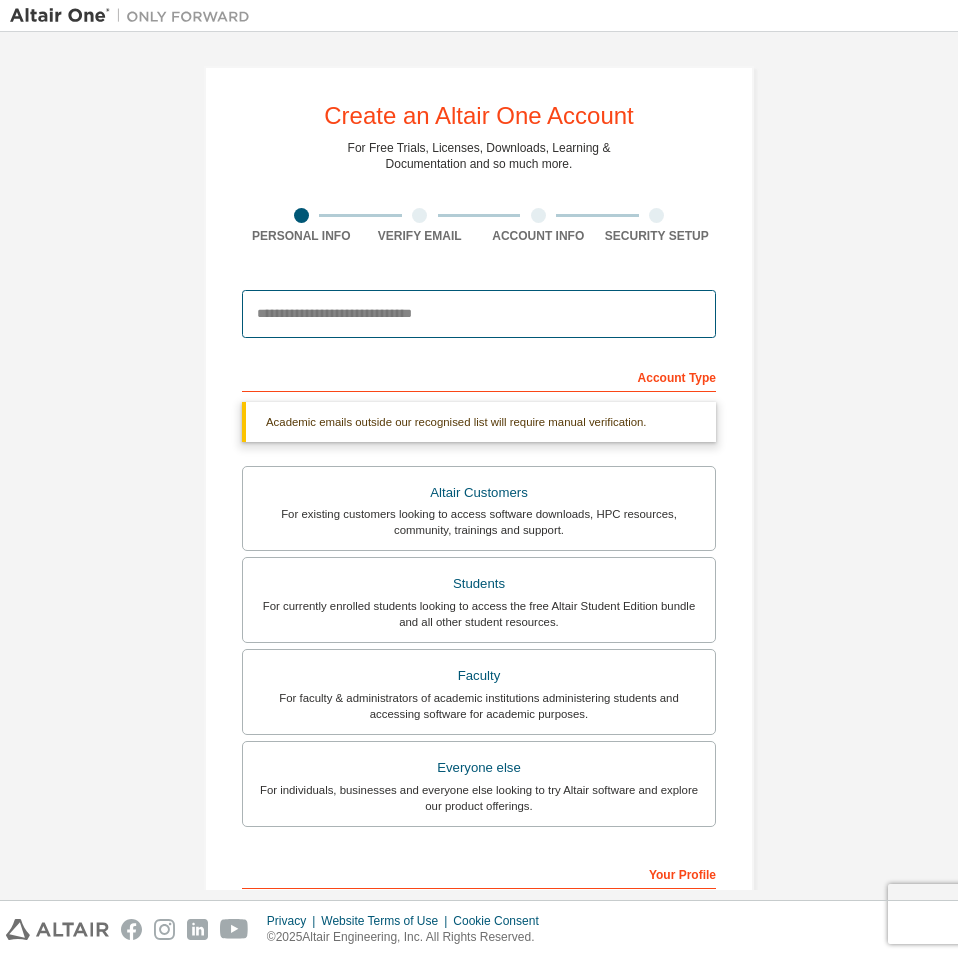 click at bounding box center [479, 314] 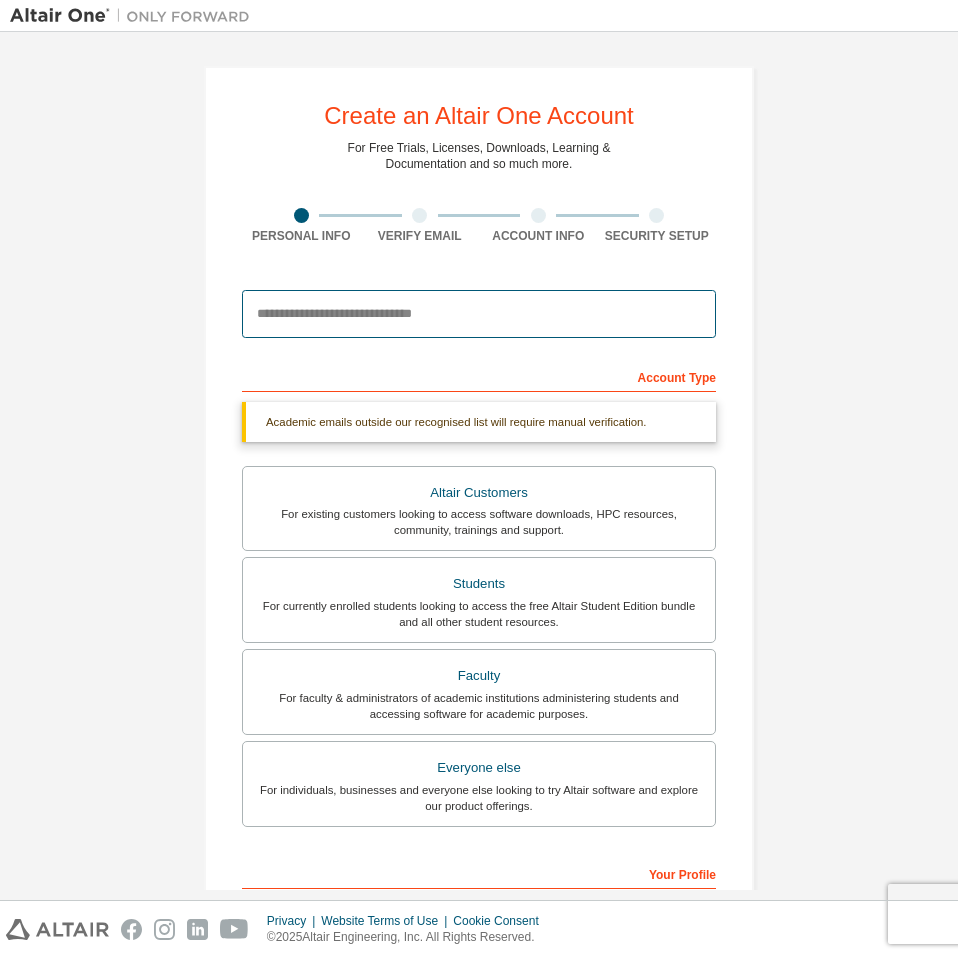 type on "**********" 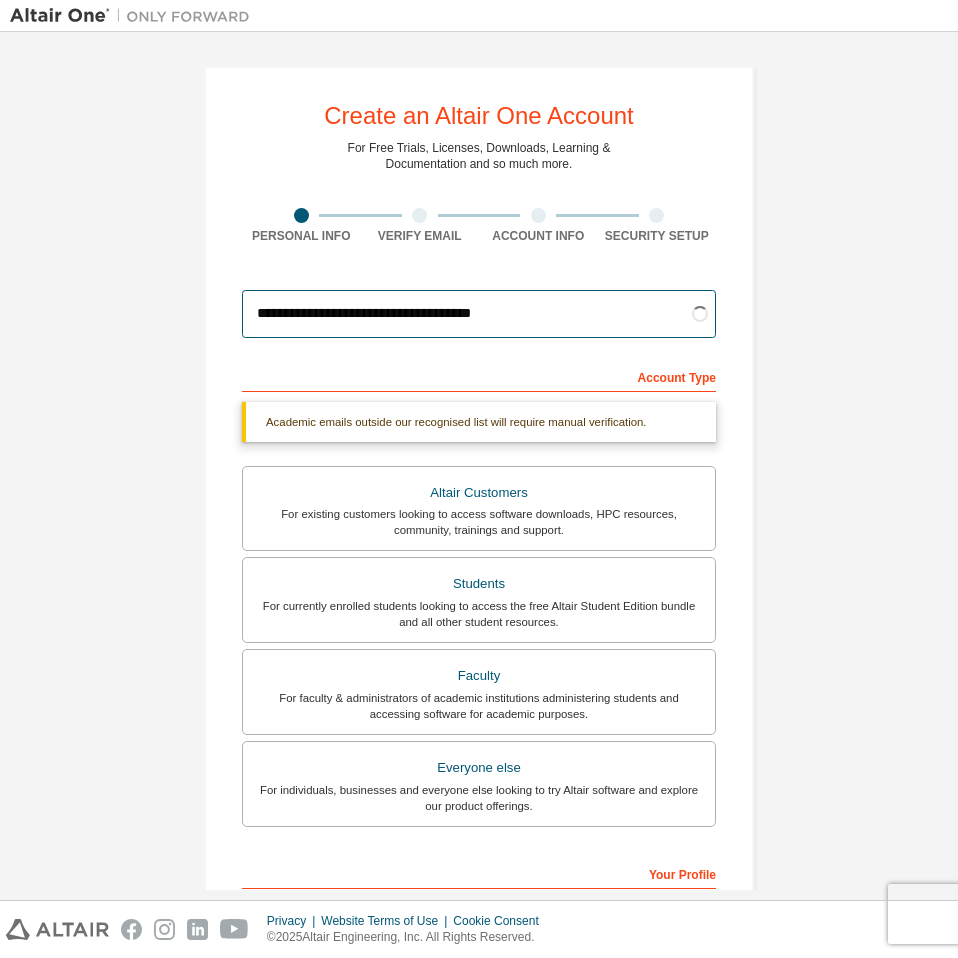 drag, startPoint x: 555, startPoint y: 317, endPoint x: 154, endPoint y: 314, distance: 401.01123 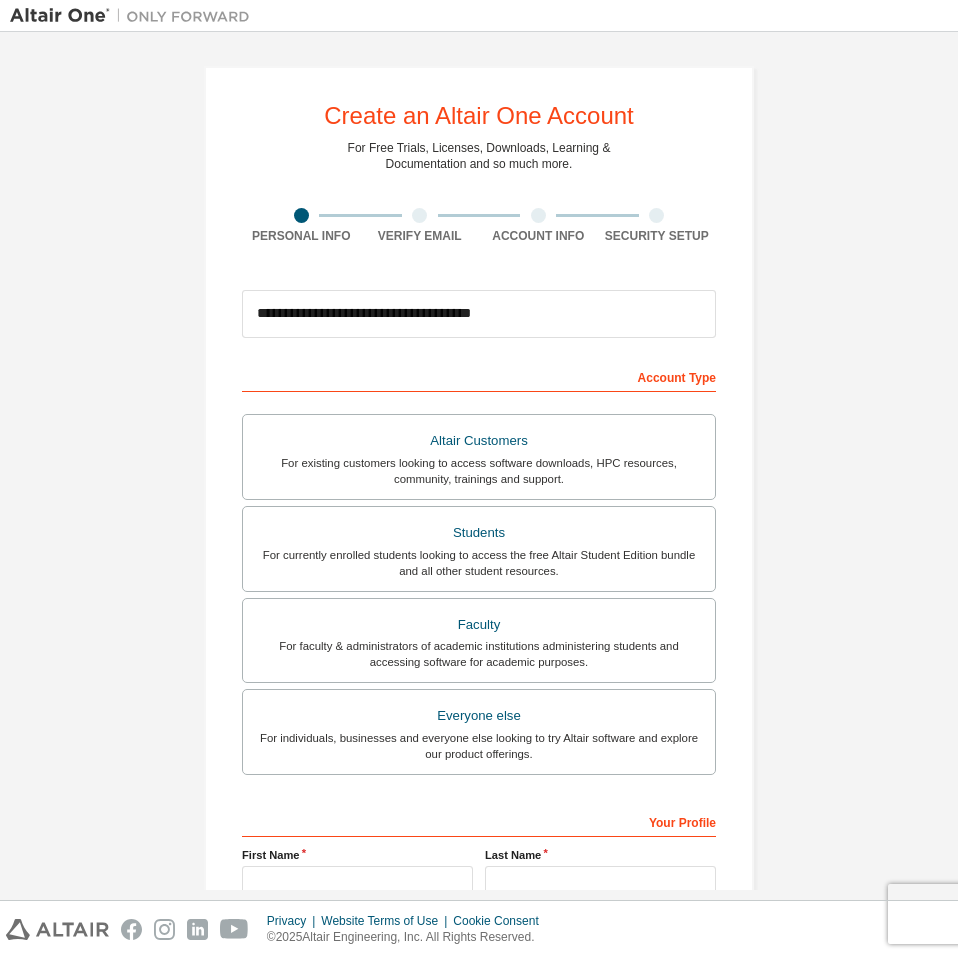 click on "Account Type" at bounding box center (479, 376) 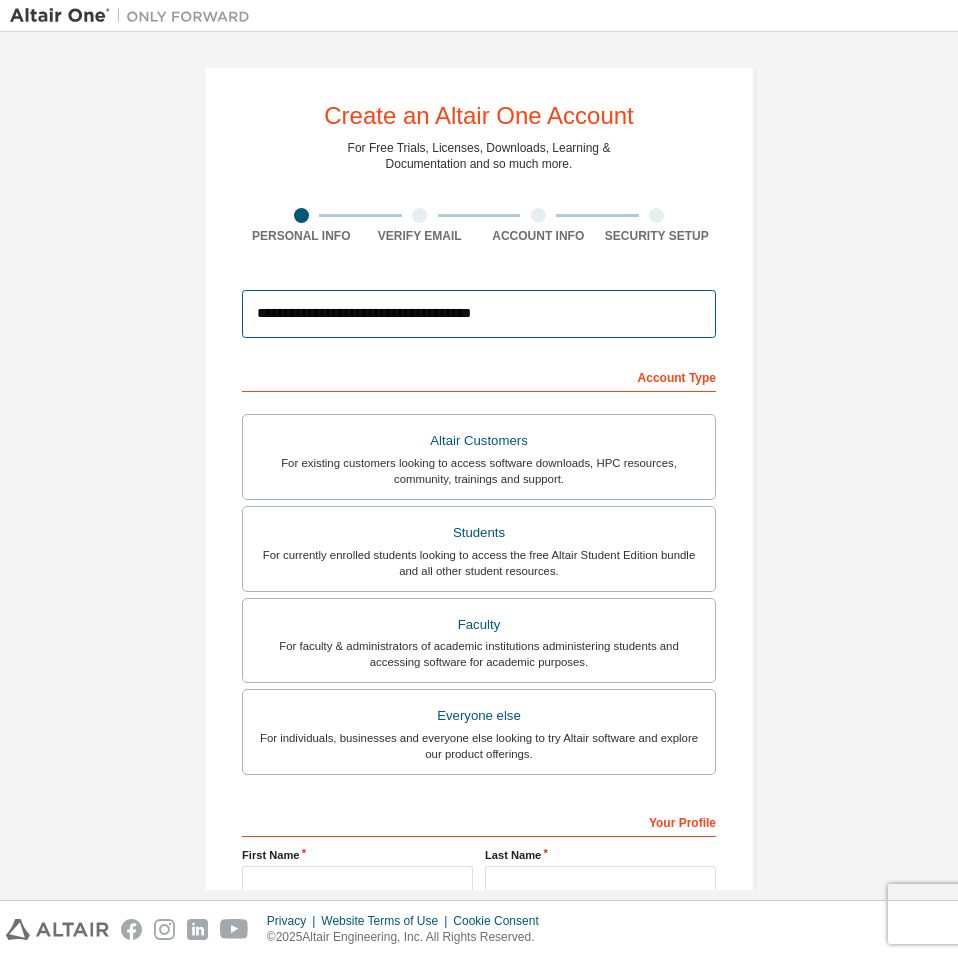 click on "**********" at bounding box center (479, 314) 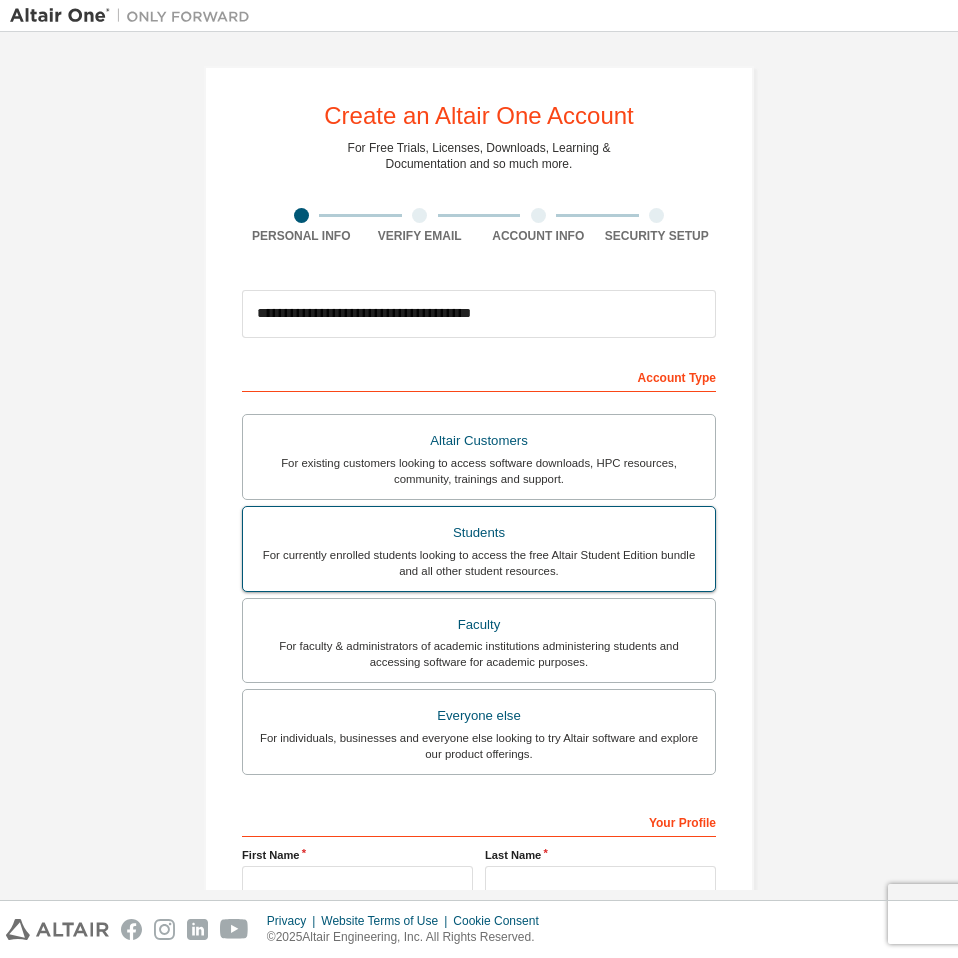 click on "For currently enrolled students looking to access the free Altair Student Edition bundle and all other student resources." at bounding box center (479, 563) 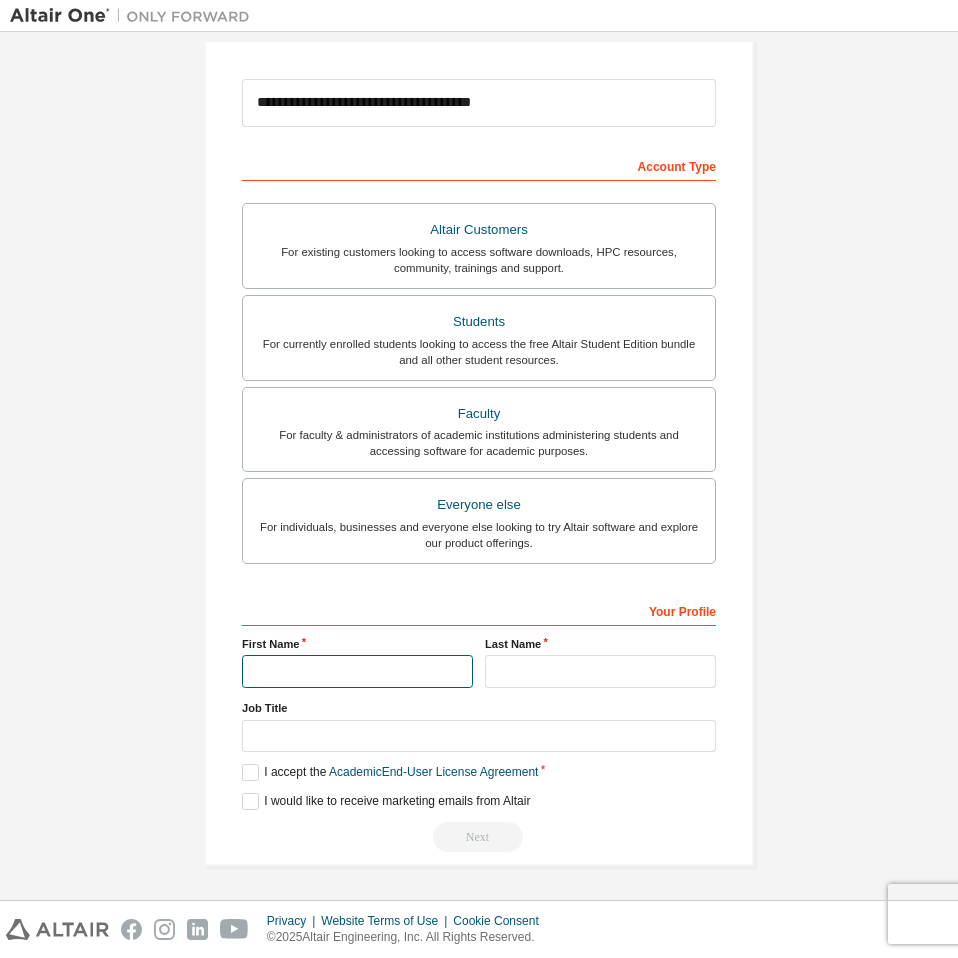 click at bounding box center (357, 671) 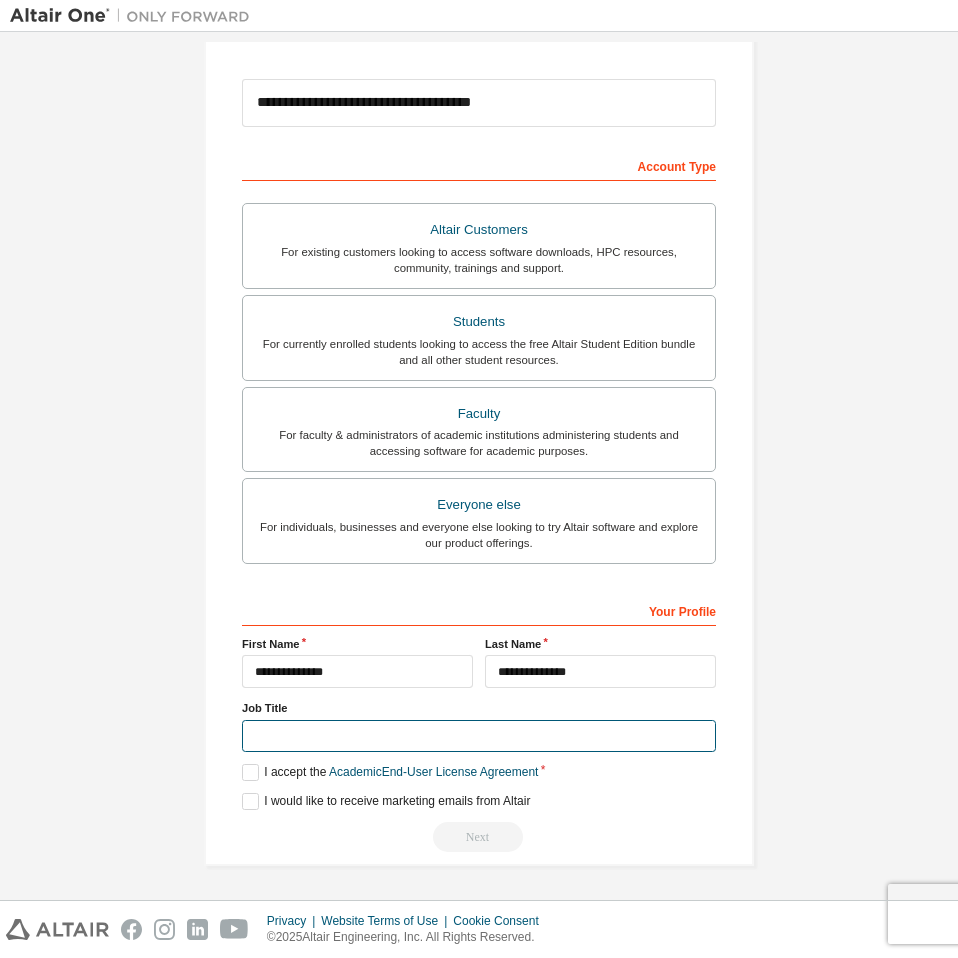 click at bounding box center (479, 736) 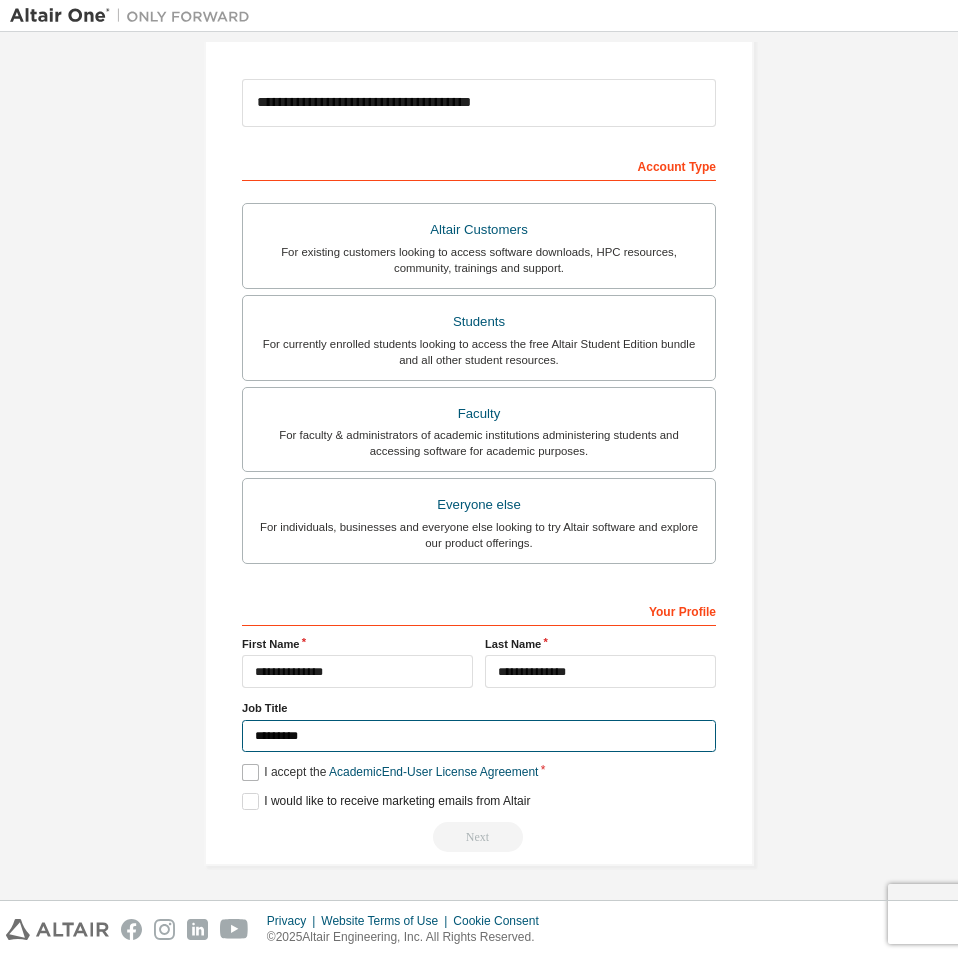 type on "*********" 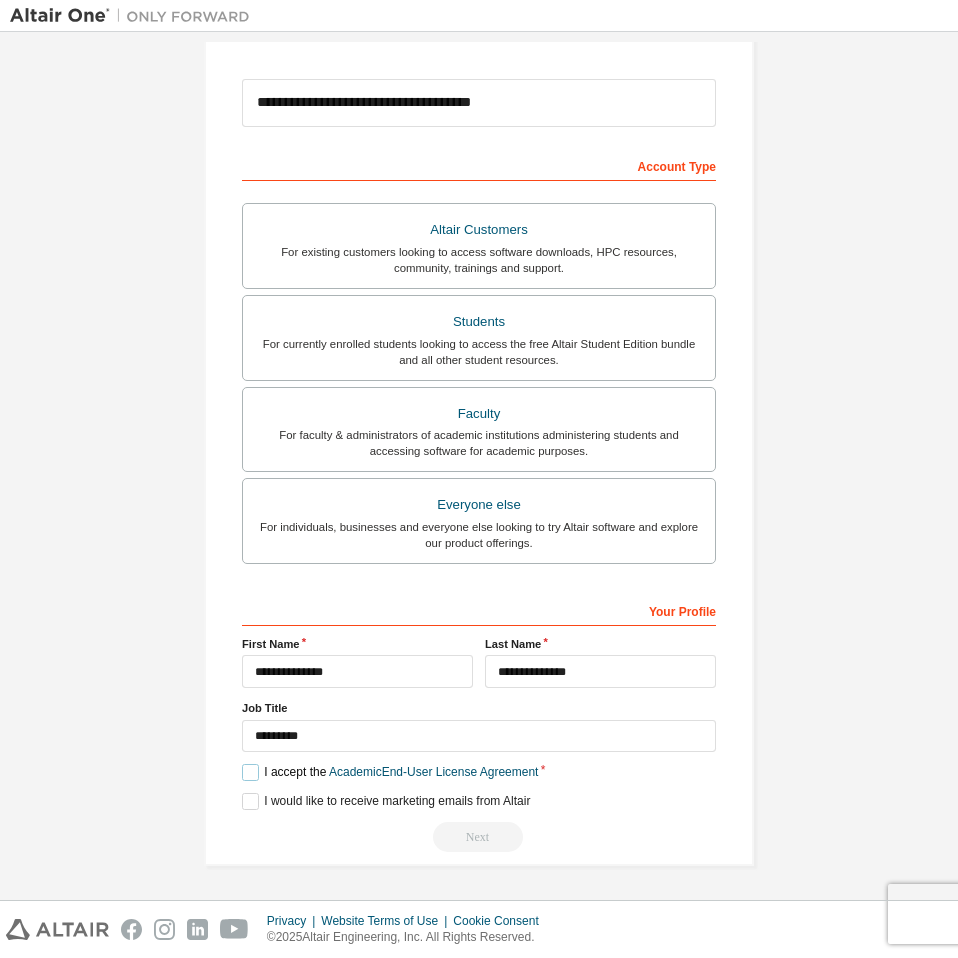 click on "I accept the   Academic   End-User License Agreement" at bounding box center (390, 772) 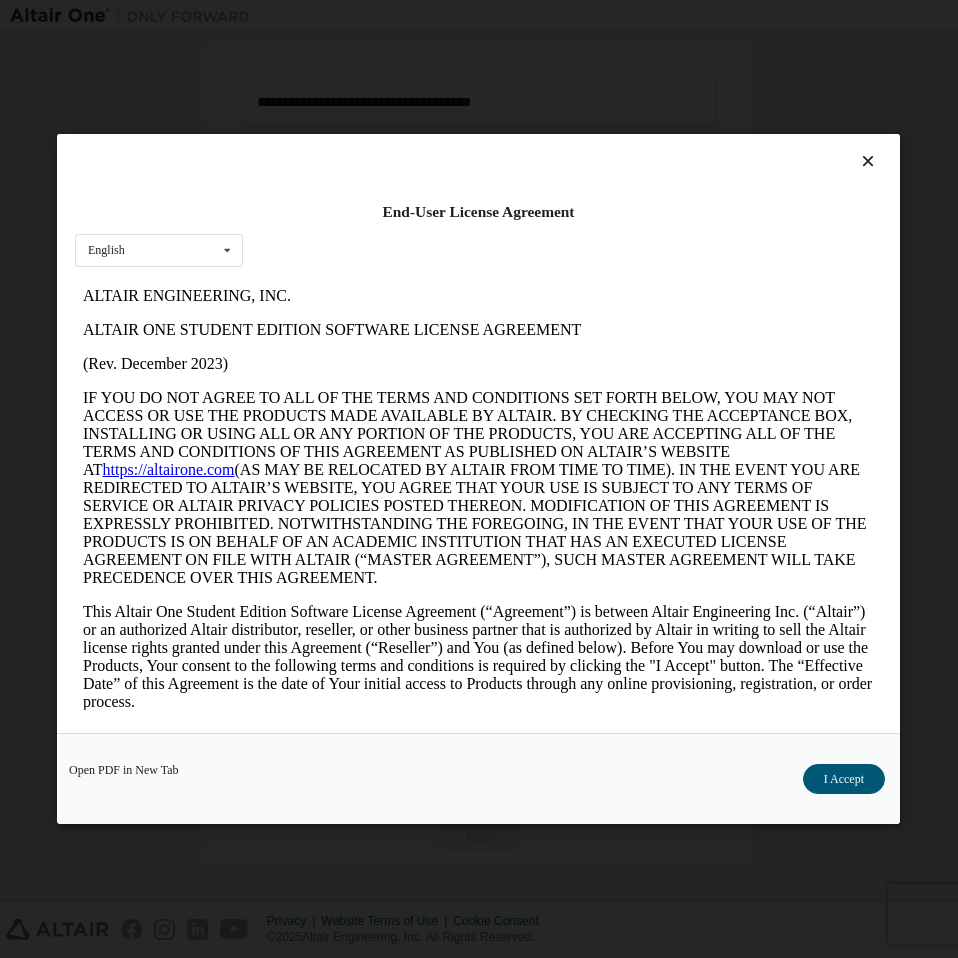 scroll, scrollTop: 0, scrollLeft: 0, axis: both 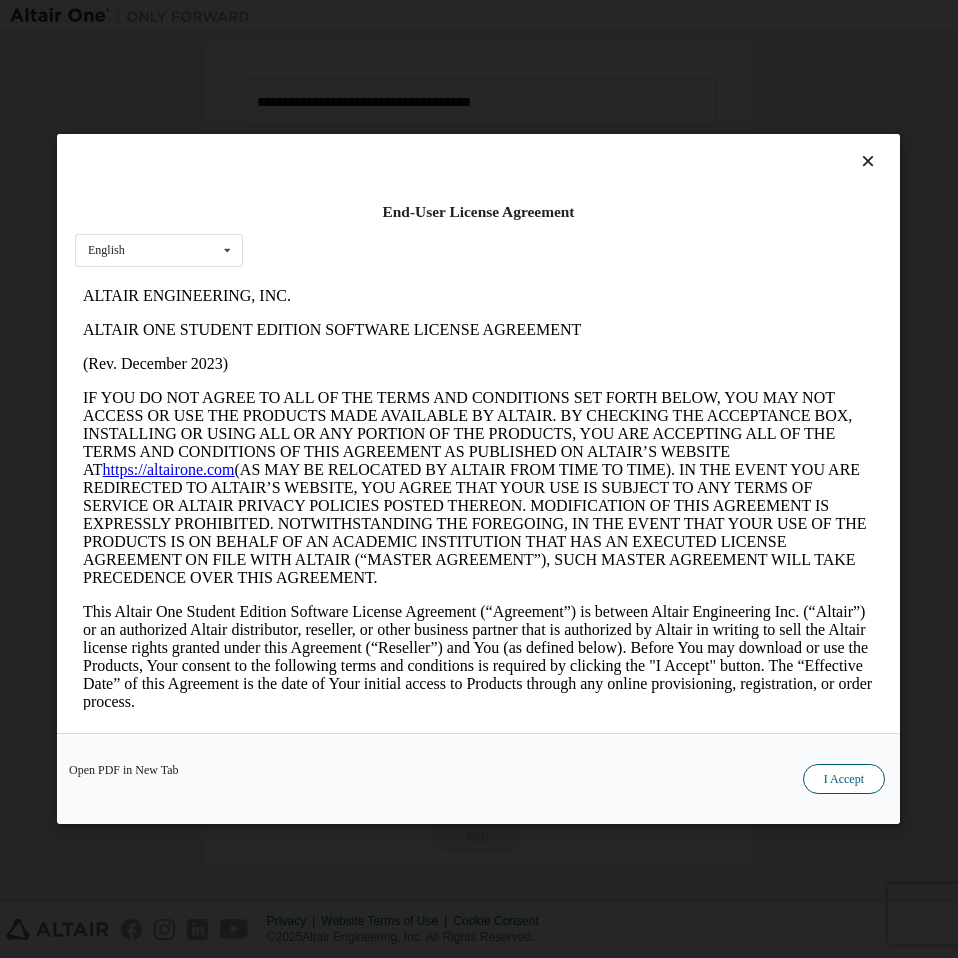click on "I Accept" at bounding box center [844, 779] 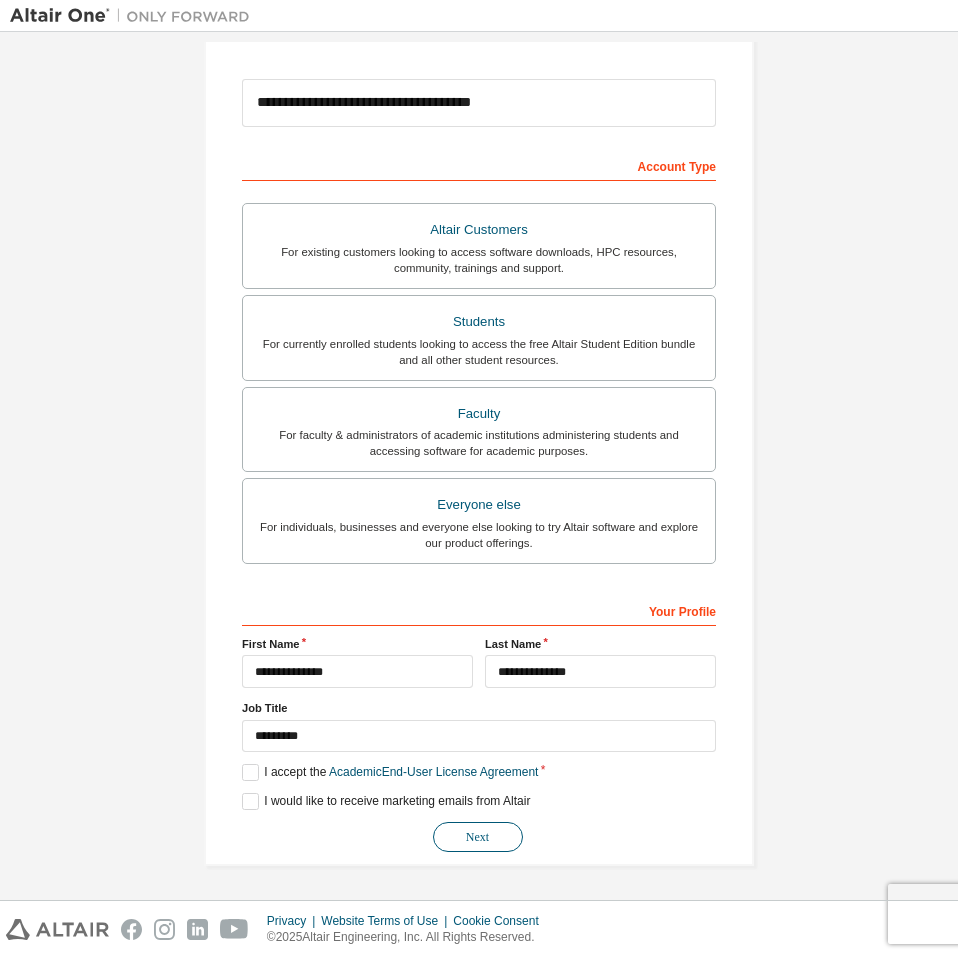 click on "Next" at bounding box center (478, 837) 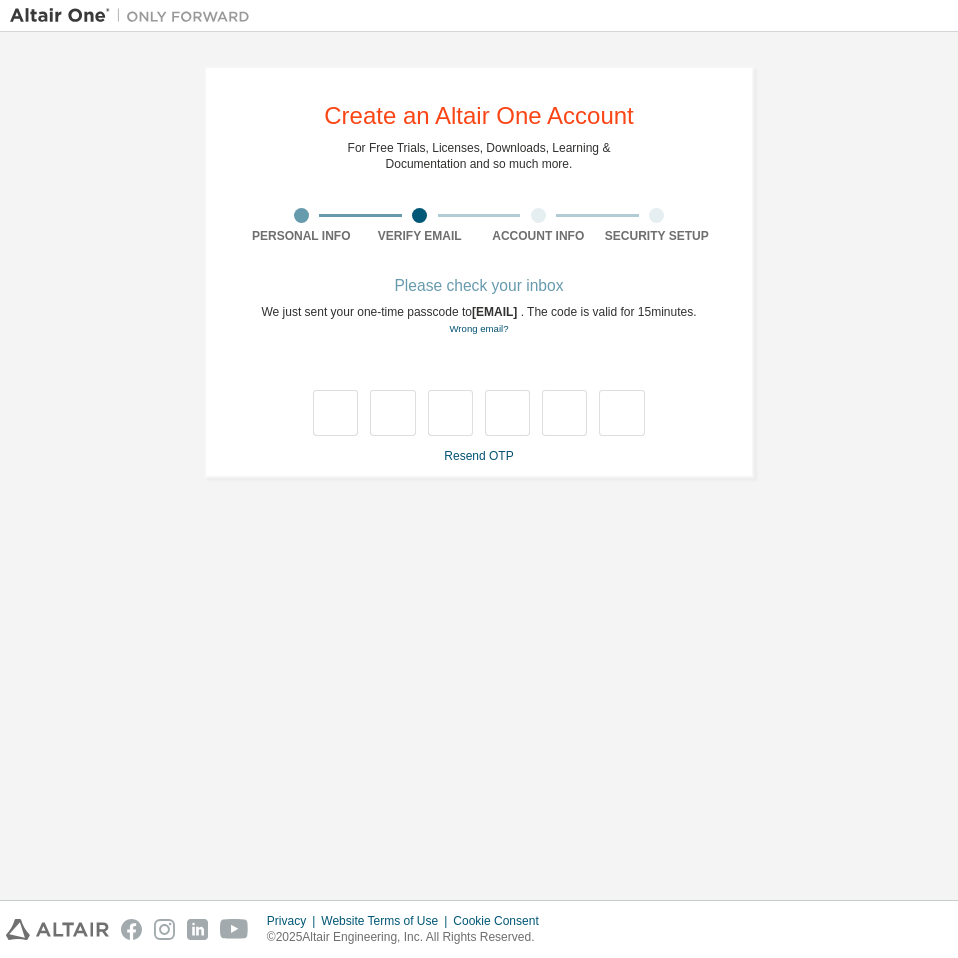 scroll, scrollTop: 0, scrollLeft: 0, axis: both 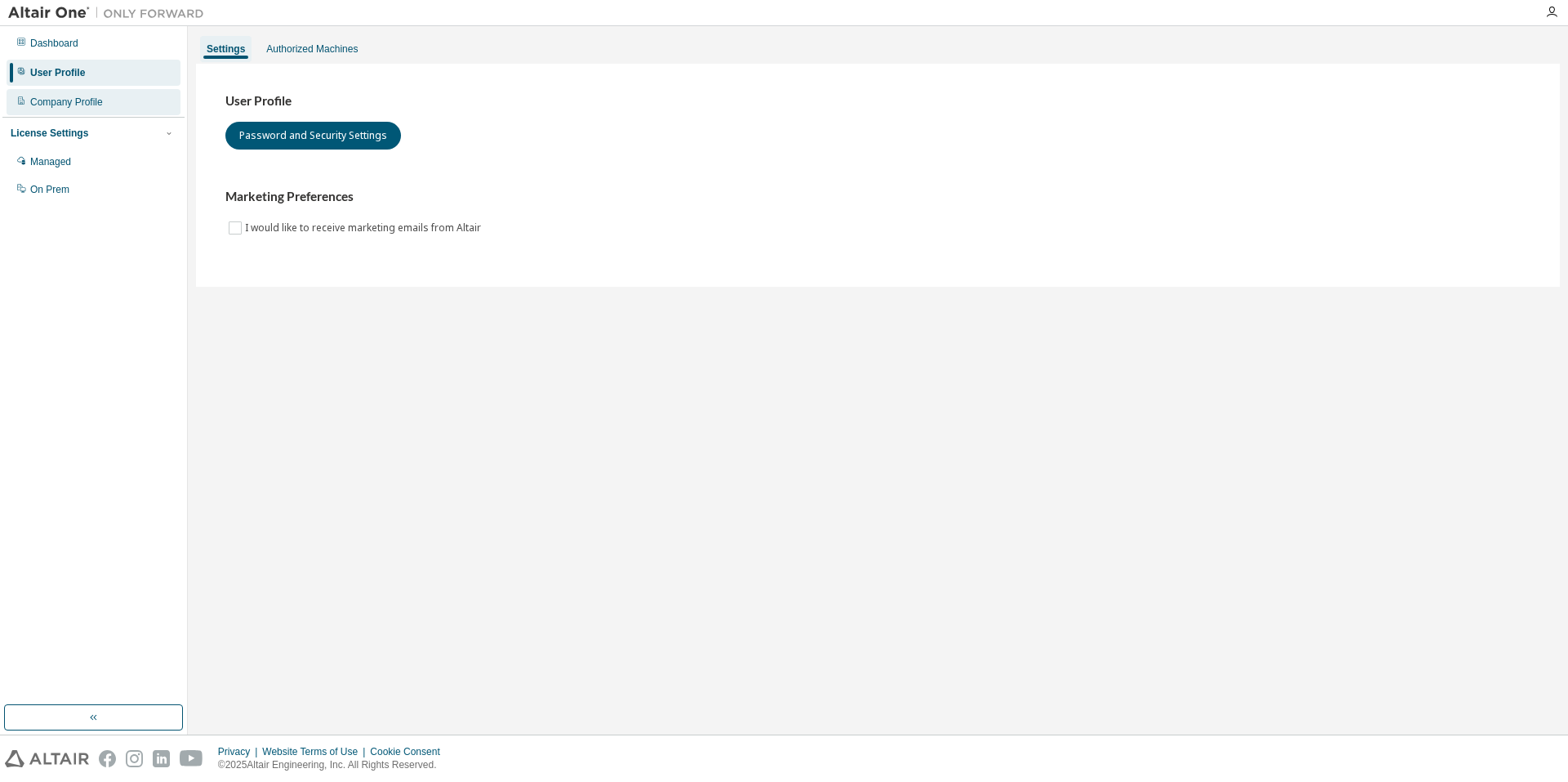 click on "Company Profile" at bounding box center (66, 102) 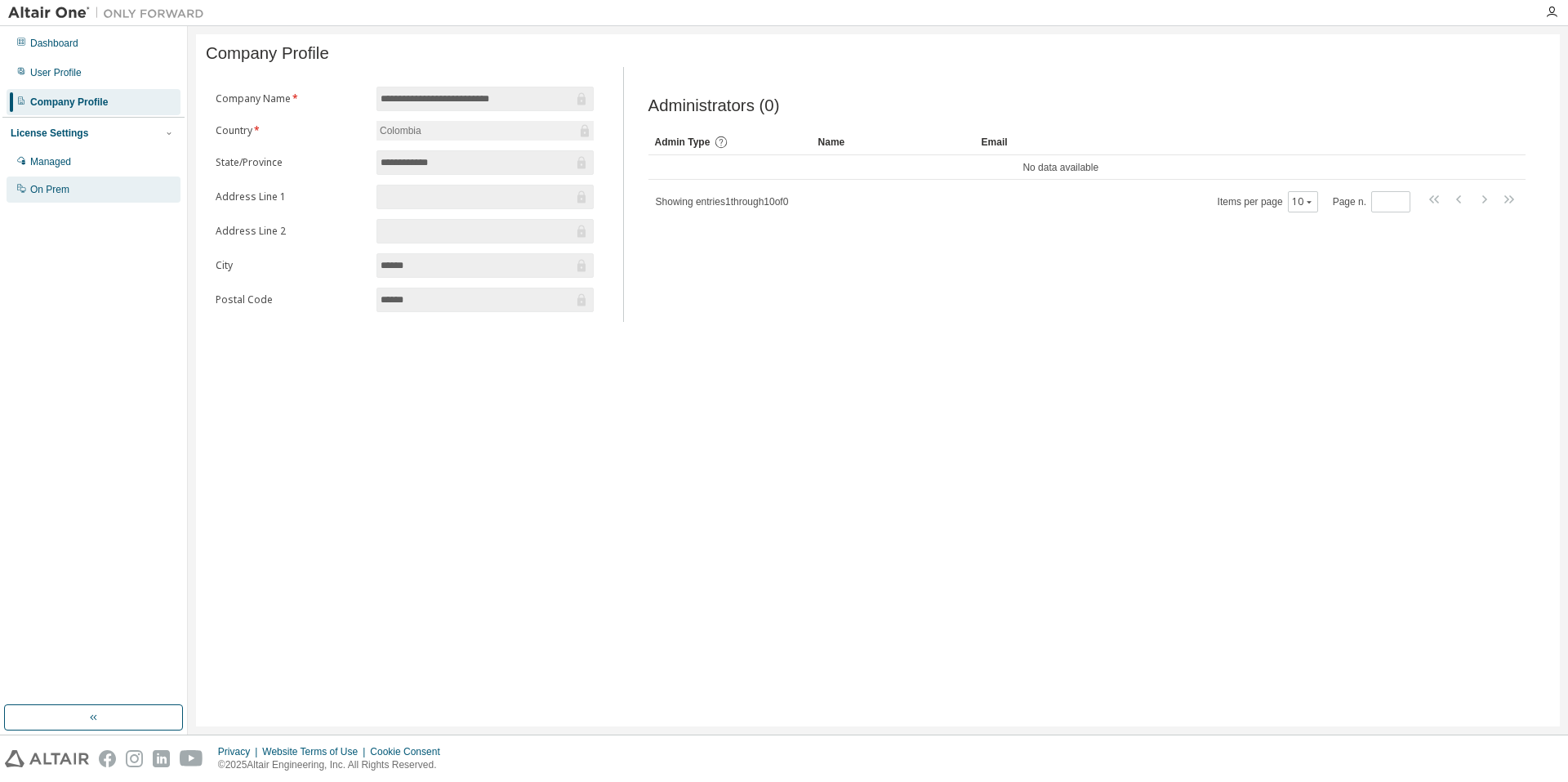 click on "On Prem" at bounding box center [93, 190] 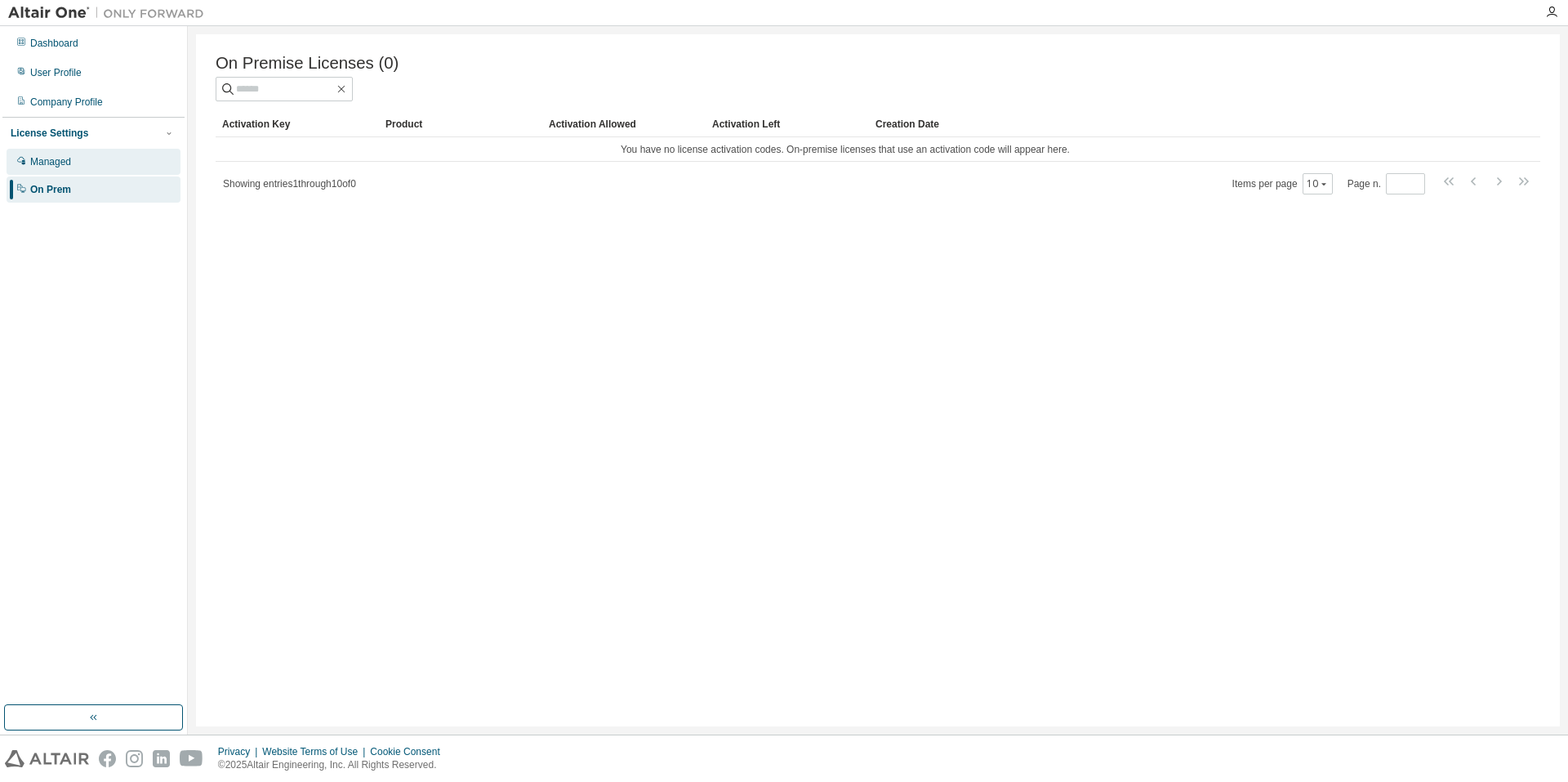 click on "Managed" at bounding box center (51, 162) 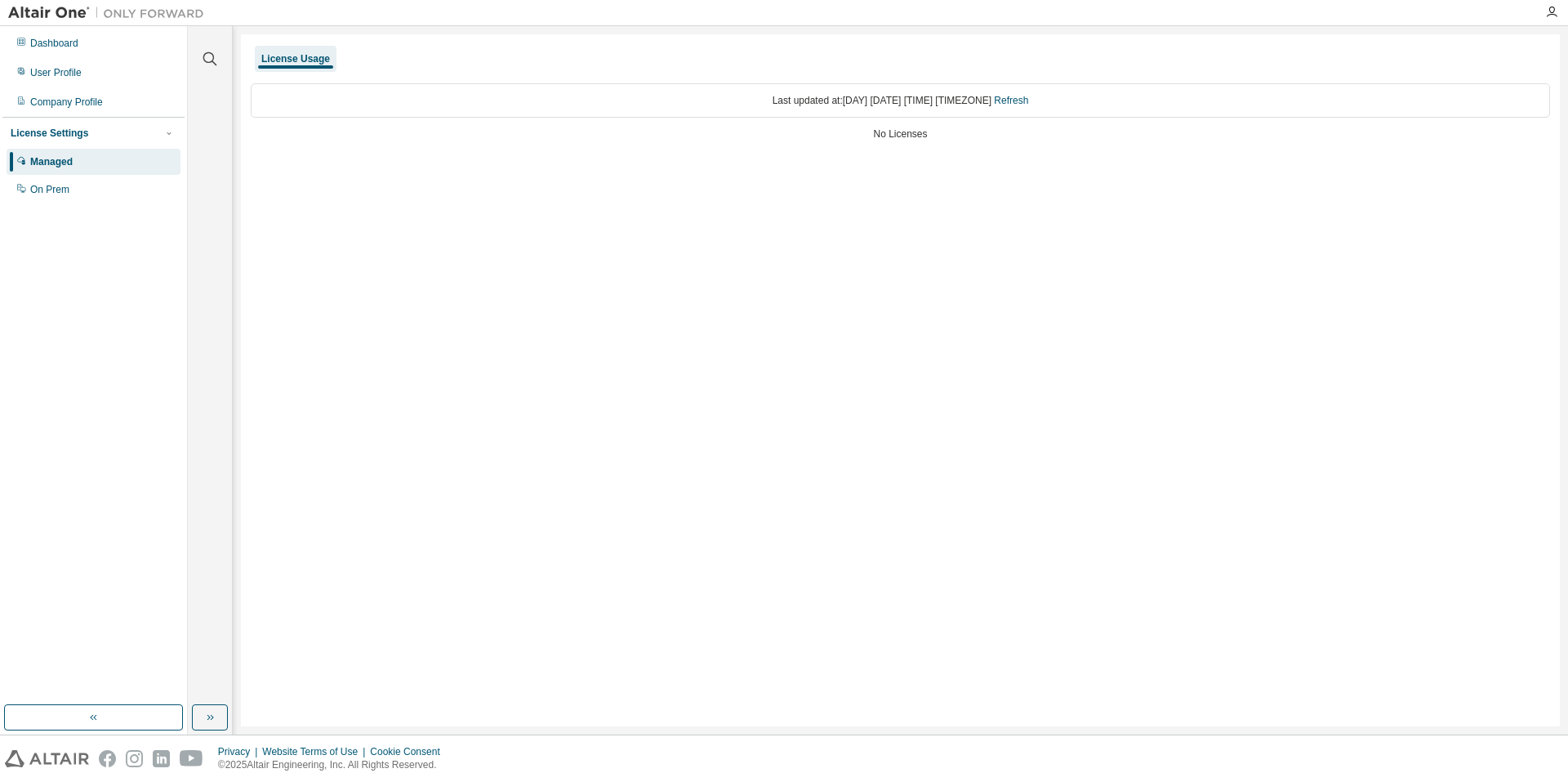 click on "License Usage Last updated at:  Wed 2025-08-06 01:02 AM GMT-5   Refresh No Licenses" at bounding box center [900, 380] 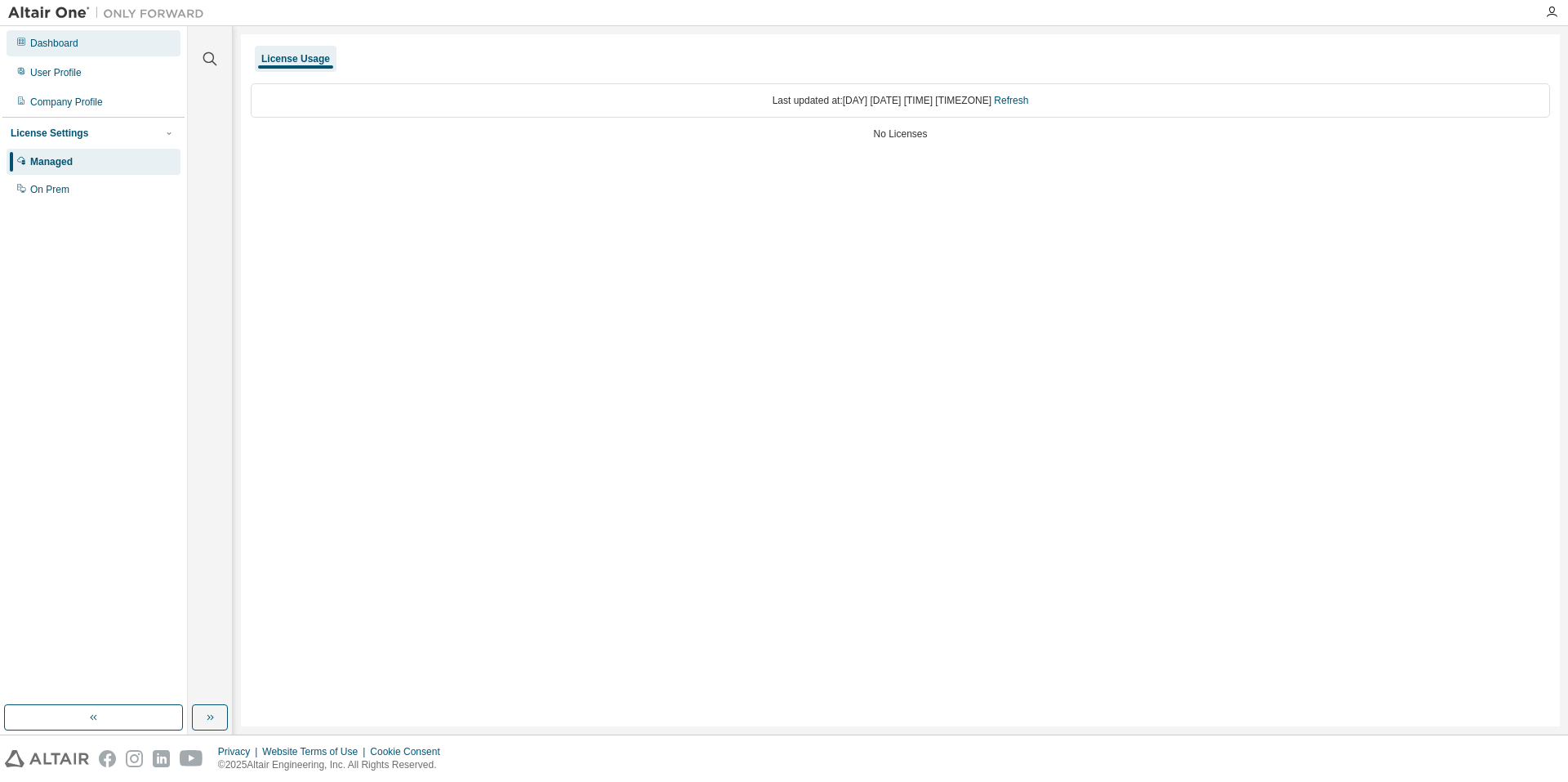 click on "Dashboard" at bounding box center (93, 43) 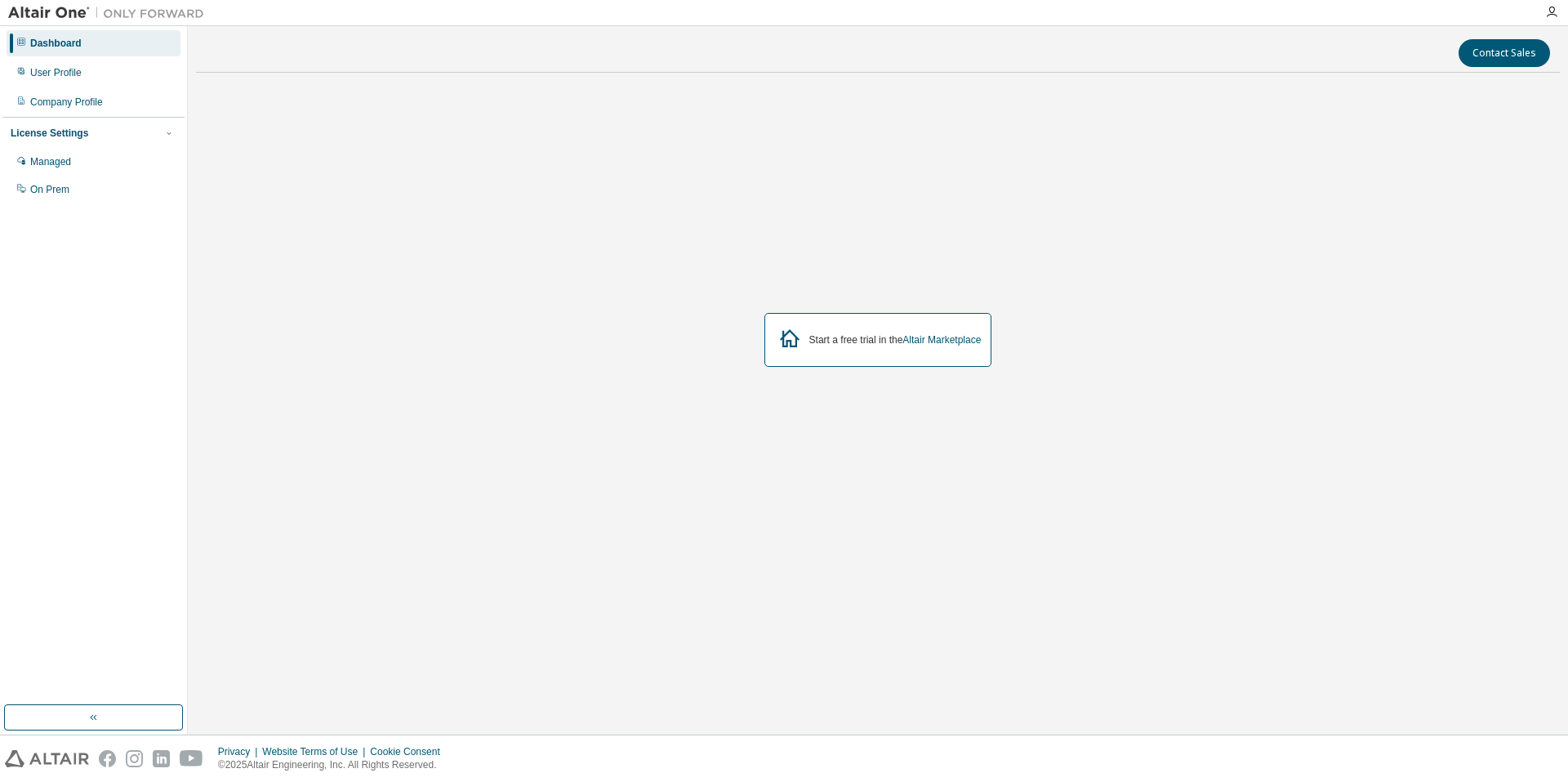 click on "Start a free trial in the  Altair Marketplace" at bounding box center [878, 340] 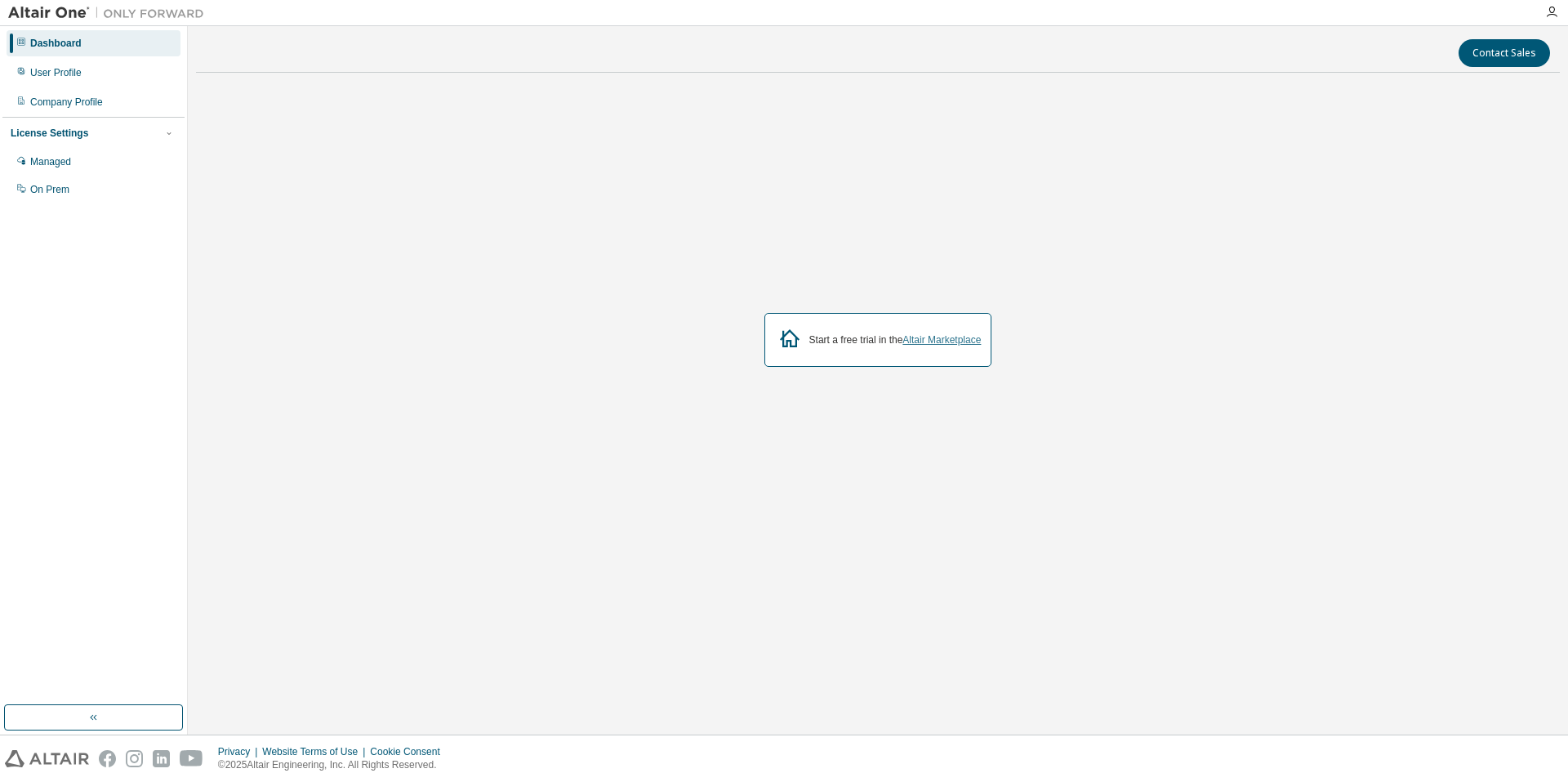 click on "Altair Marketplace" at bounding box center [942, 340] 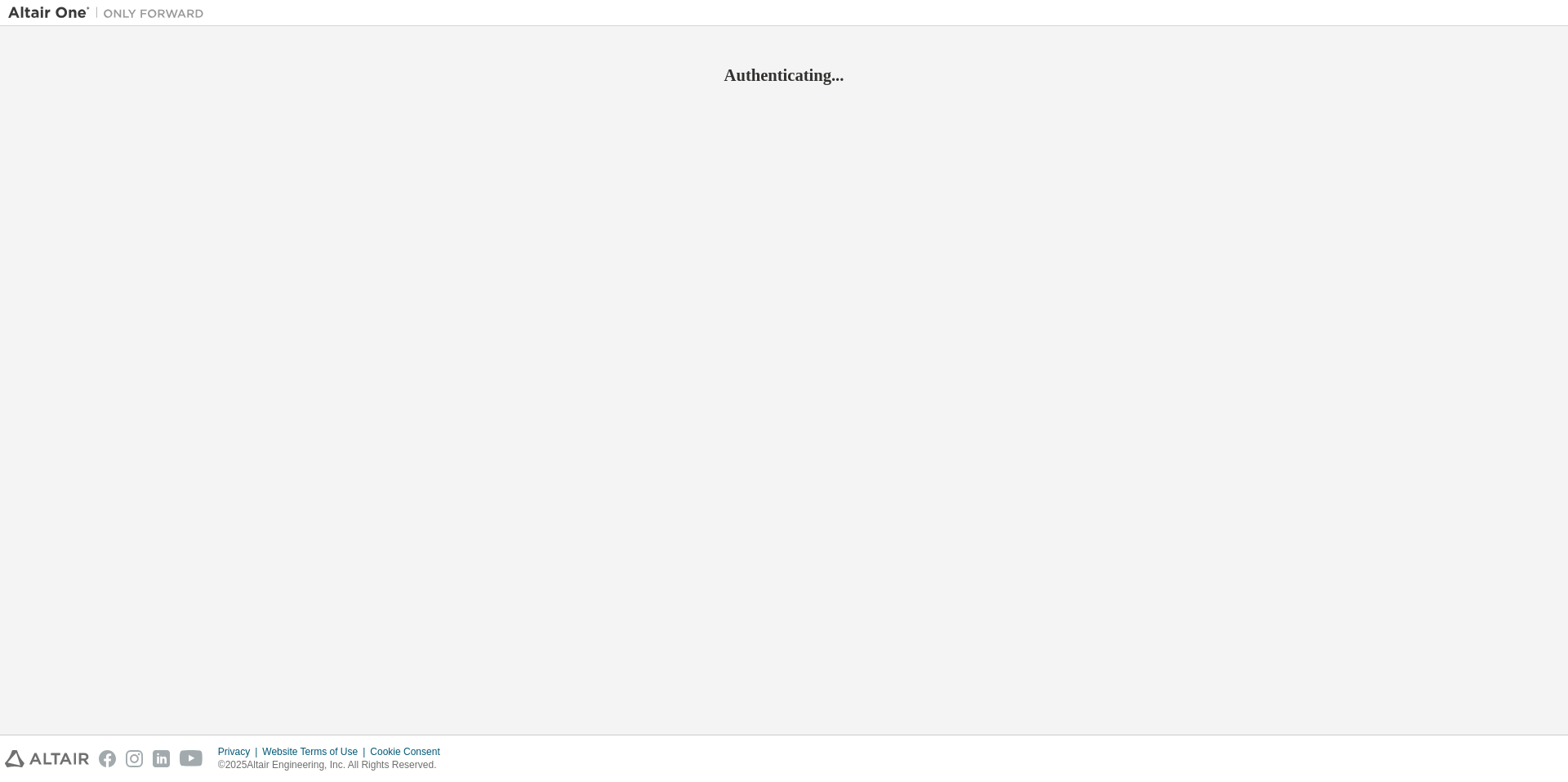 scroll, scrollTop: 0, scrollLeft: 0, axis: both 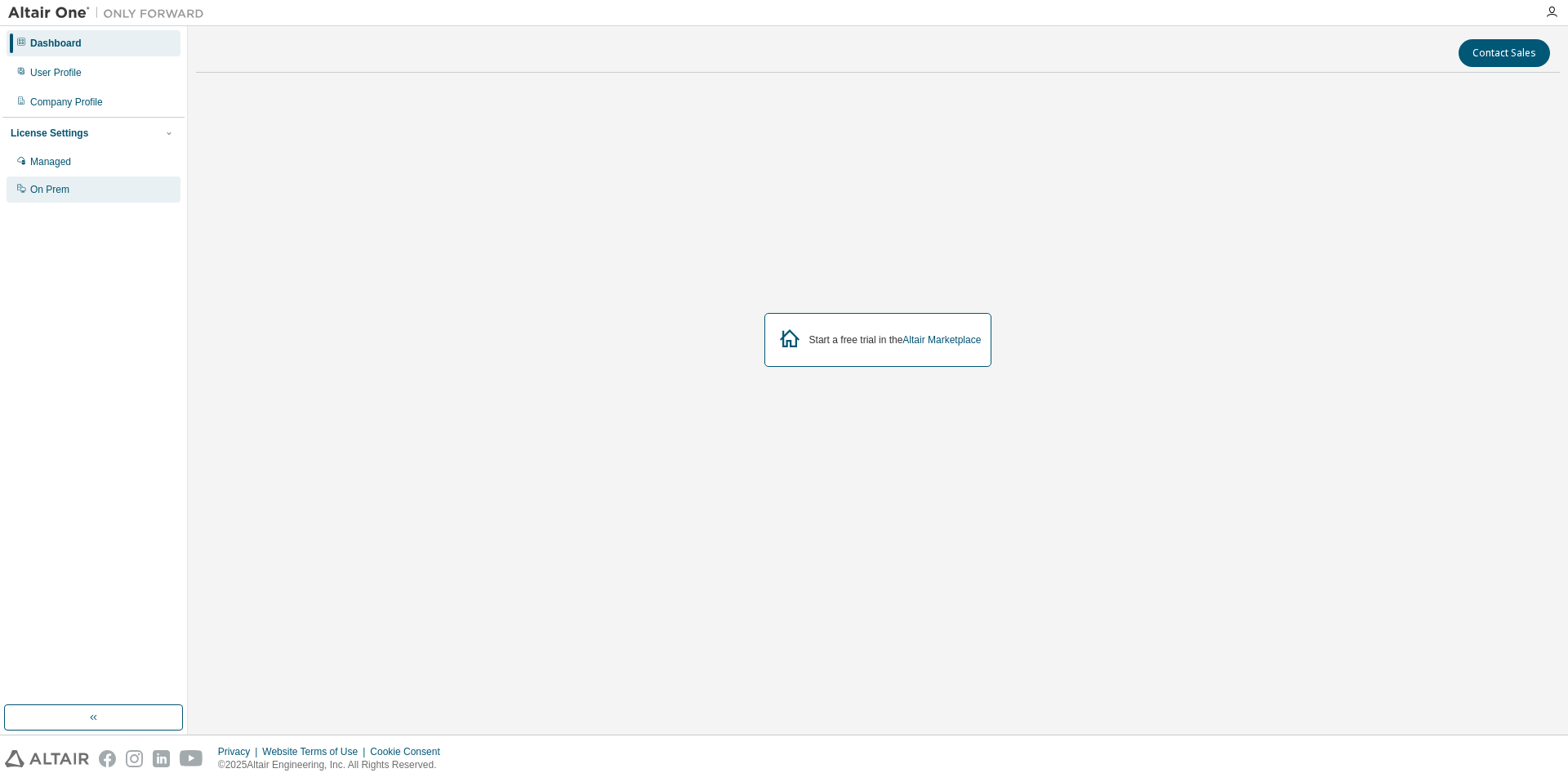 click on "On Prem" at bounding box center [93, 190] 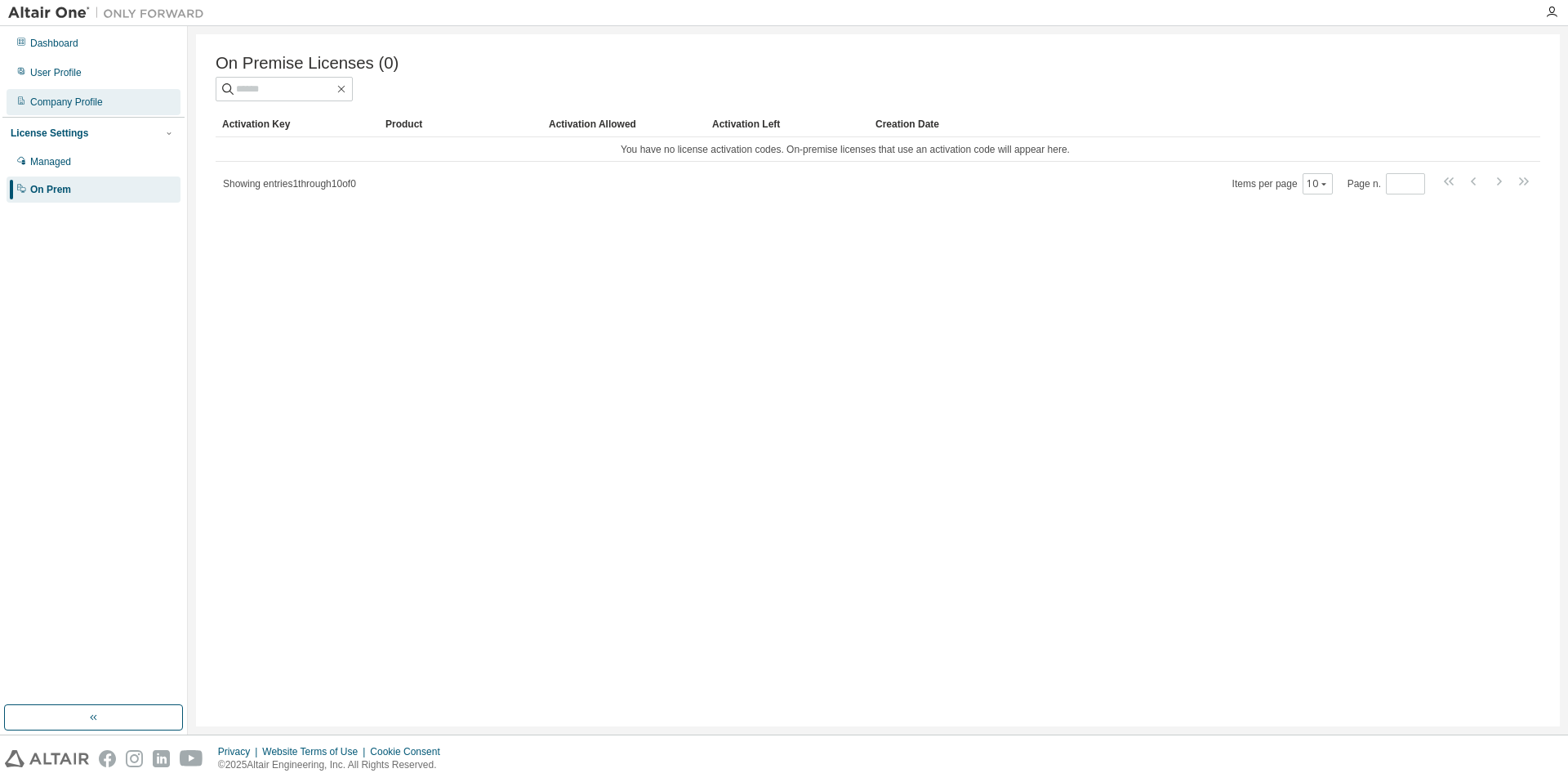 click on "Company Profile" at bounding box center [93, 102] 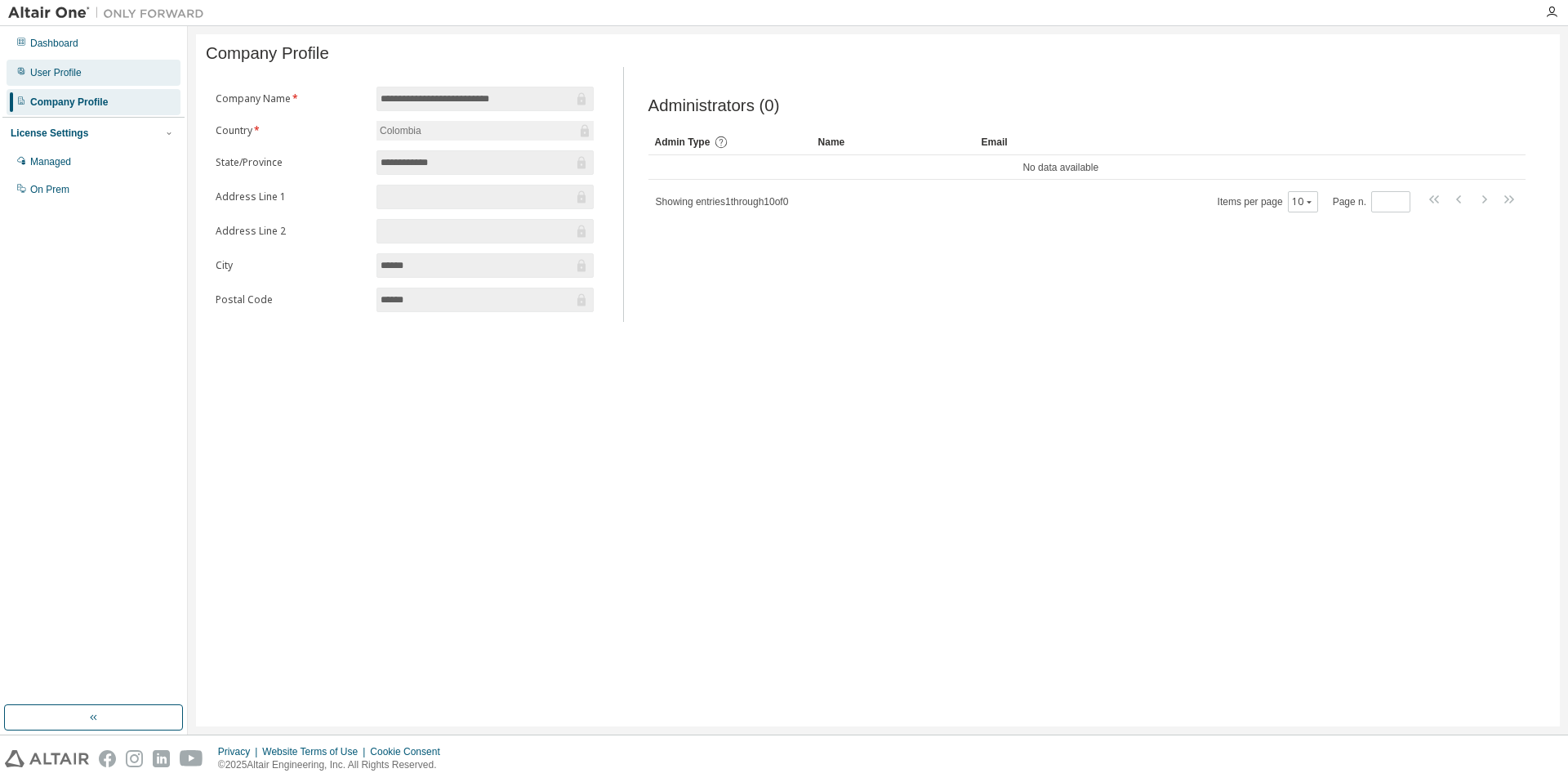 click on "User Profile" at bounding box center [56, 73] 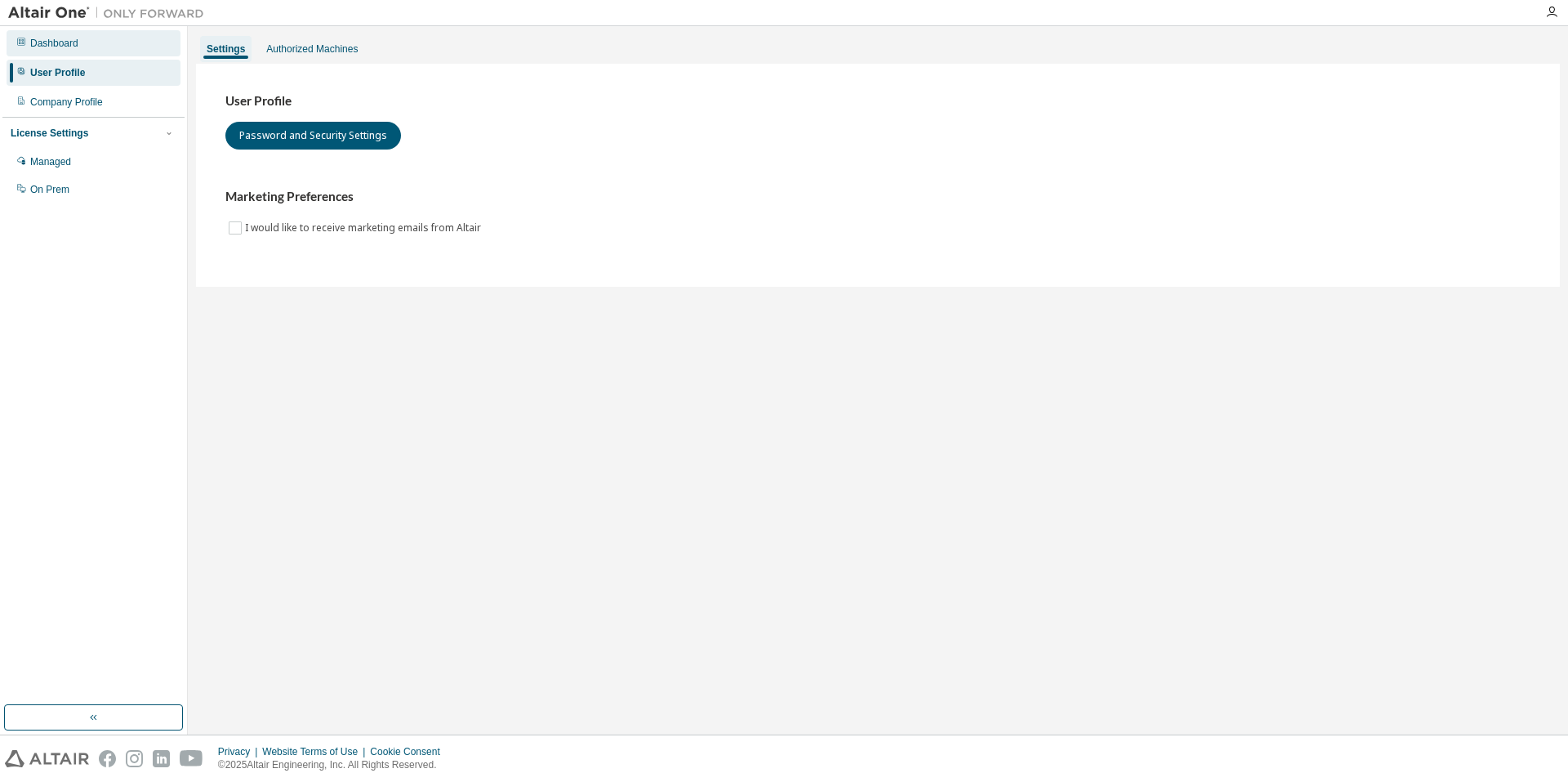 click on "Dashboard" at bounding box center [93, 43] 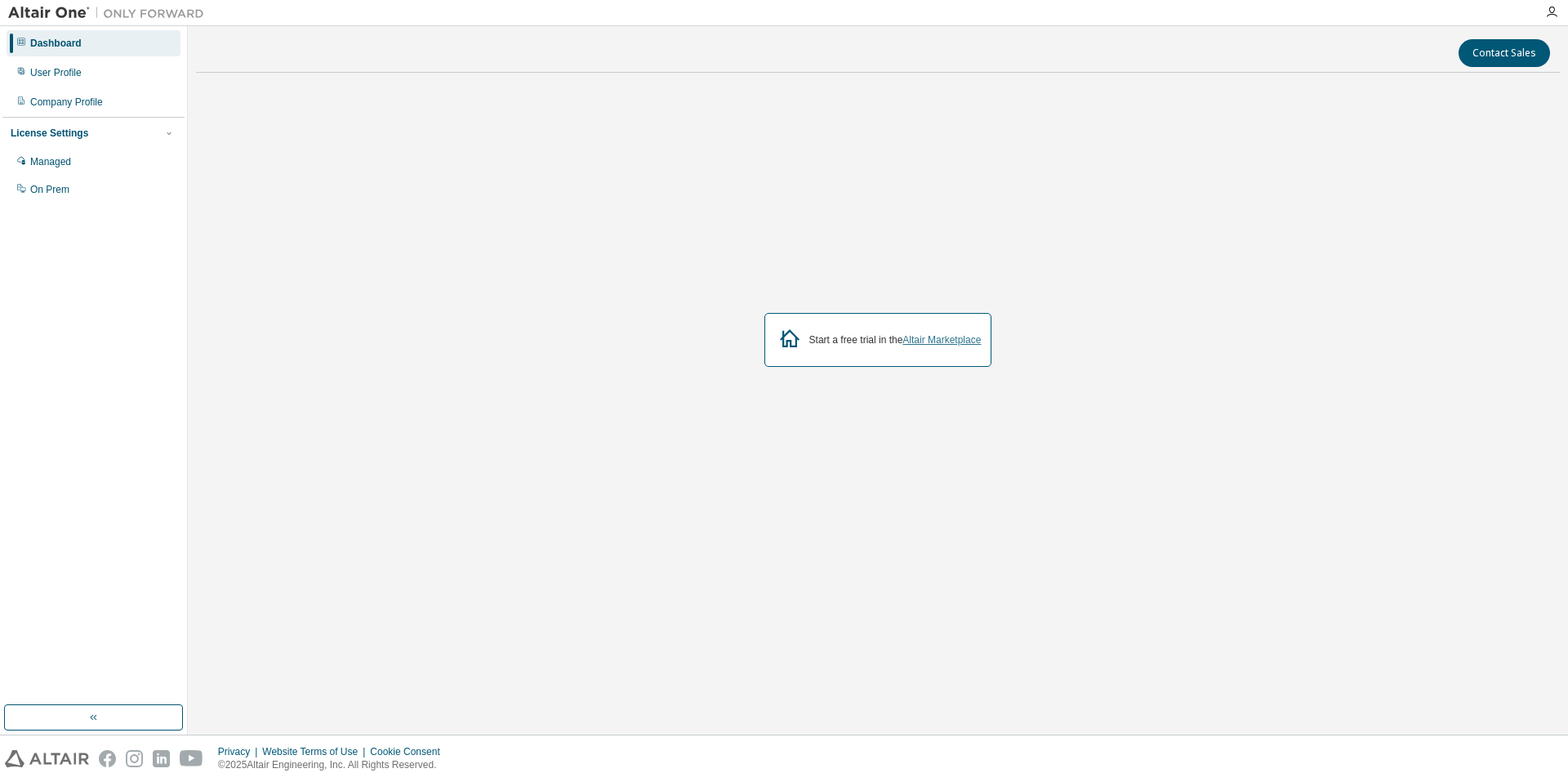 drag, startPoint x: 920, startPoint y: 328, endPoint x: 931, endPoint y: 333, distance: 12.083046 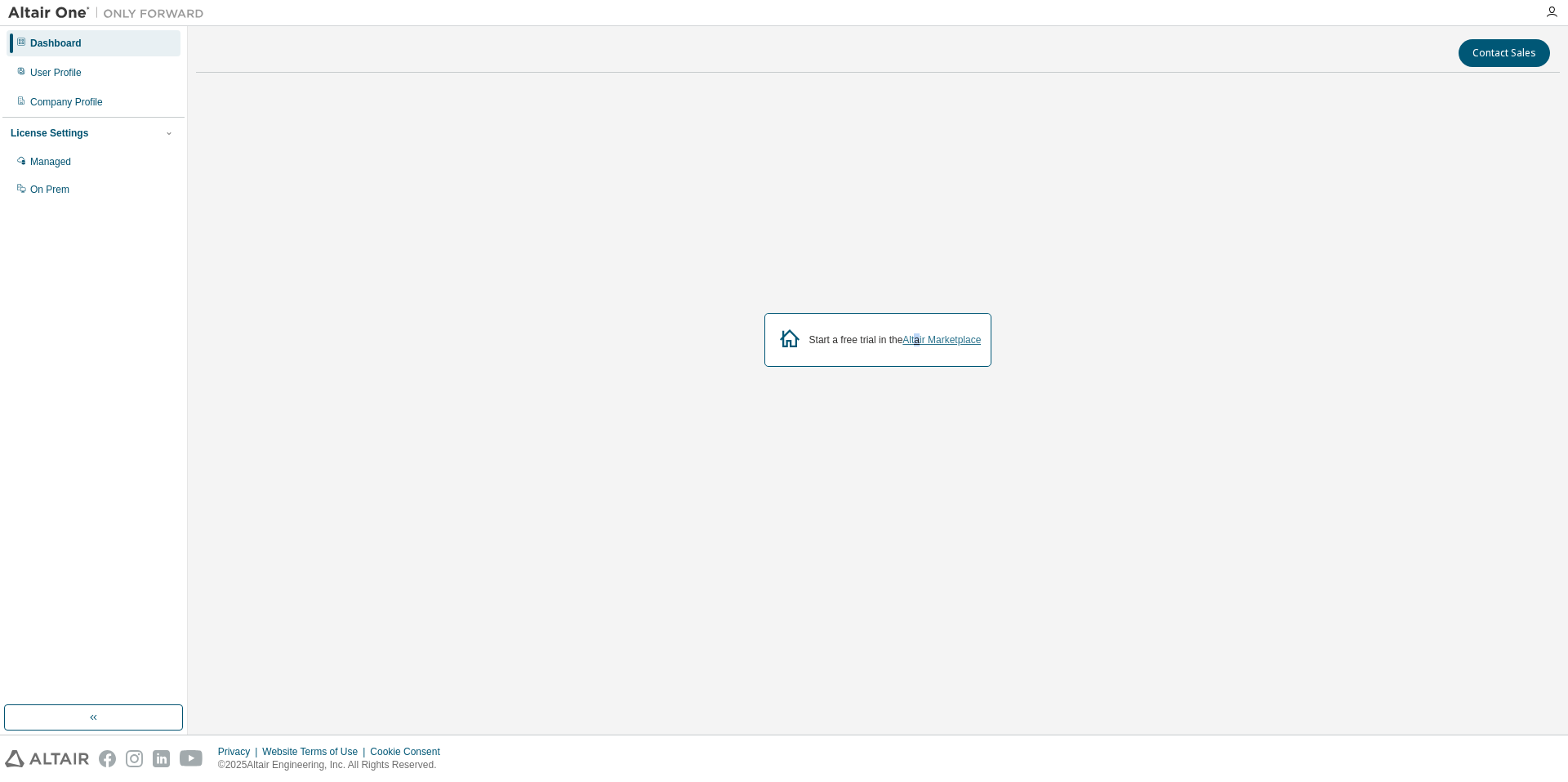 click on "Altair Marketplace" at bounding box center (942, 340) 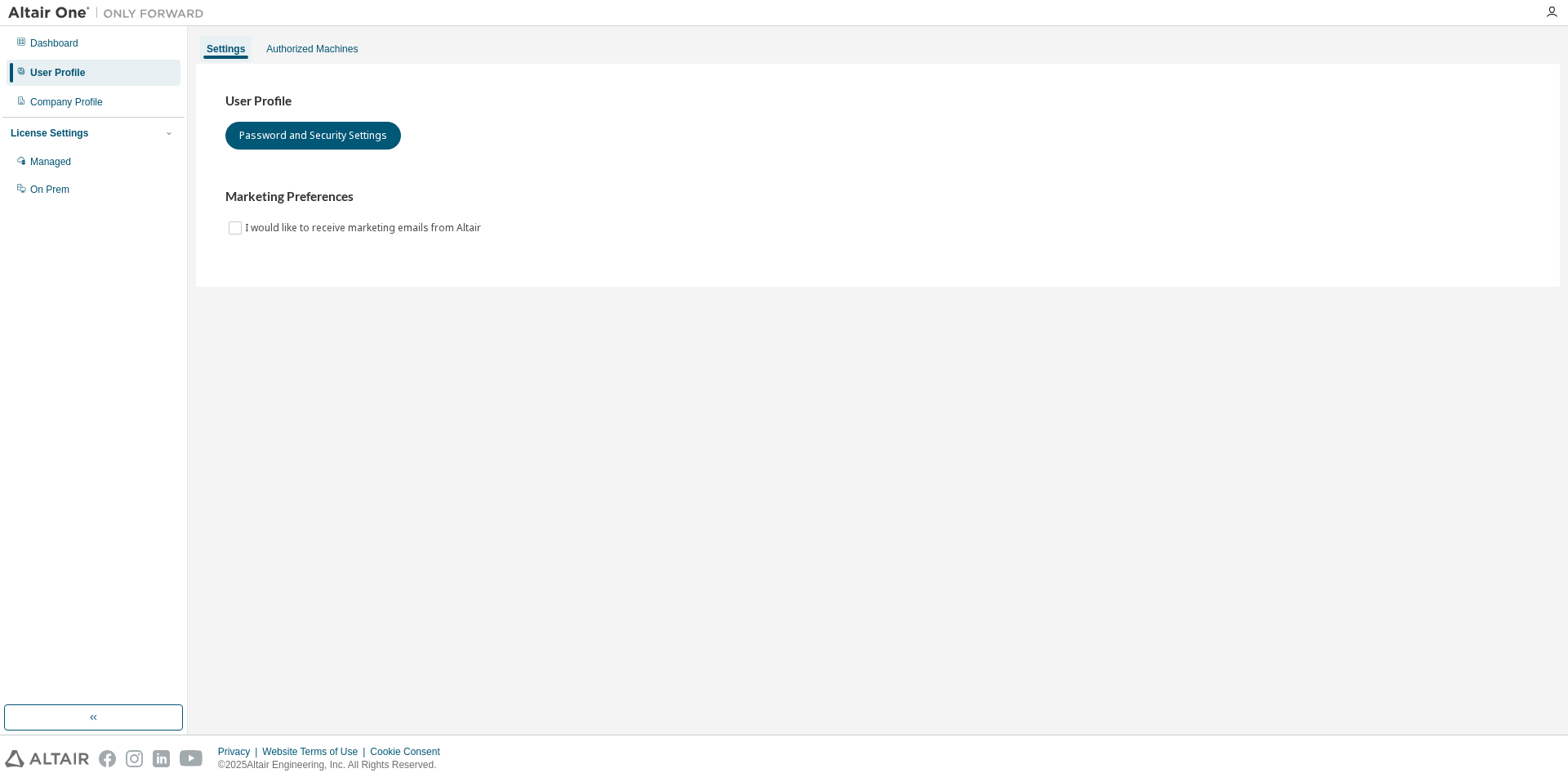 scroll, scrollTop: 0, scrollLeft: 0, axis: both 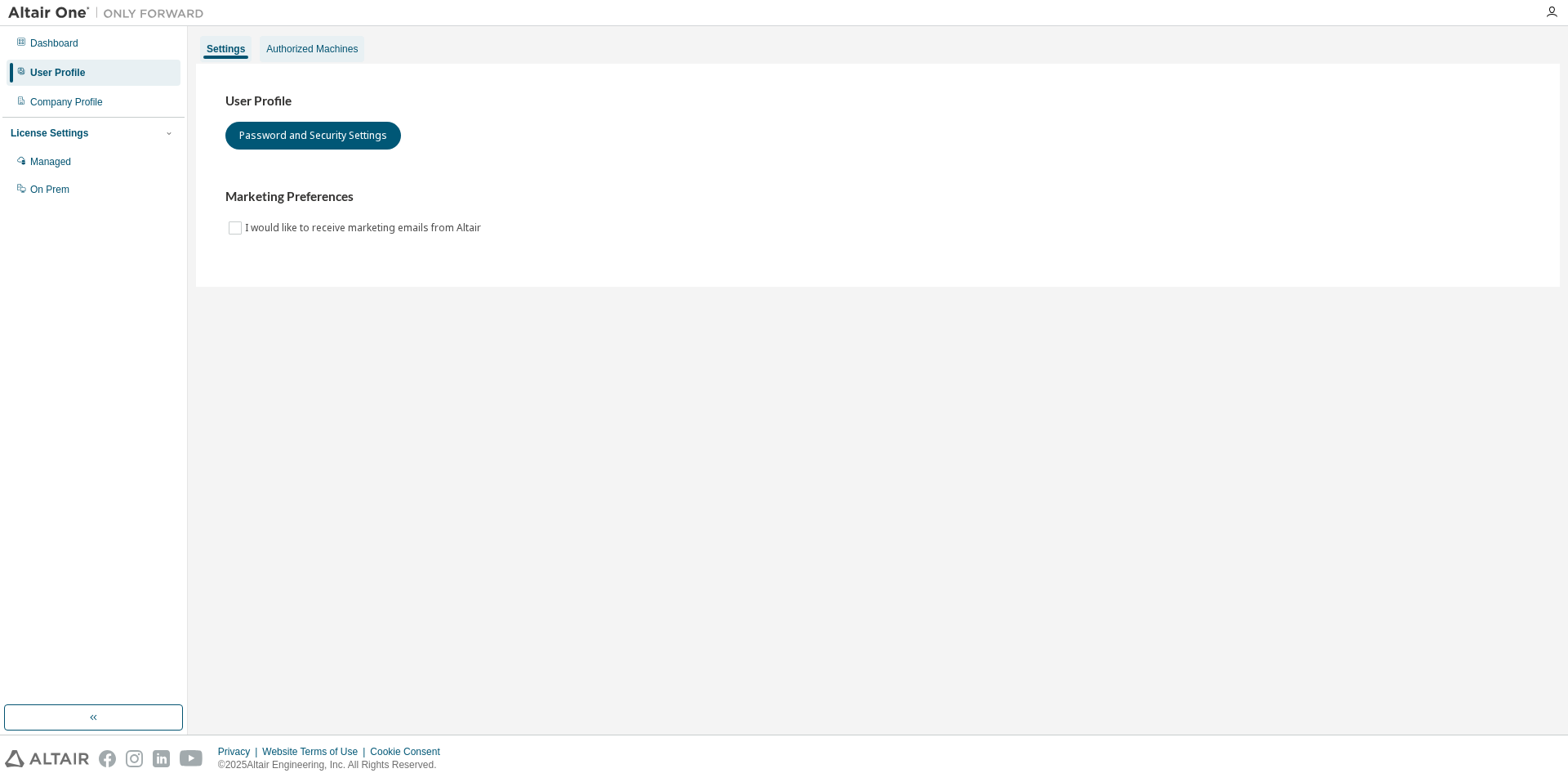 click on "Authorized Machines" at bounding box center [312, 49] 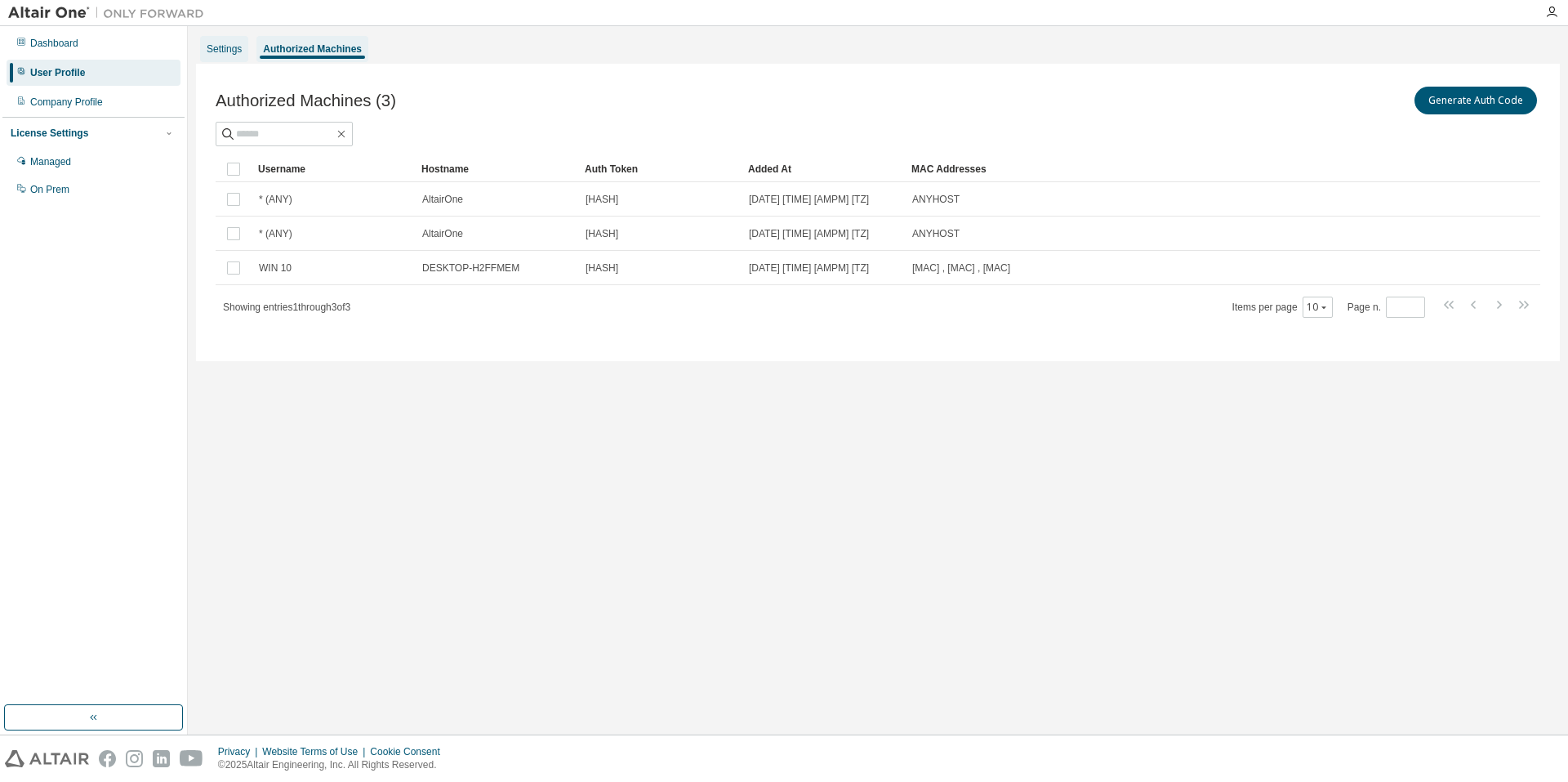 click on "Settings" at bounding box center [224, 49] 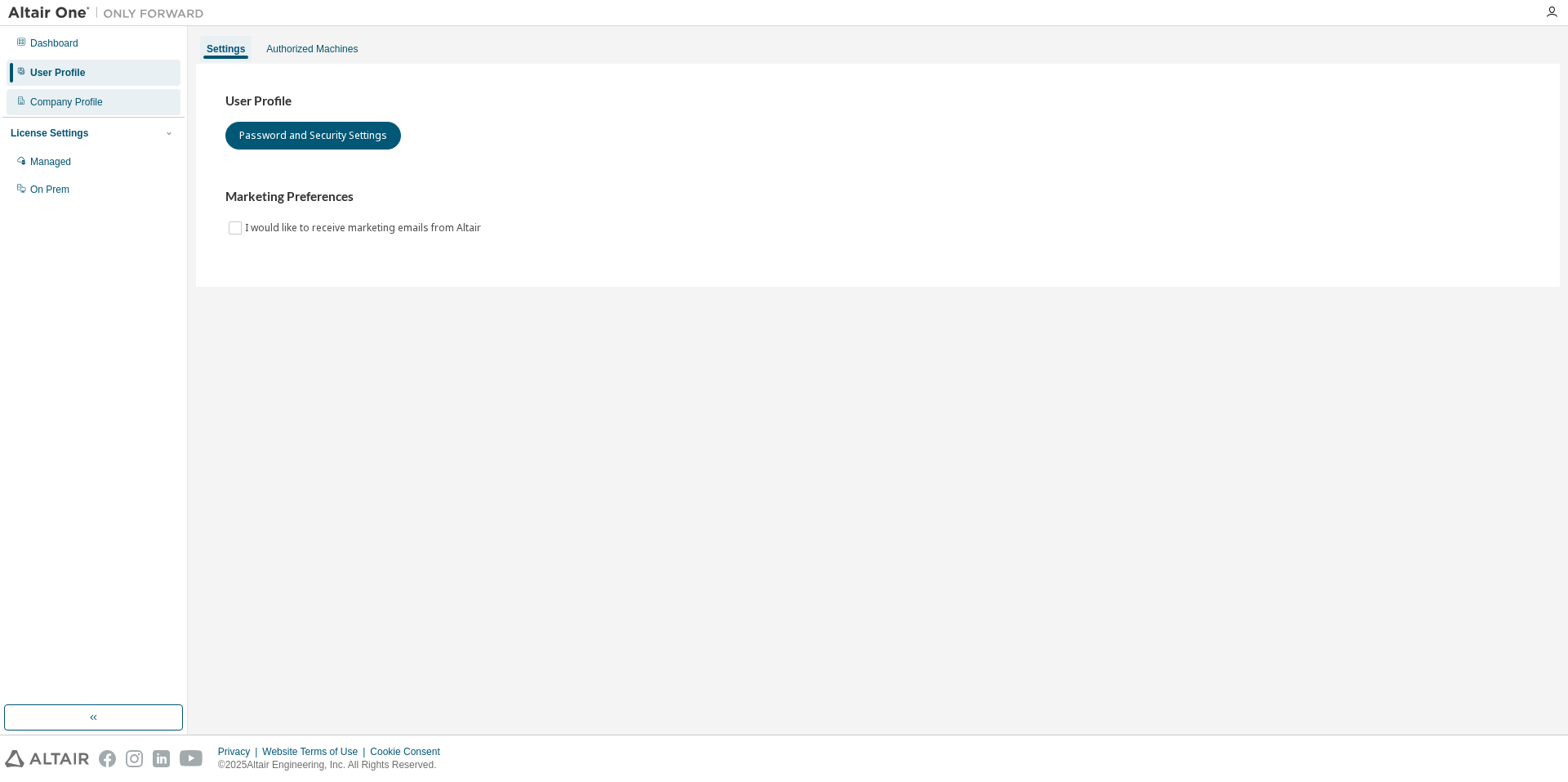 click on "Company Profile" at bounding box center (93, 102) 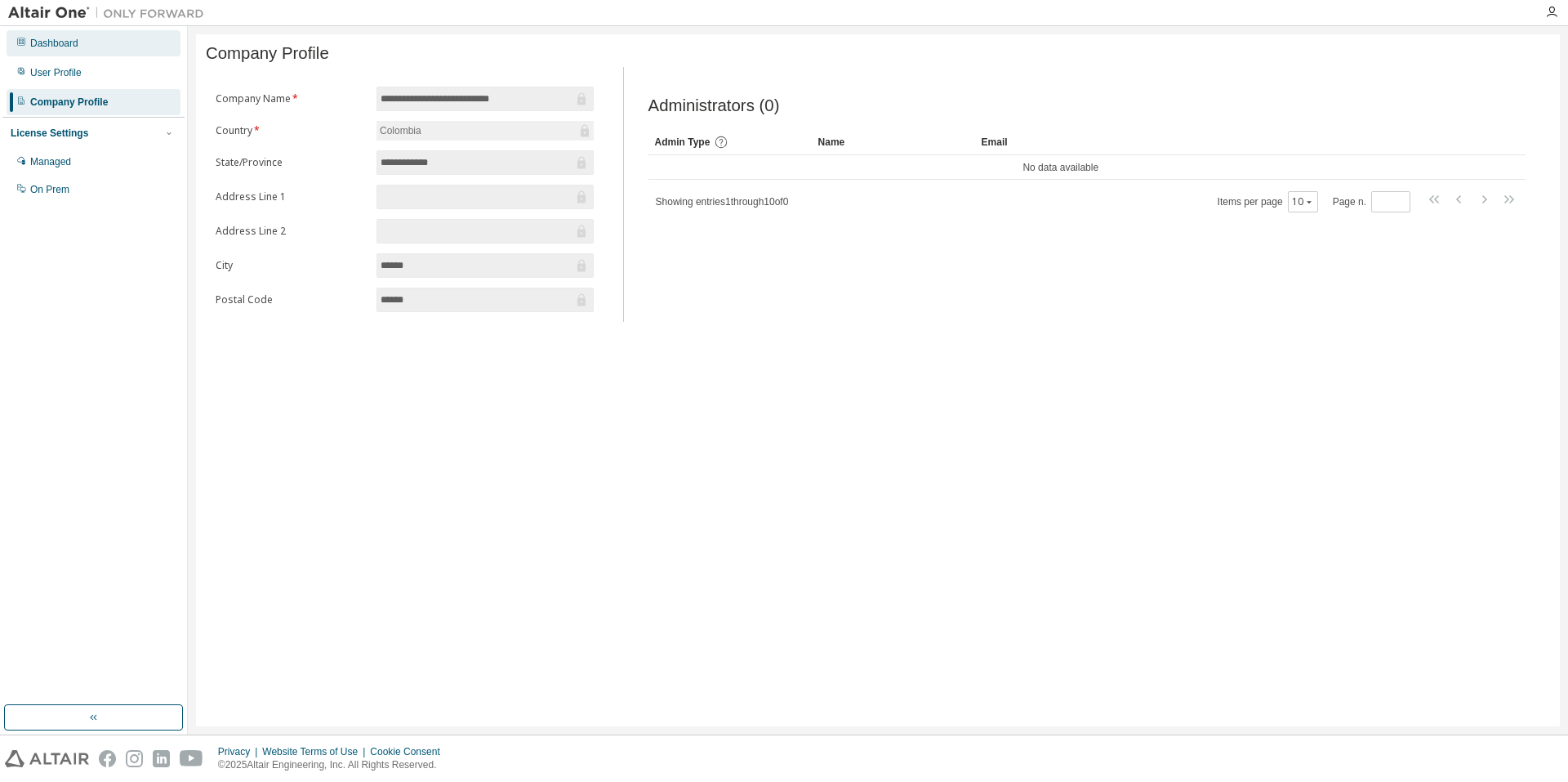 click on "Dashboard" at bounding box center [93, 43] 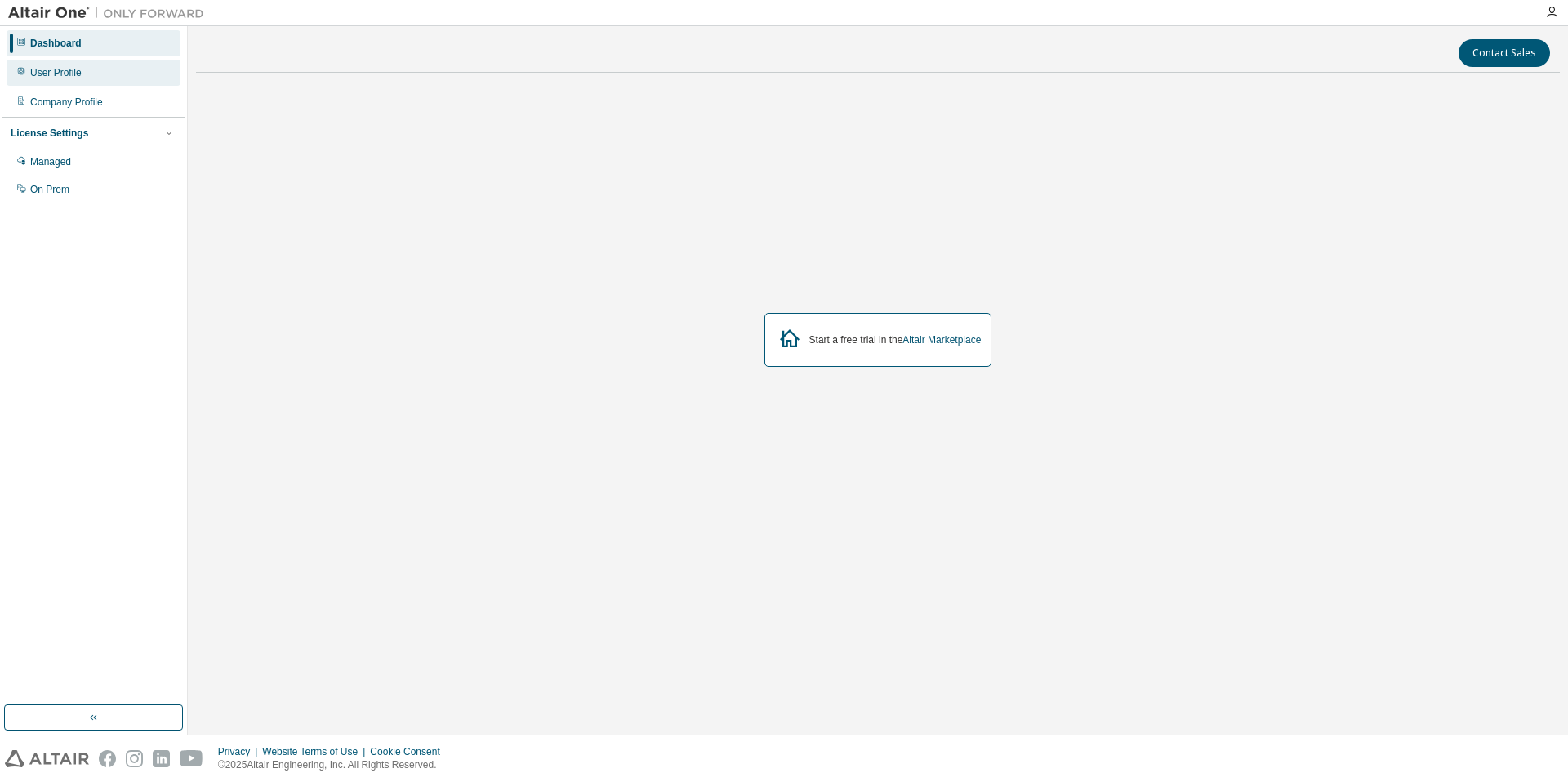click on "User Profile" at bounding box center (56, 73) 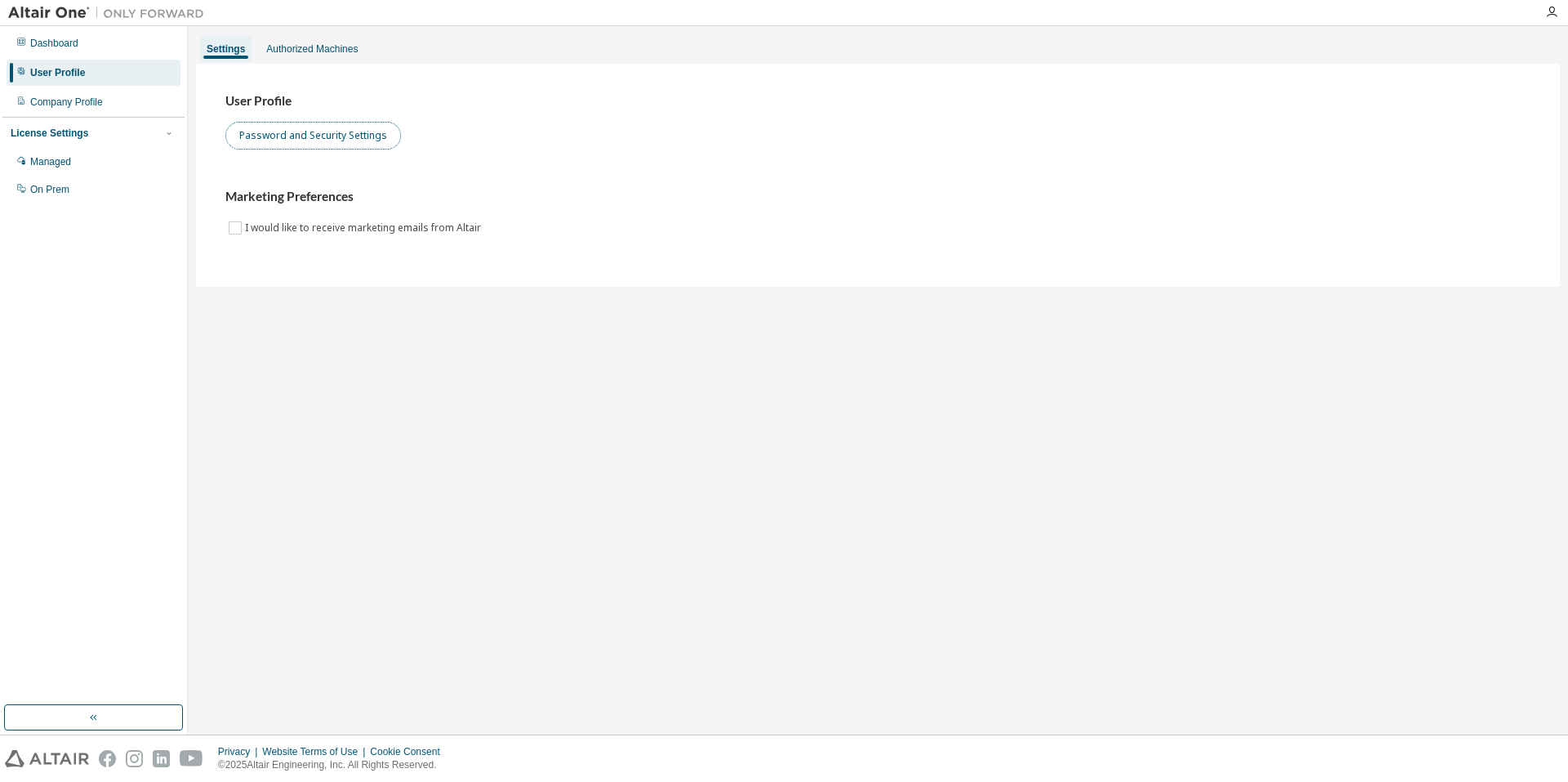 click on "Password and Security Settings" at bounding box center [313, 136] 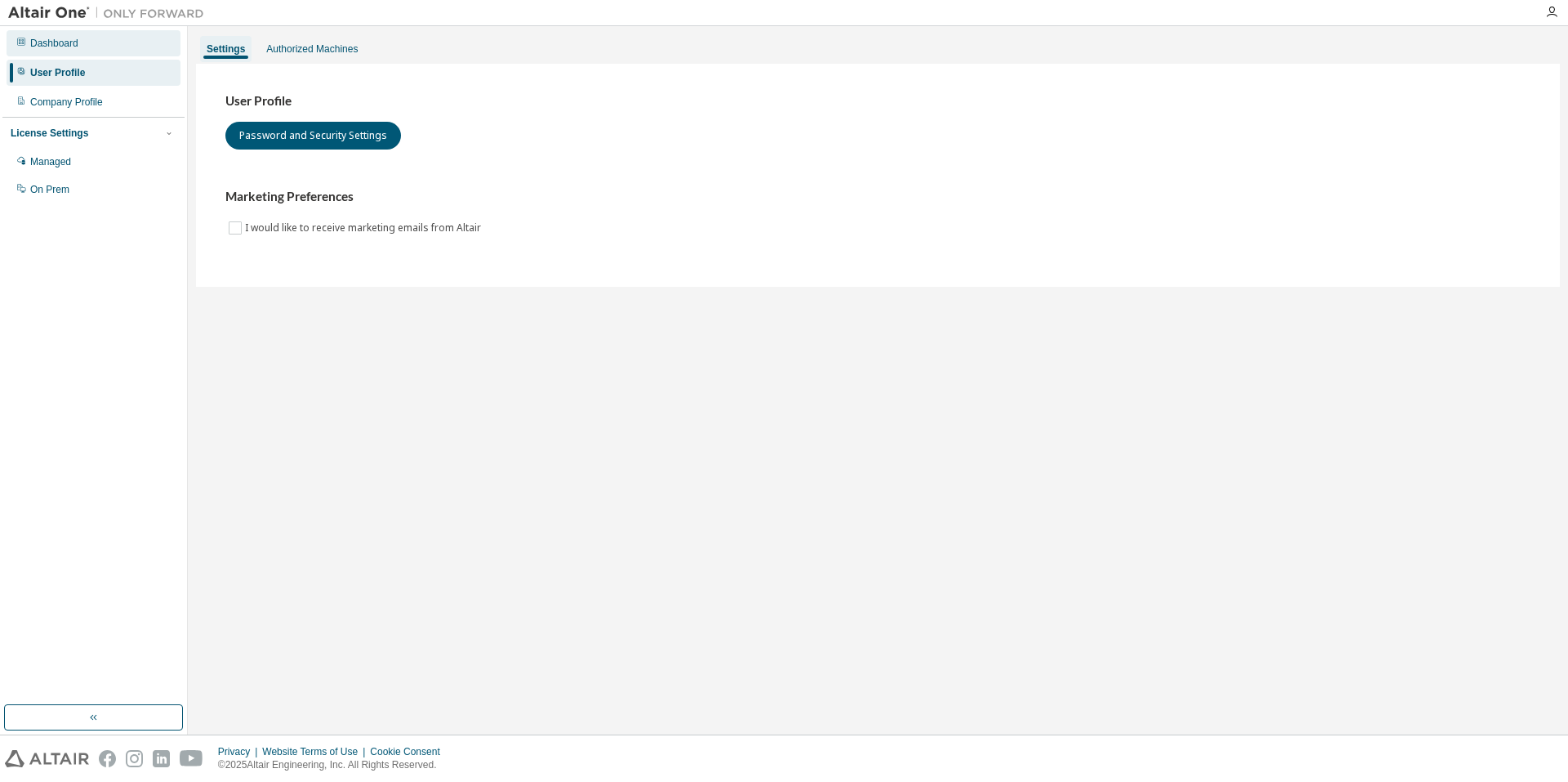 click on "Dashboard" at bounding box center (93, 43) 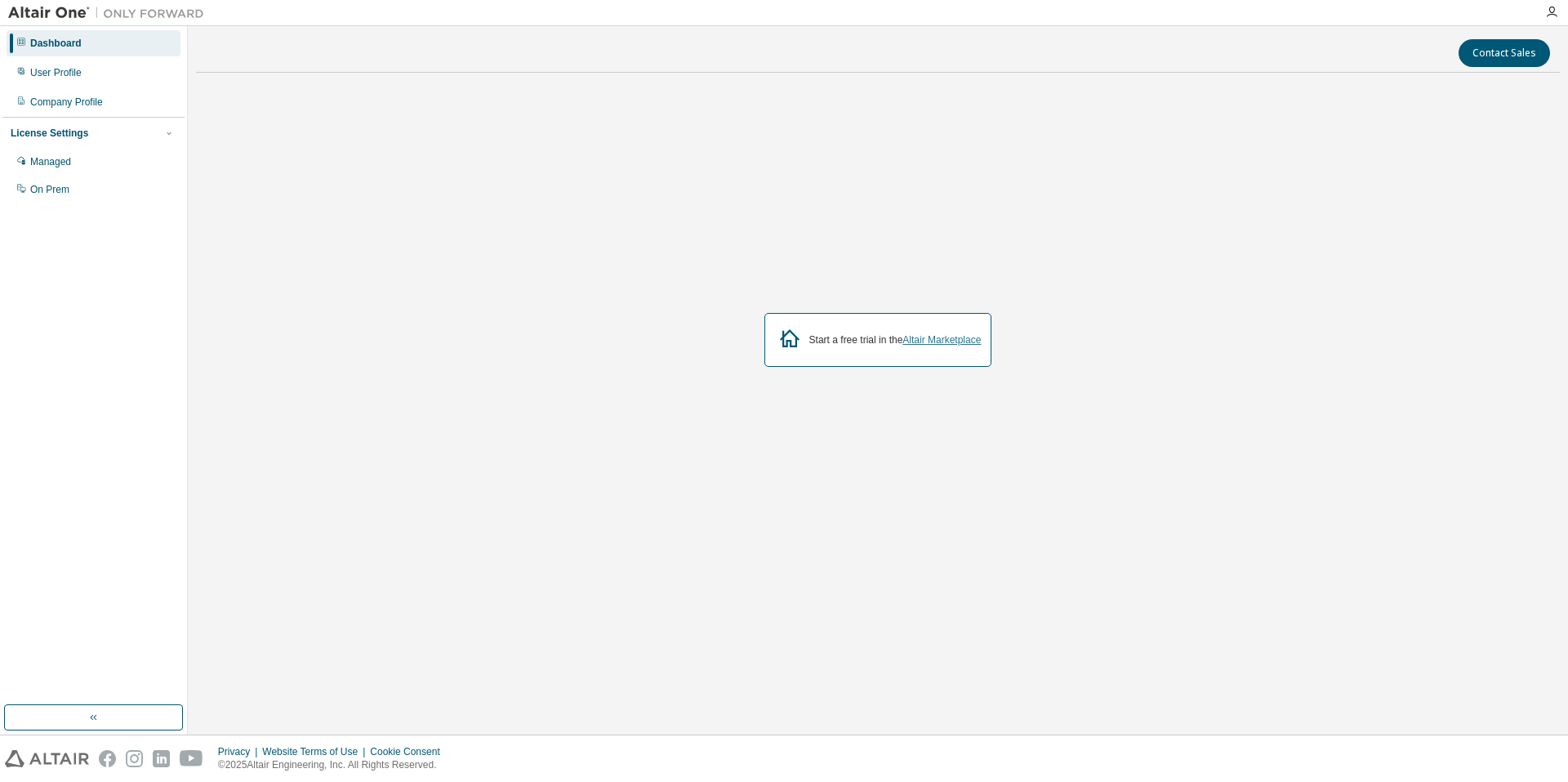 click on "Altair Marketplace" at bounding box center [942, 340] 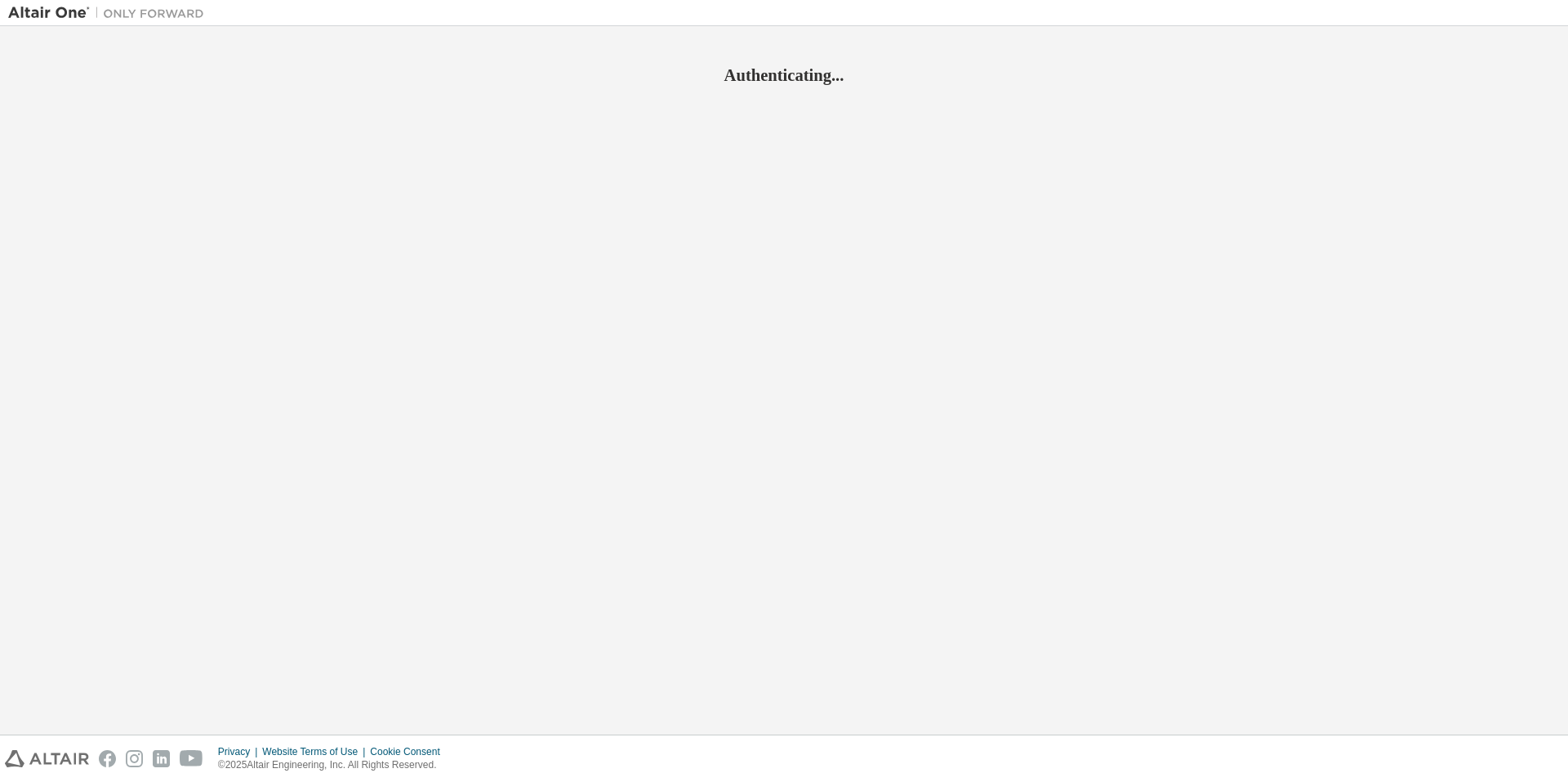 scroll, scrollTop: 0, scrollLeft: 0, axis: both 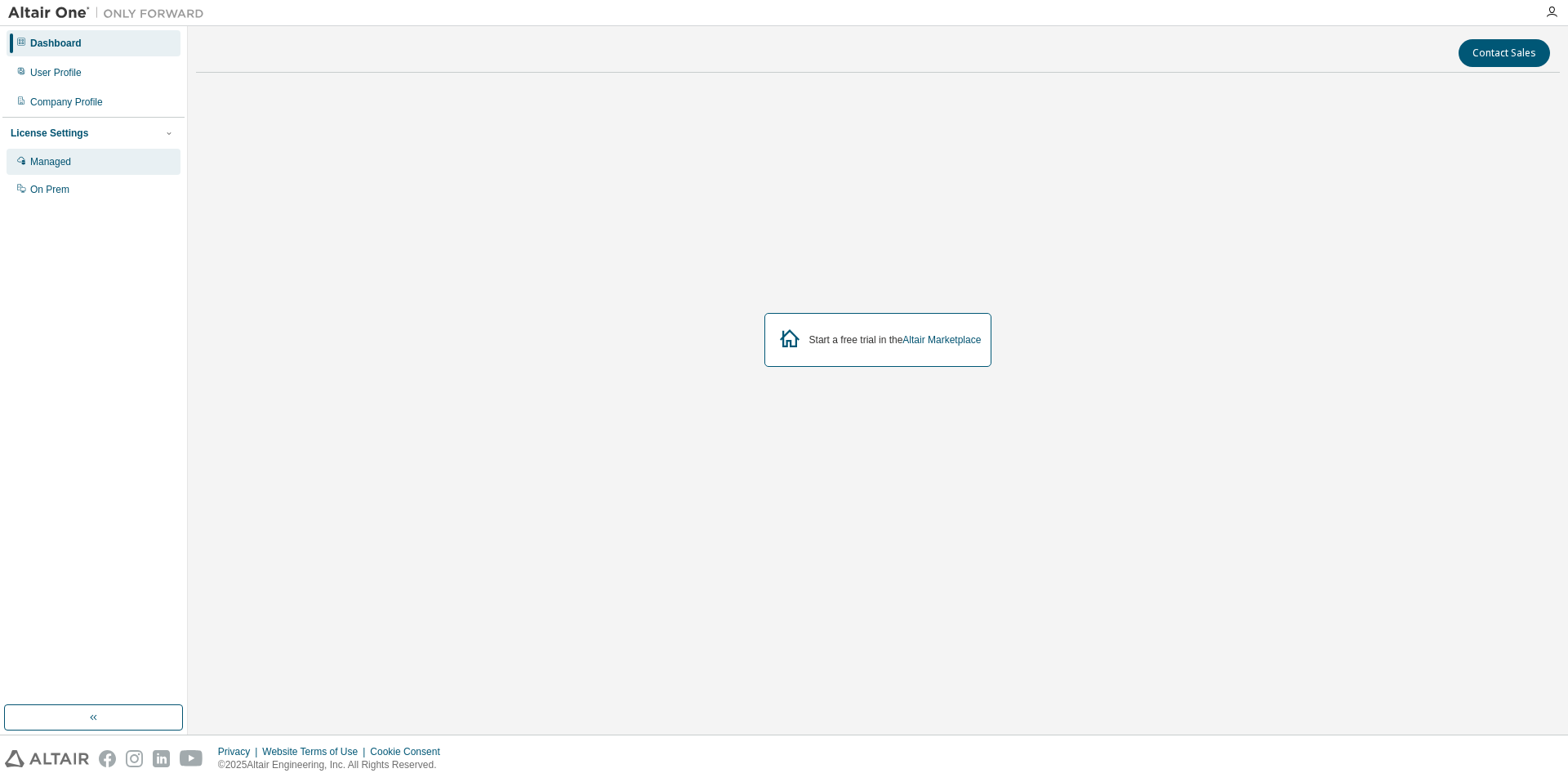 click on "Managed" at bounding box center (93, 162) 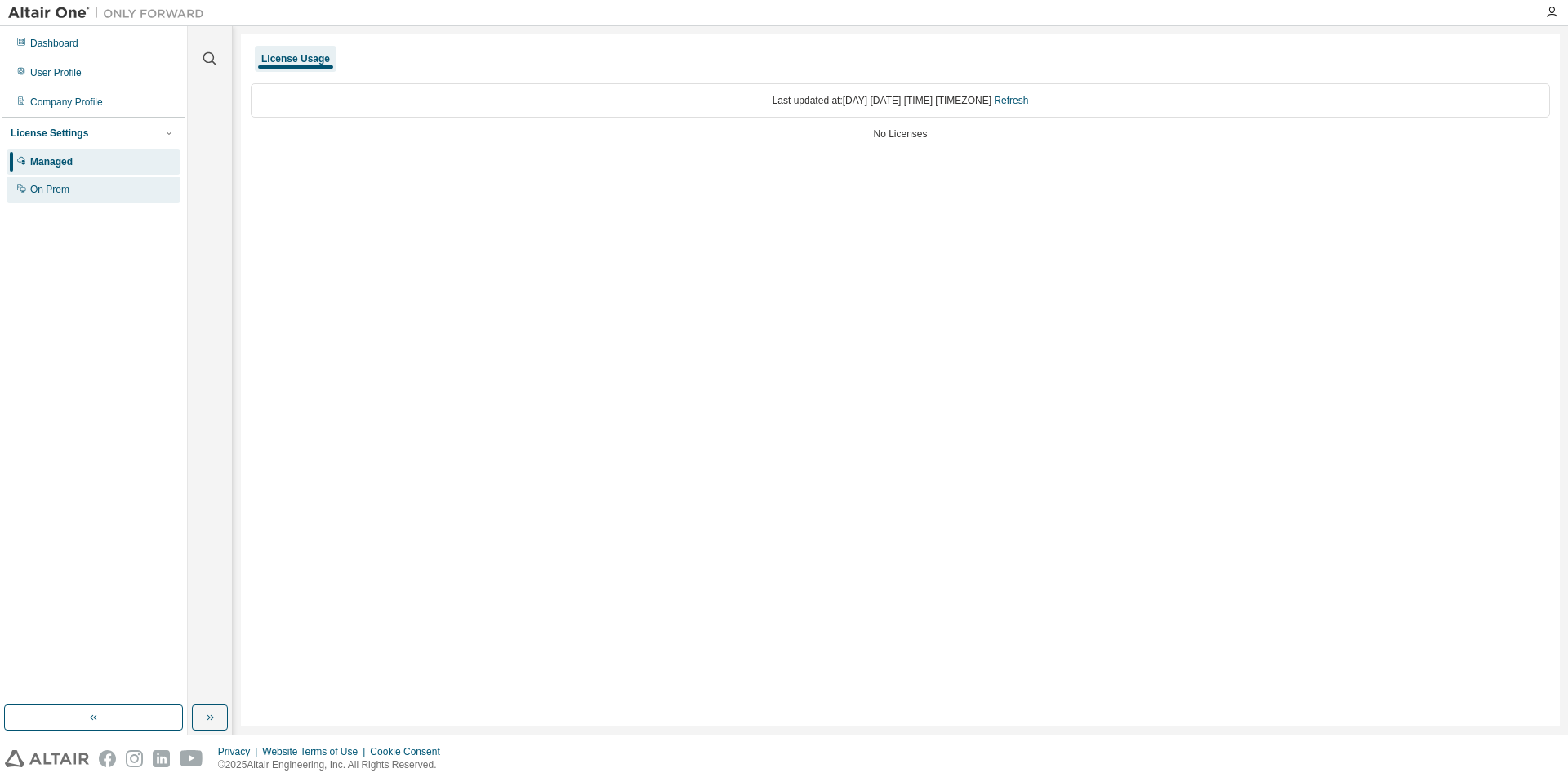 click on "On Prem" at bounding box center [93, 190] 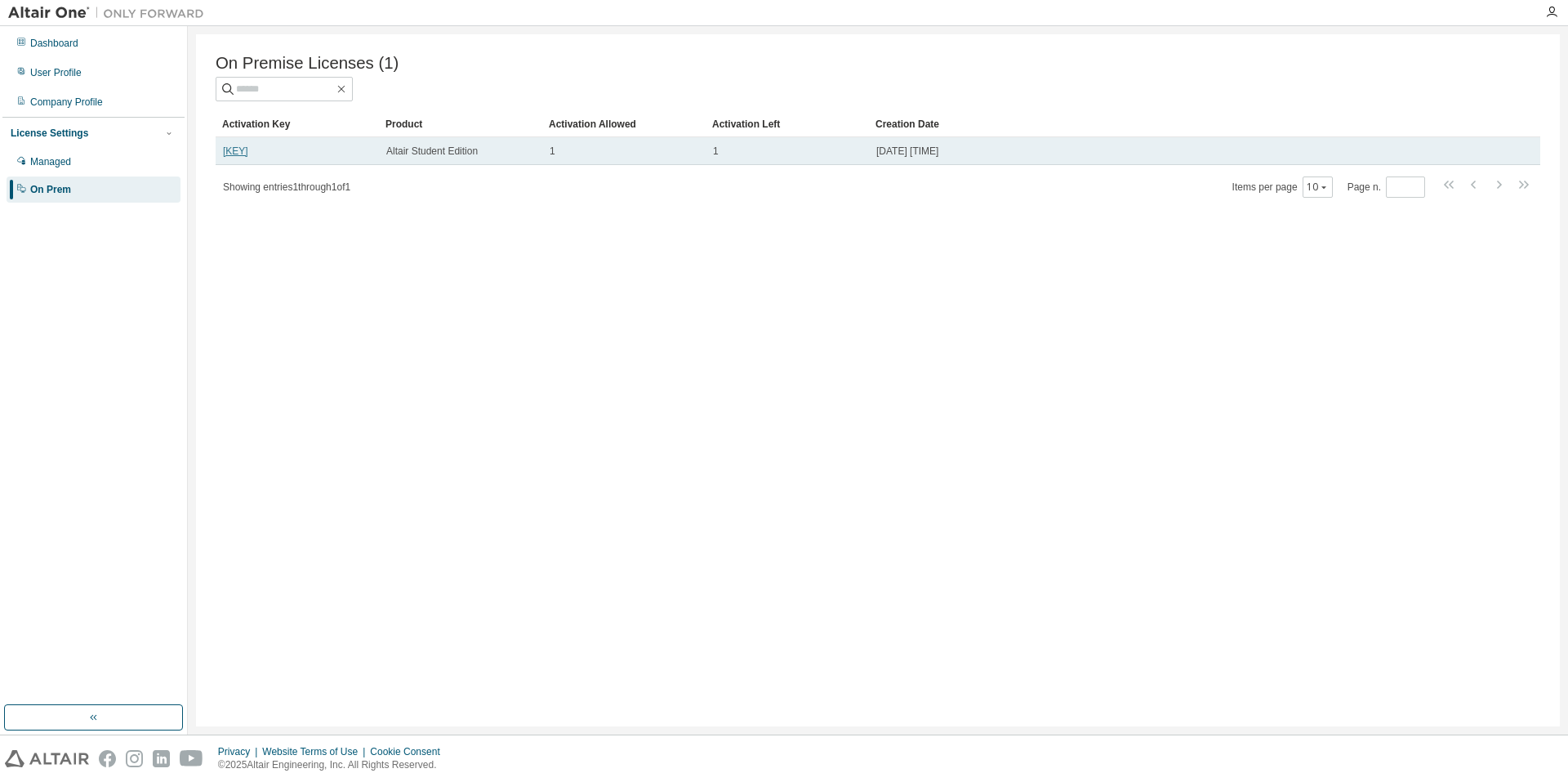 click on "L80B7-S3VE9-EY1CH-CI0DP" at bounding box center (235, 151) 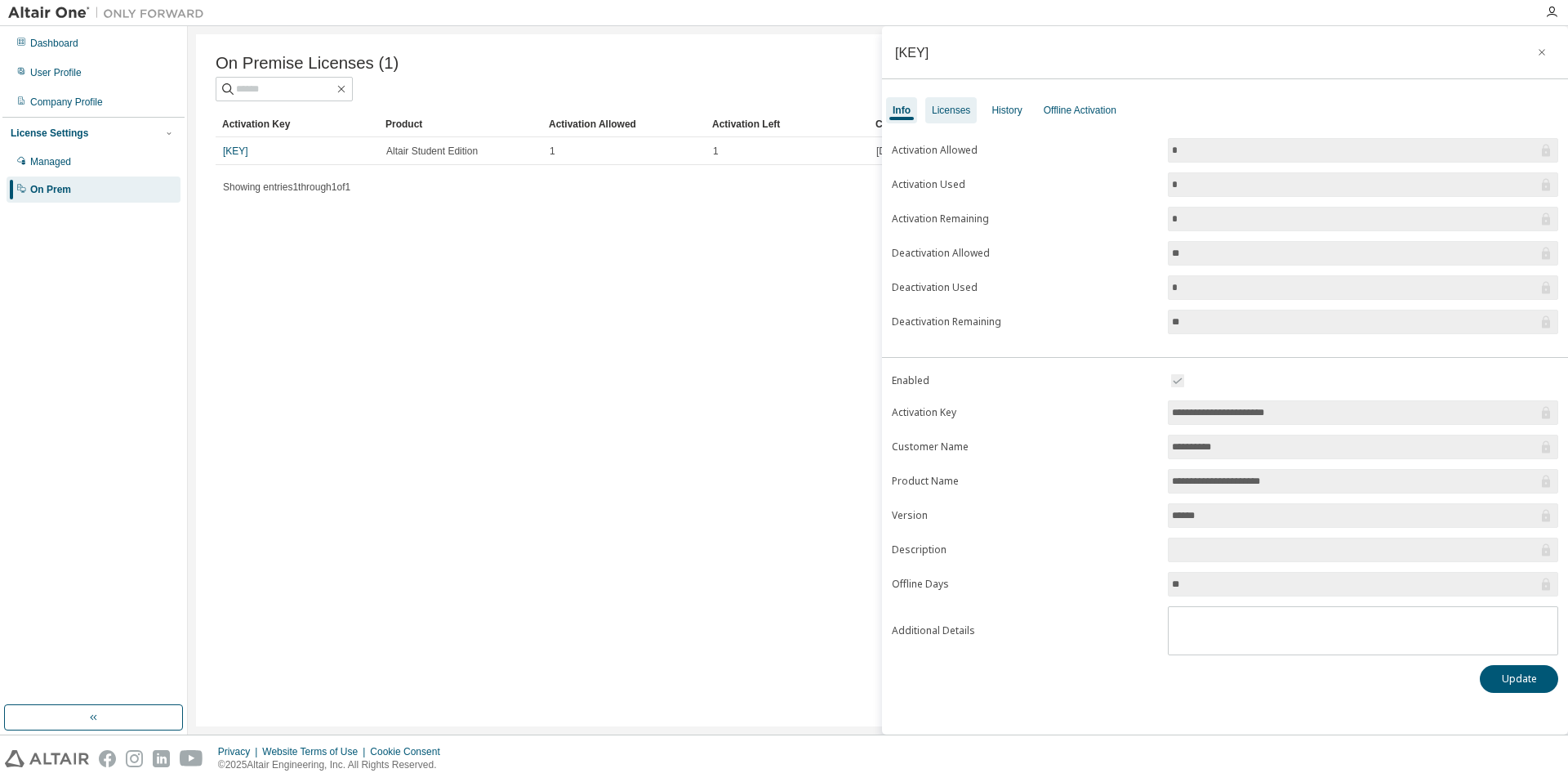 click on "Licenses" at bounding box center (951, 110) 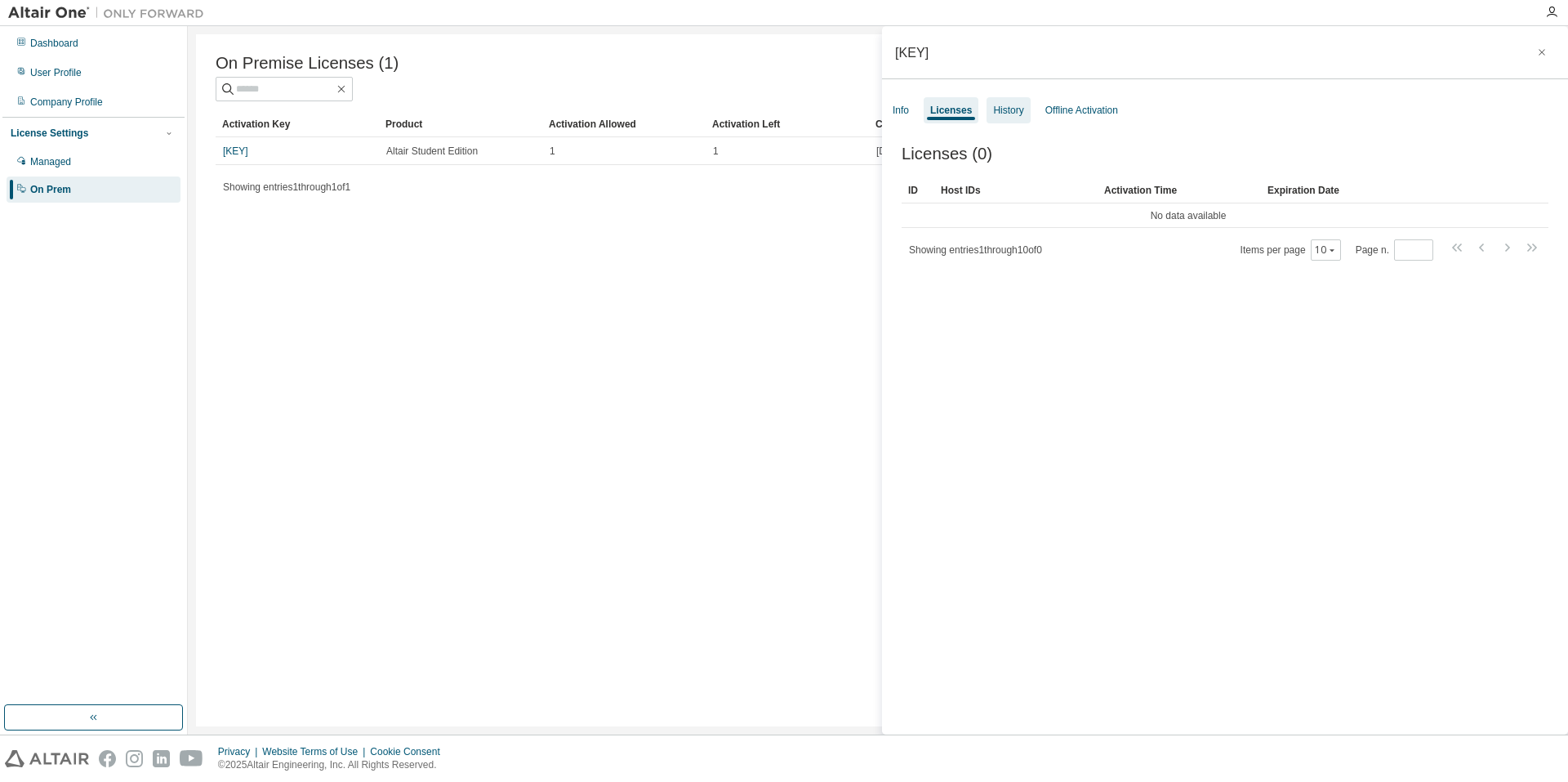 click on "History" at bounding box center (1008, 110) 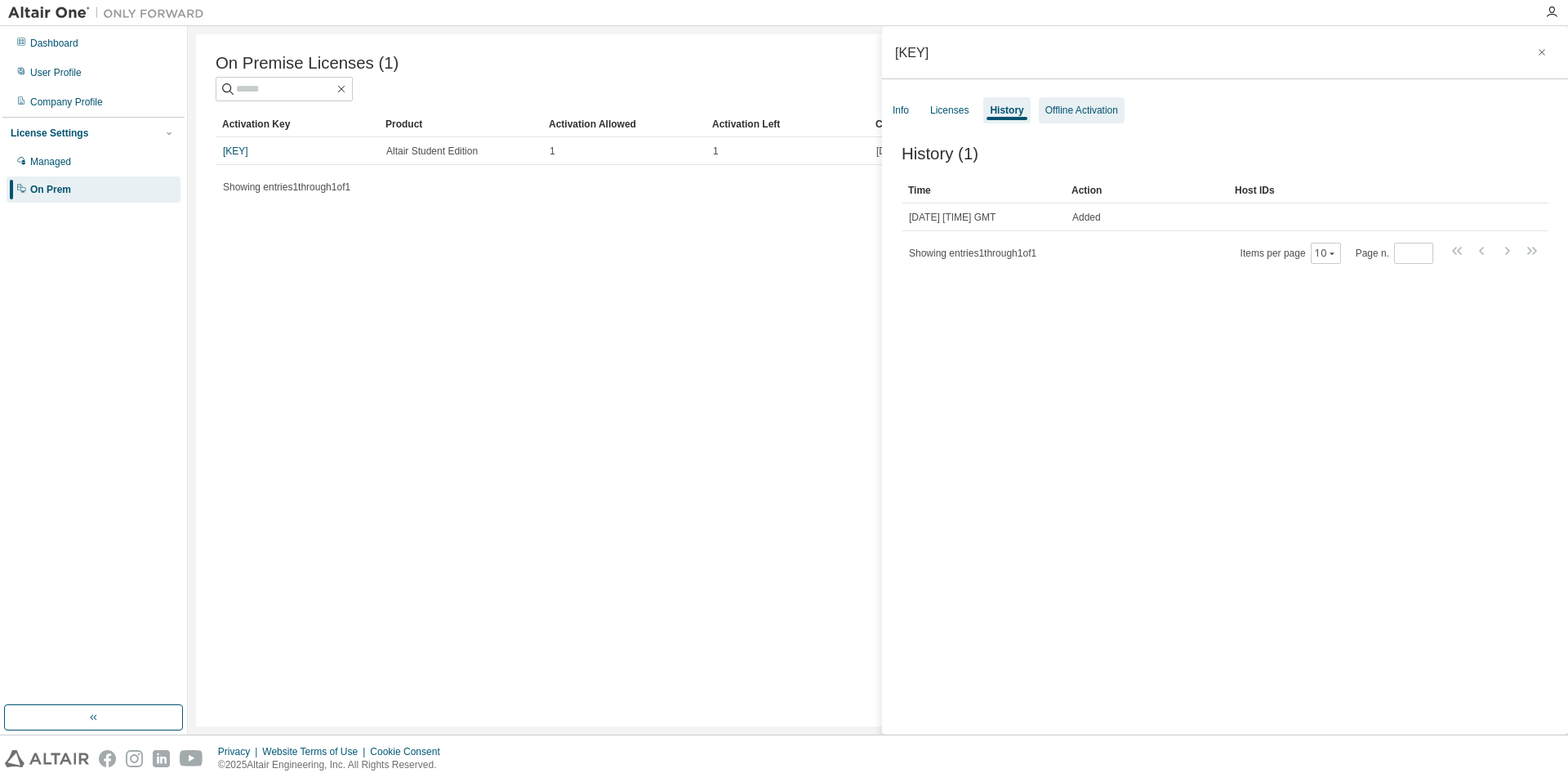 click on "Offline Activation" at bounding box center [1081, 110] 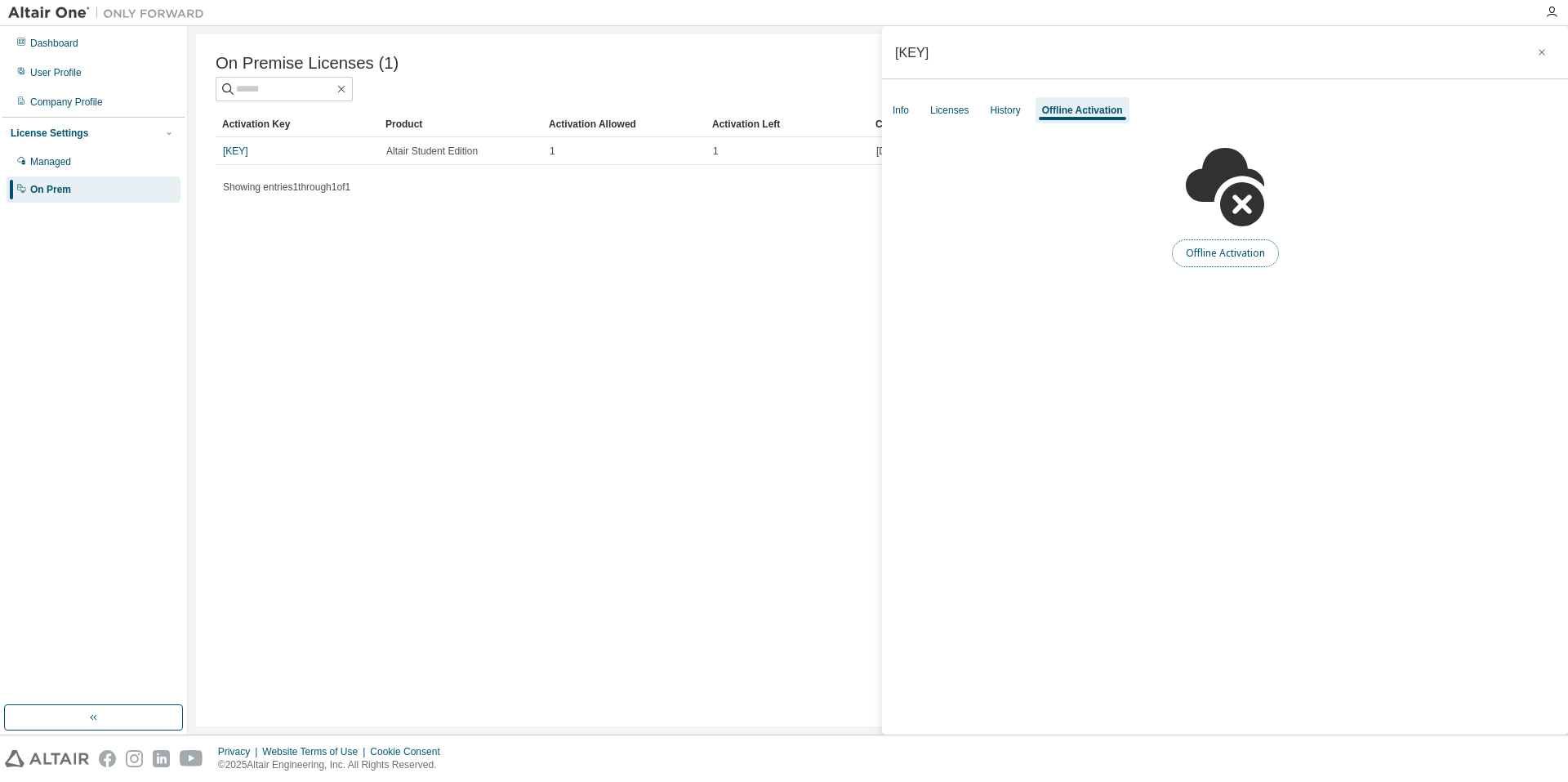 click on "Offline Activation" at bounding box center [1225, 253] 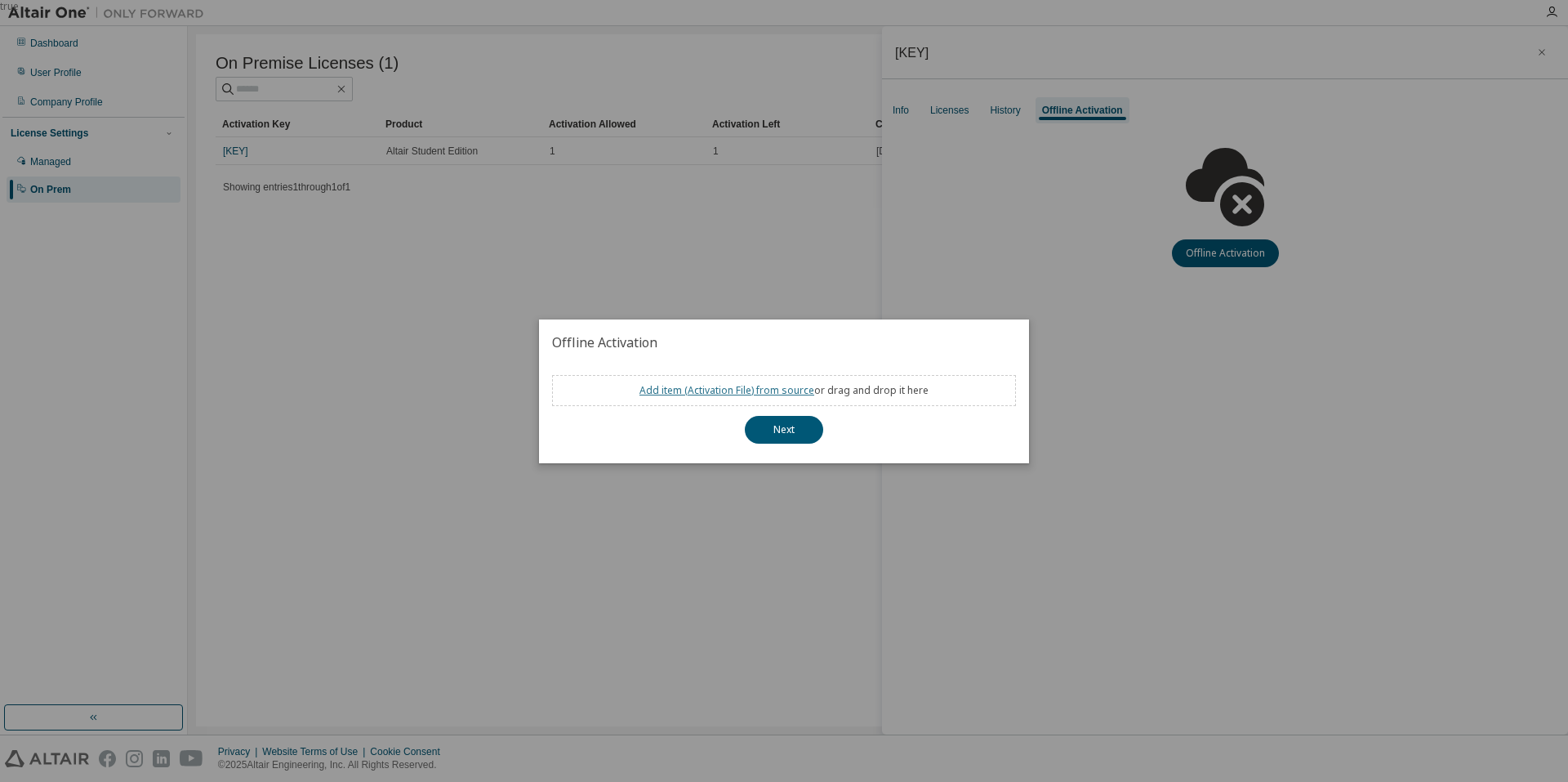 click on "Add item ( Activation File ) from source" at bounding box center [727, 390] 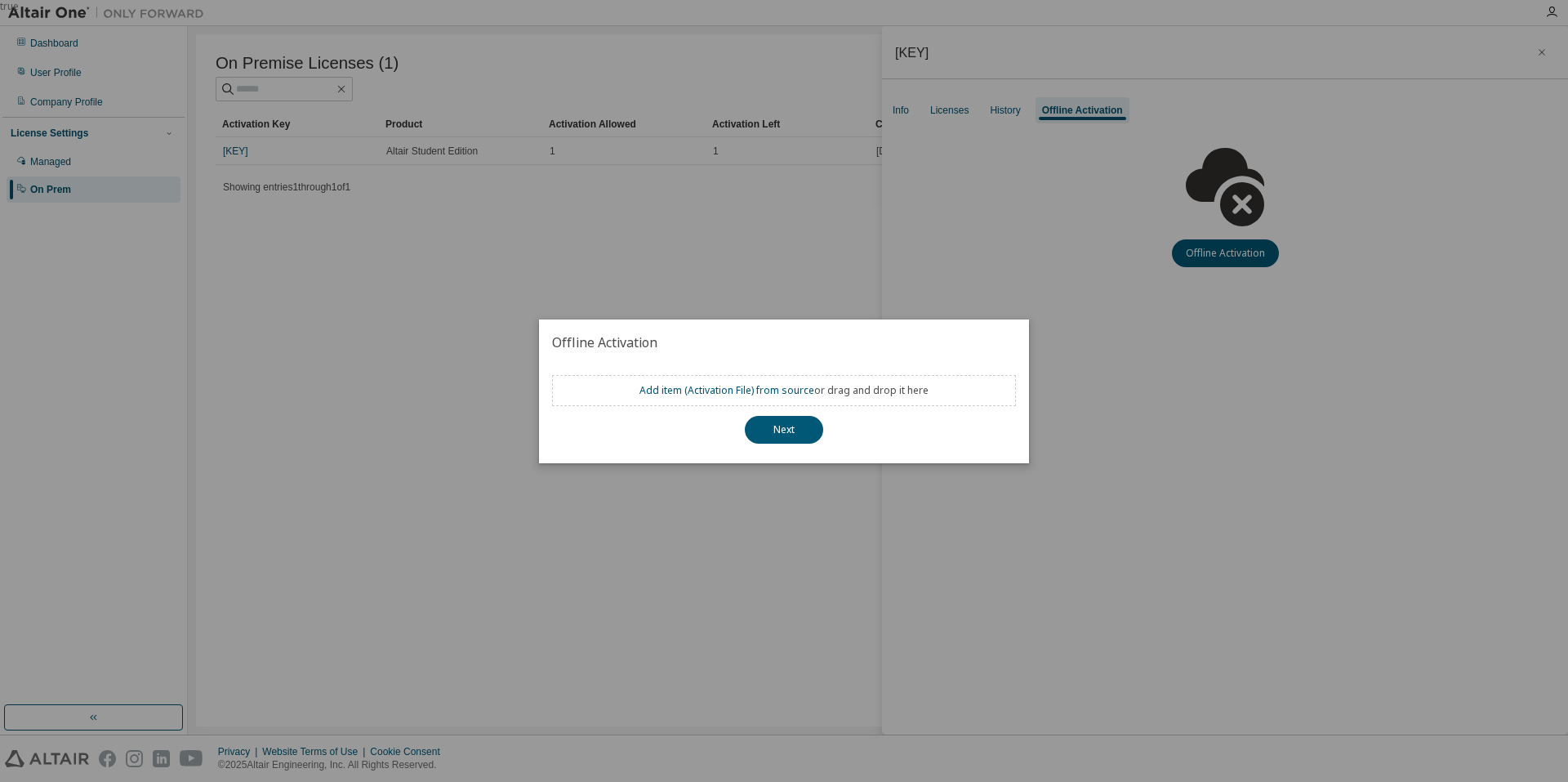 click on "true" at bounding box center (784, 391) 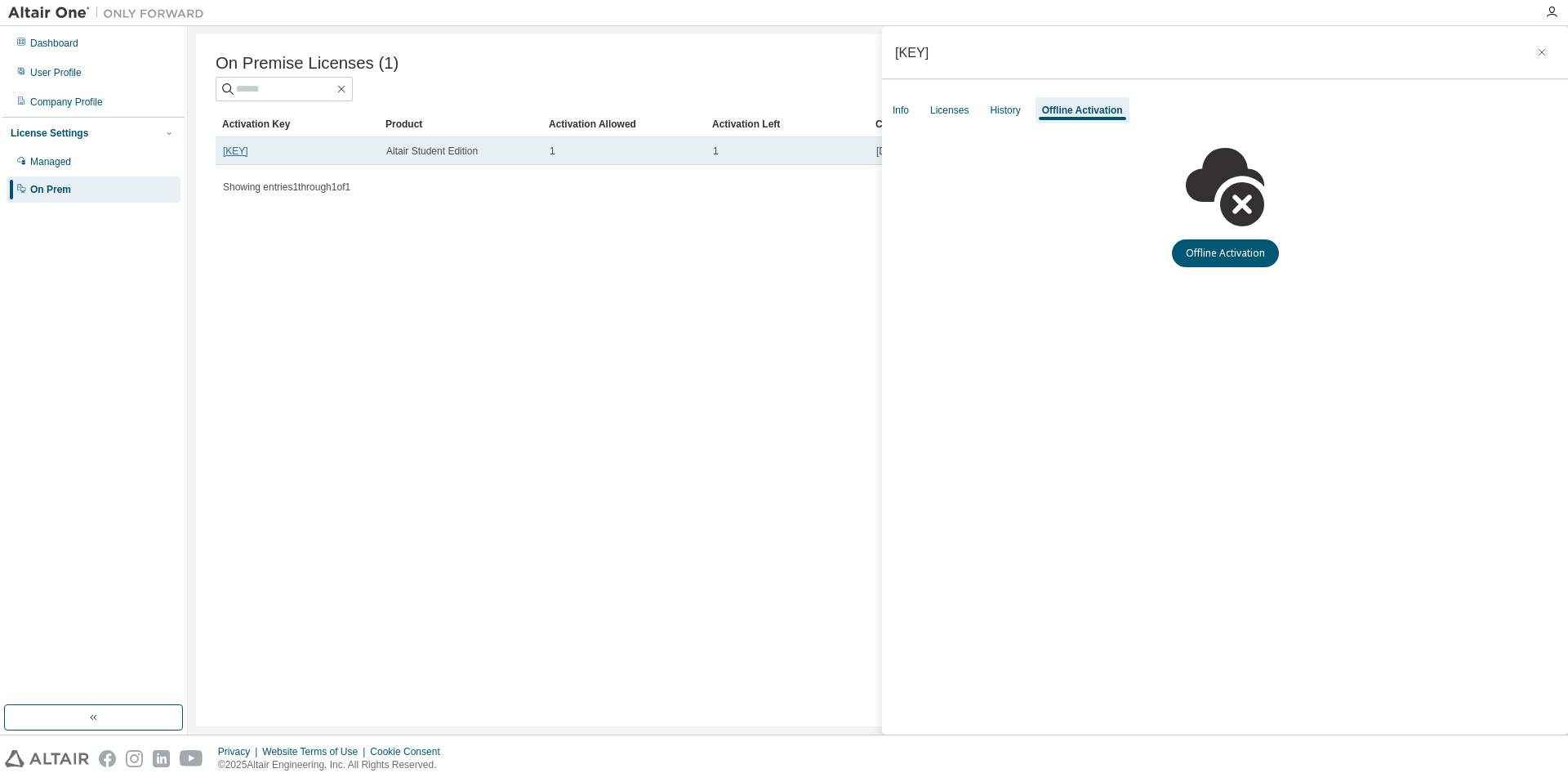 click on "L80B7-S3VE9-EY1CH-CI0DP" at bounding box center [235, 151] 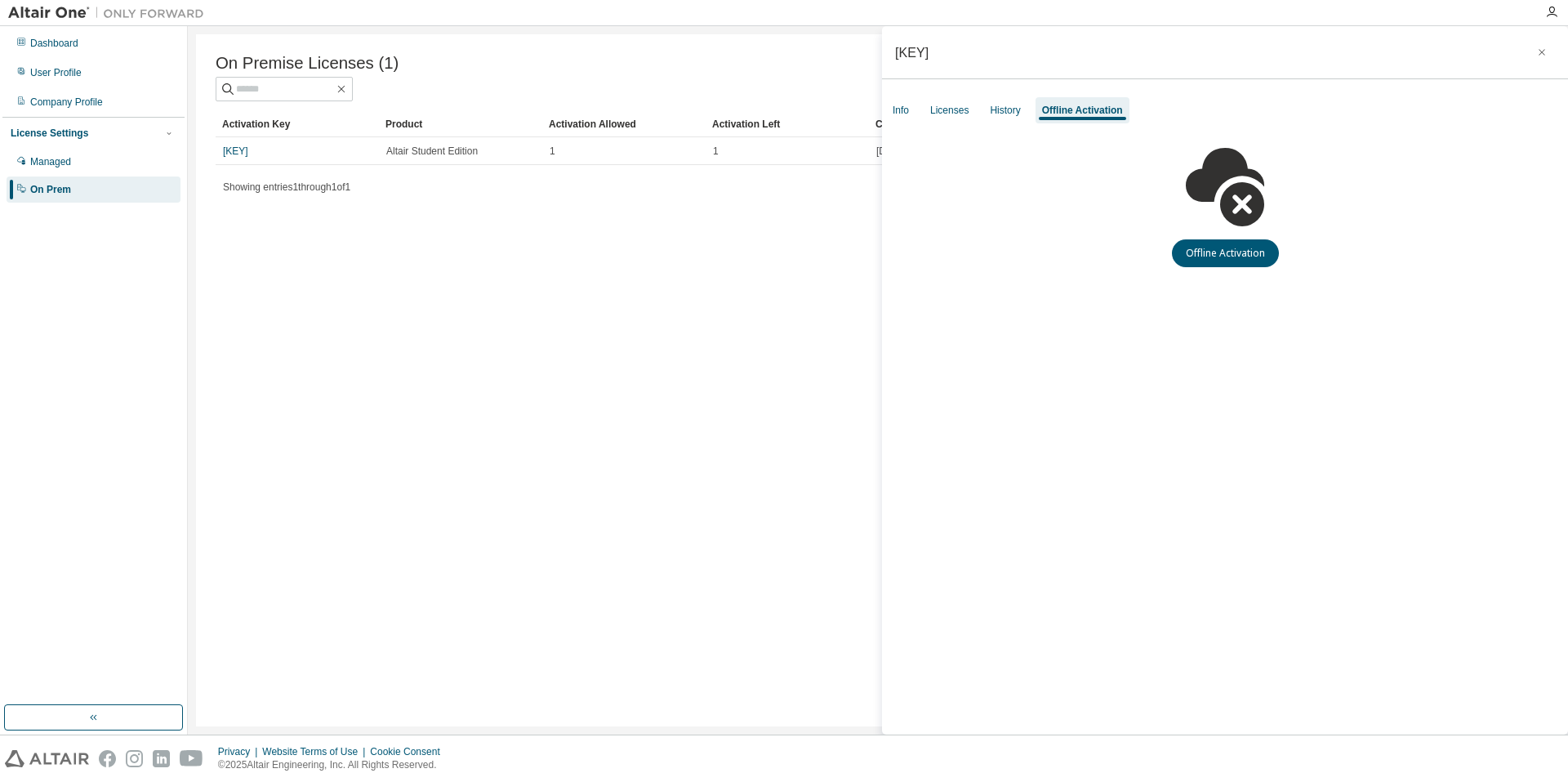 click on "Info Licenses History Offline Activation" at bounding box center (1225, 110) 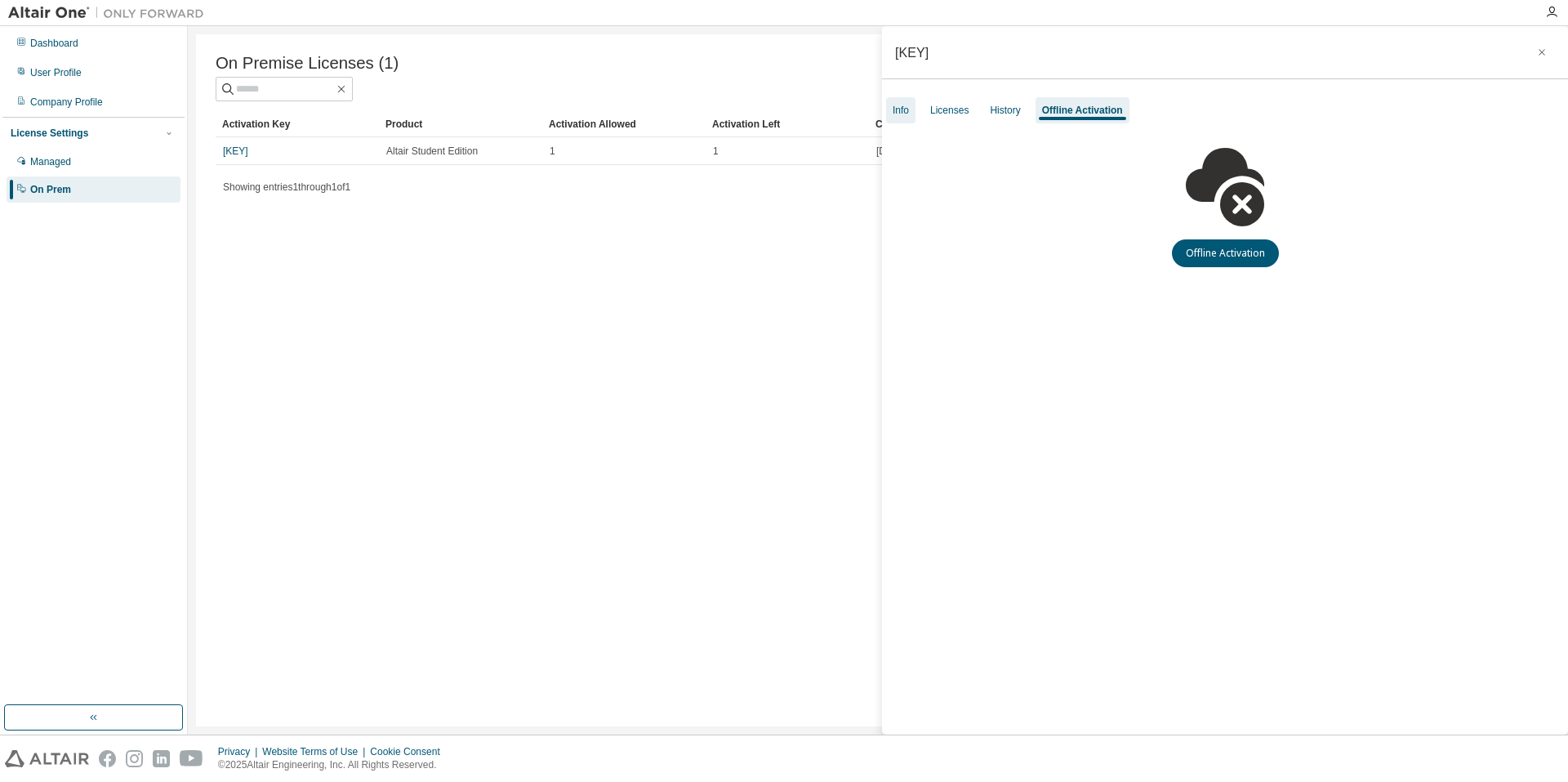 click on "Info" at bounding box center [901, 110] 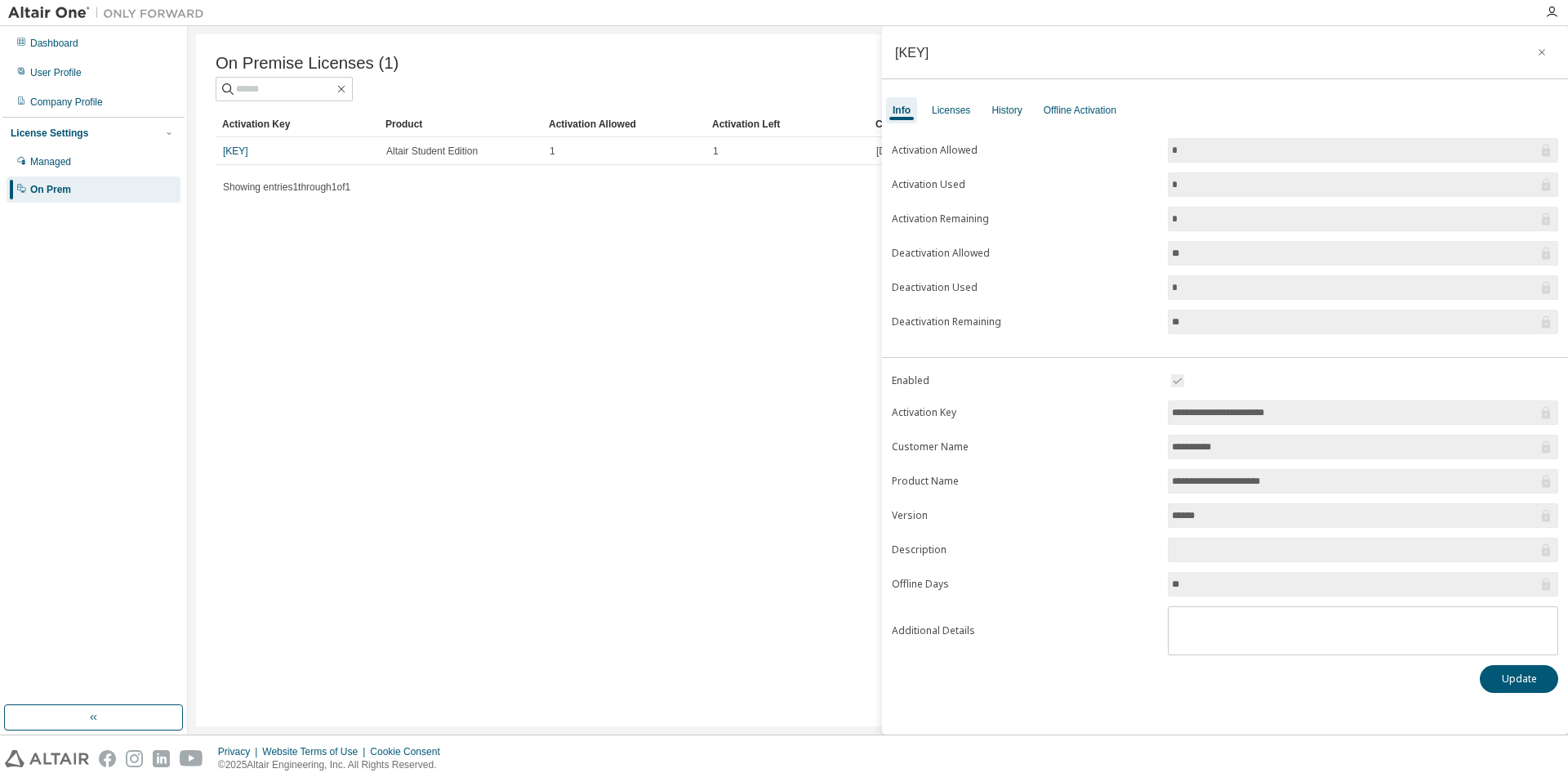 drag, startPoint x: 1309, startPoint y: 412, endPoint x: 1130, endPoint y: 421, distance: 179.22611 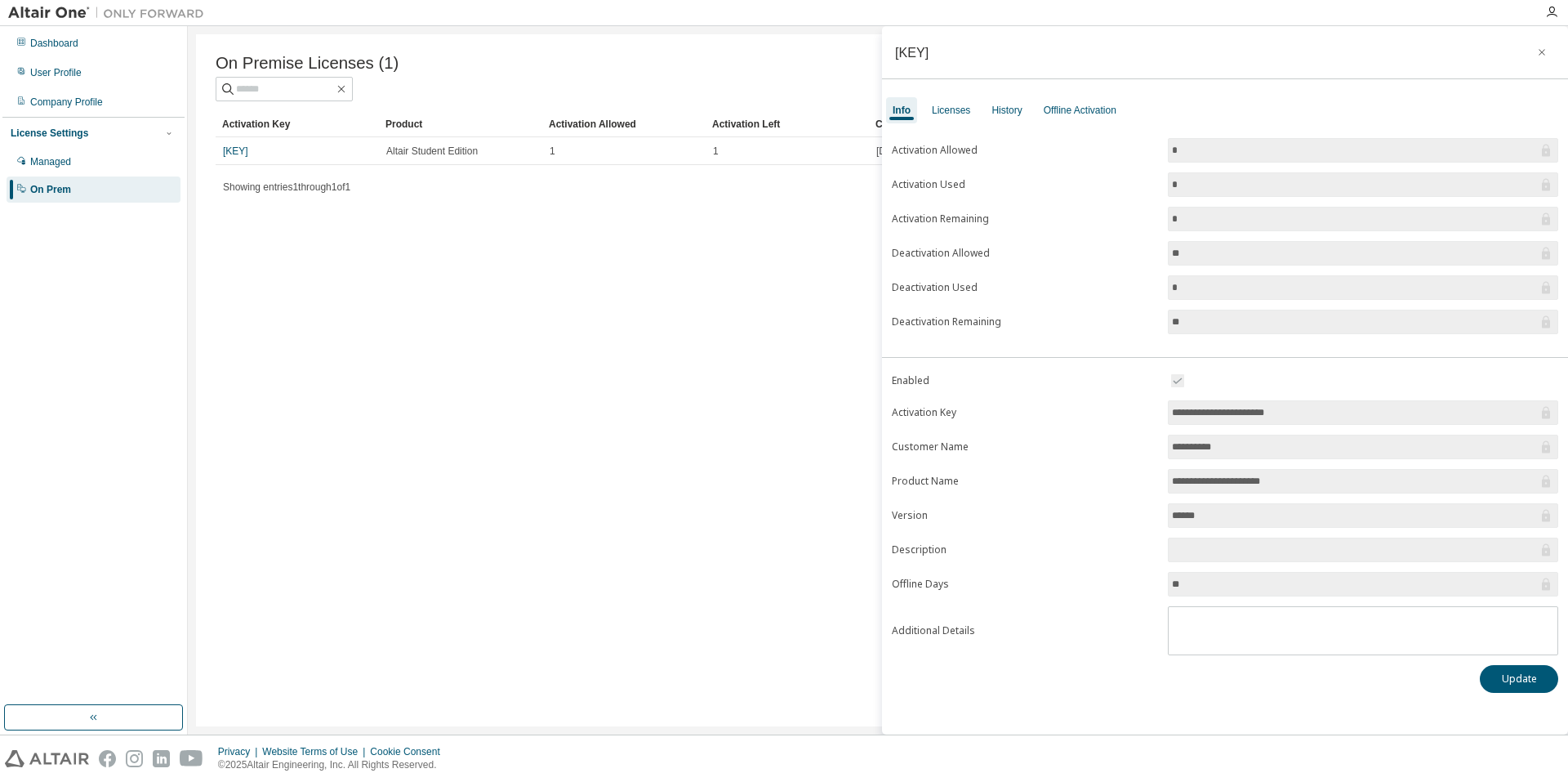 click on "**********" at bounding box center (1225, 513) 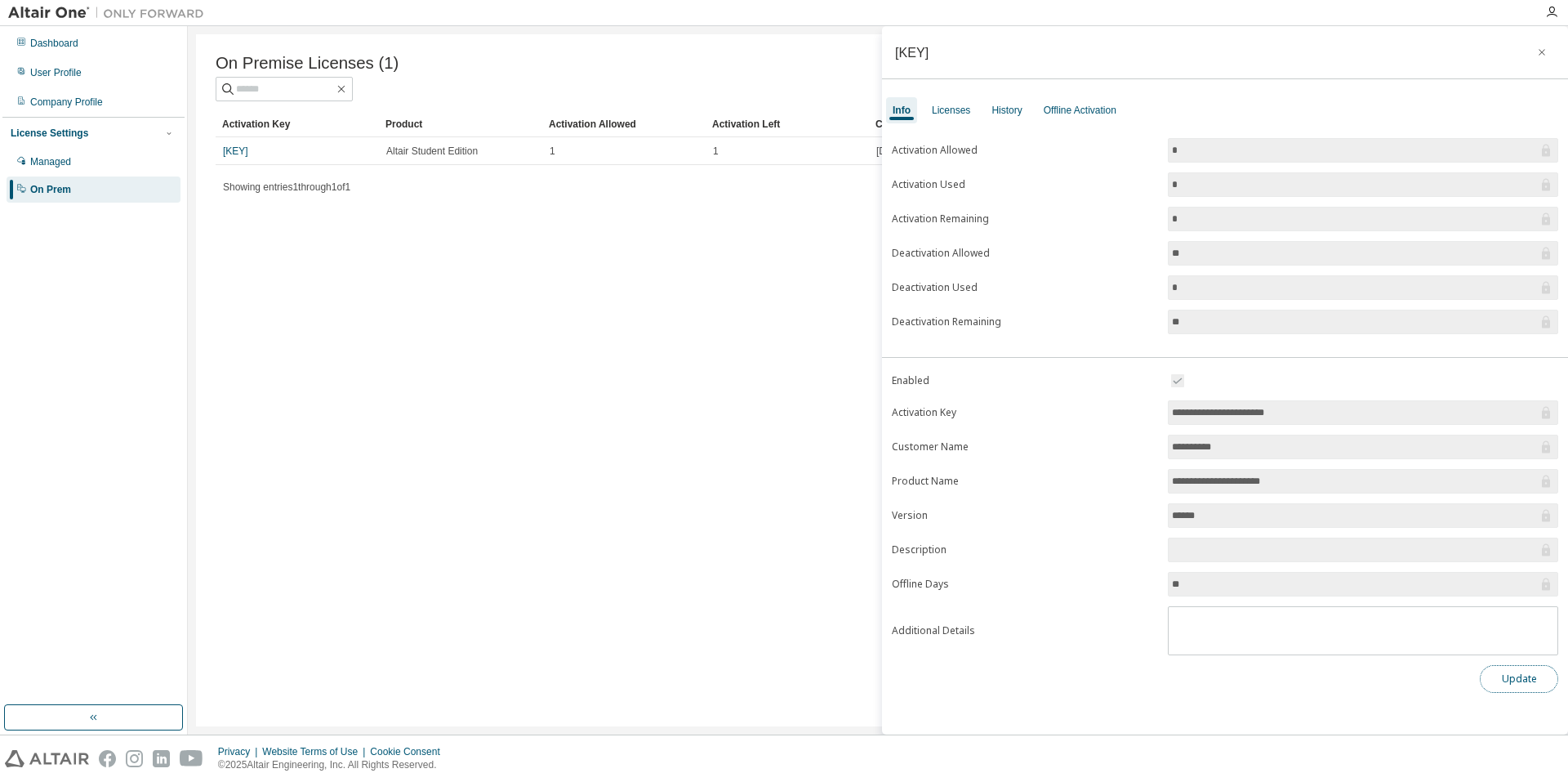 click on "Update" at bounding box center [1519, 679] 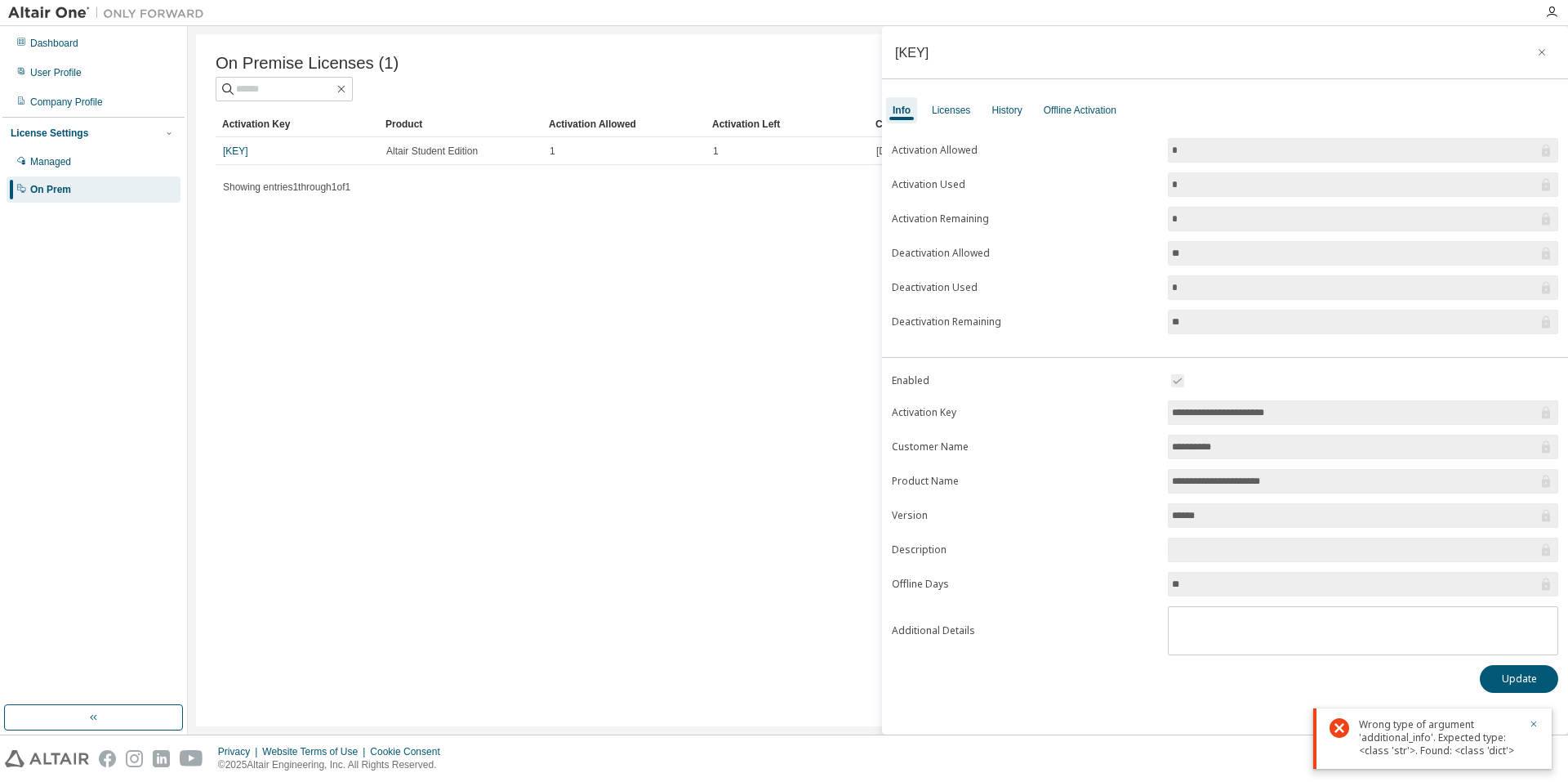 click on "On Premise Licenses (1) Clear Load Save Save As Field Operator Value Select filter Select operand Add criteria Search Activation Key Product Activation Allowed Activation Left Creation Date L80B7-S3VE9-EY1CH-CI0DP Altair Student Edition 1 1 2025-08-06 06:07:12 Showing entries  1  through  1  of  1 Items per page 10 Page n. *" at bounding box center (878, 380) 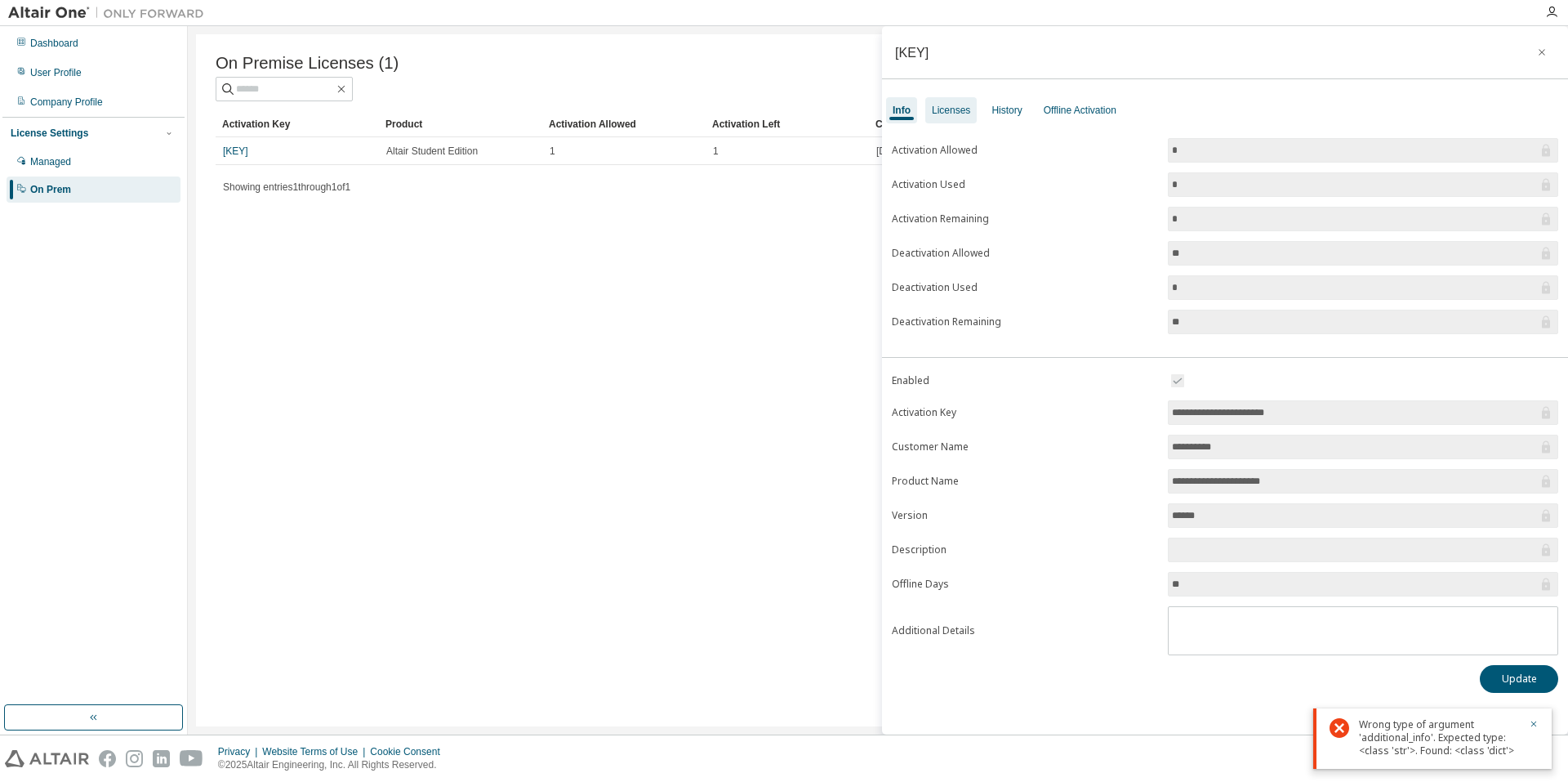 click on "Licenses" at bounding box center [951, 110] 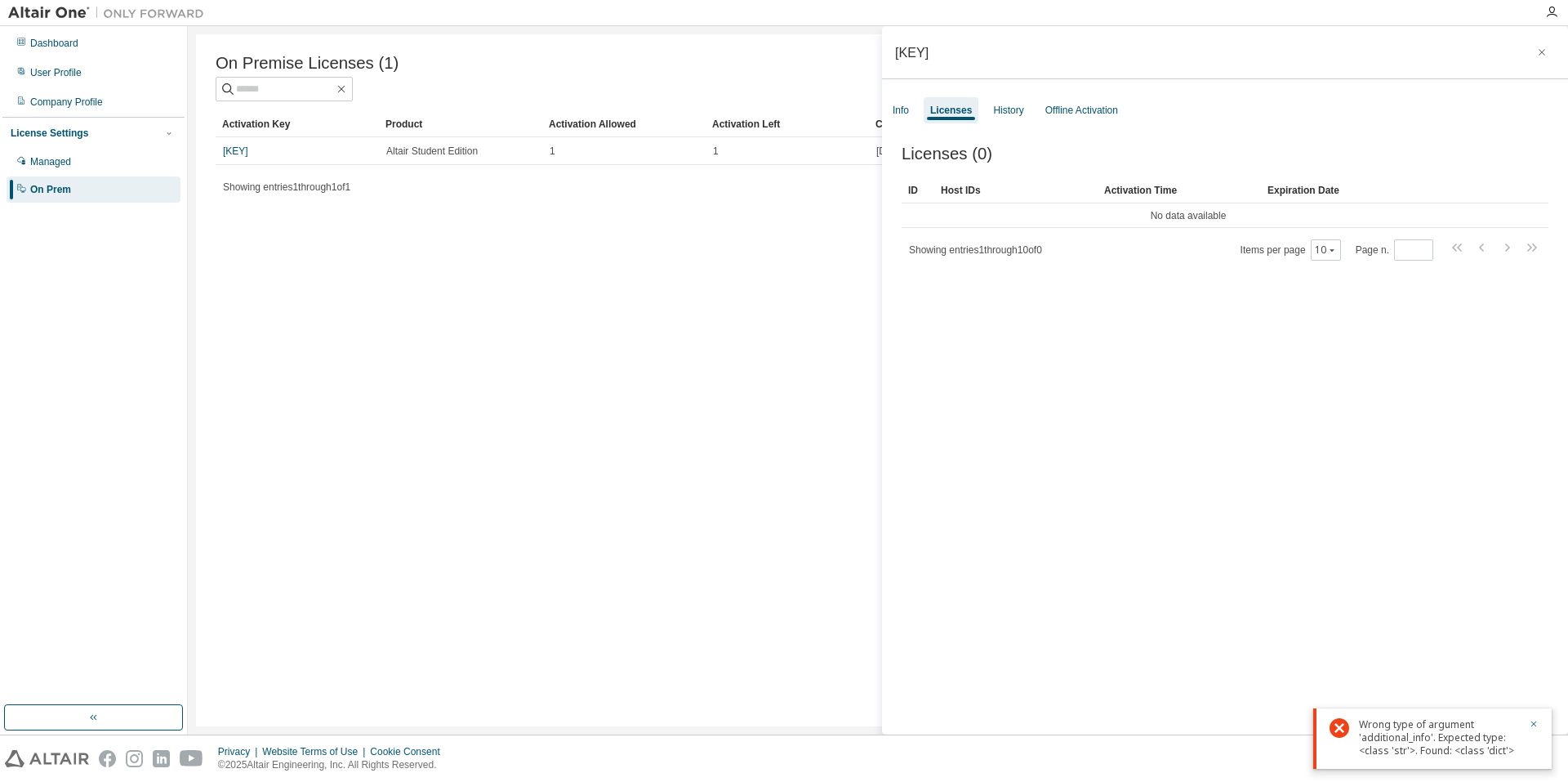 click on "Showing entries  1  through  1  of  1 Items per page 10 Page n. *" at bounding box center (878, 186) 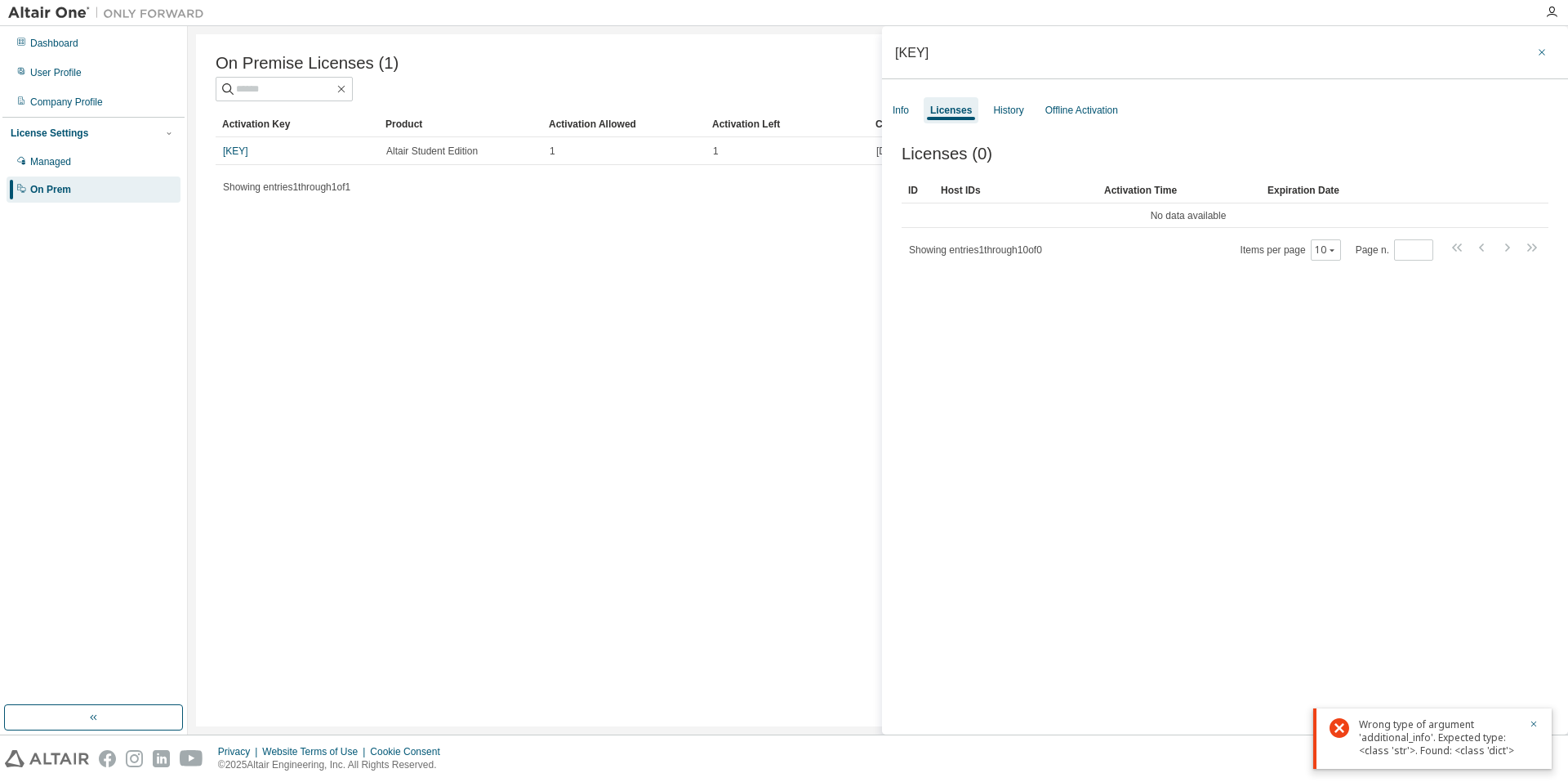 click at bounding box center (1542, 52) 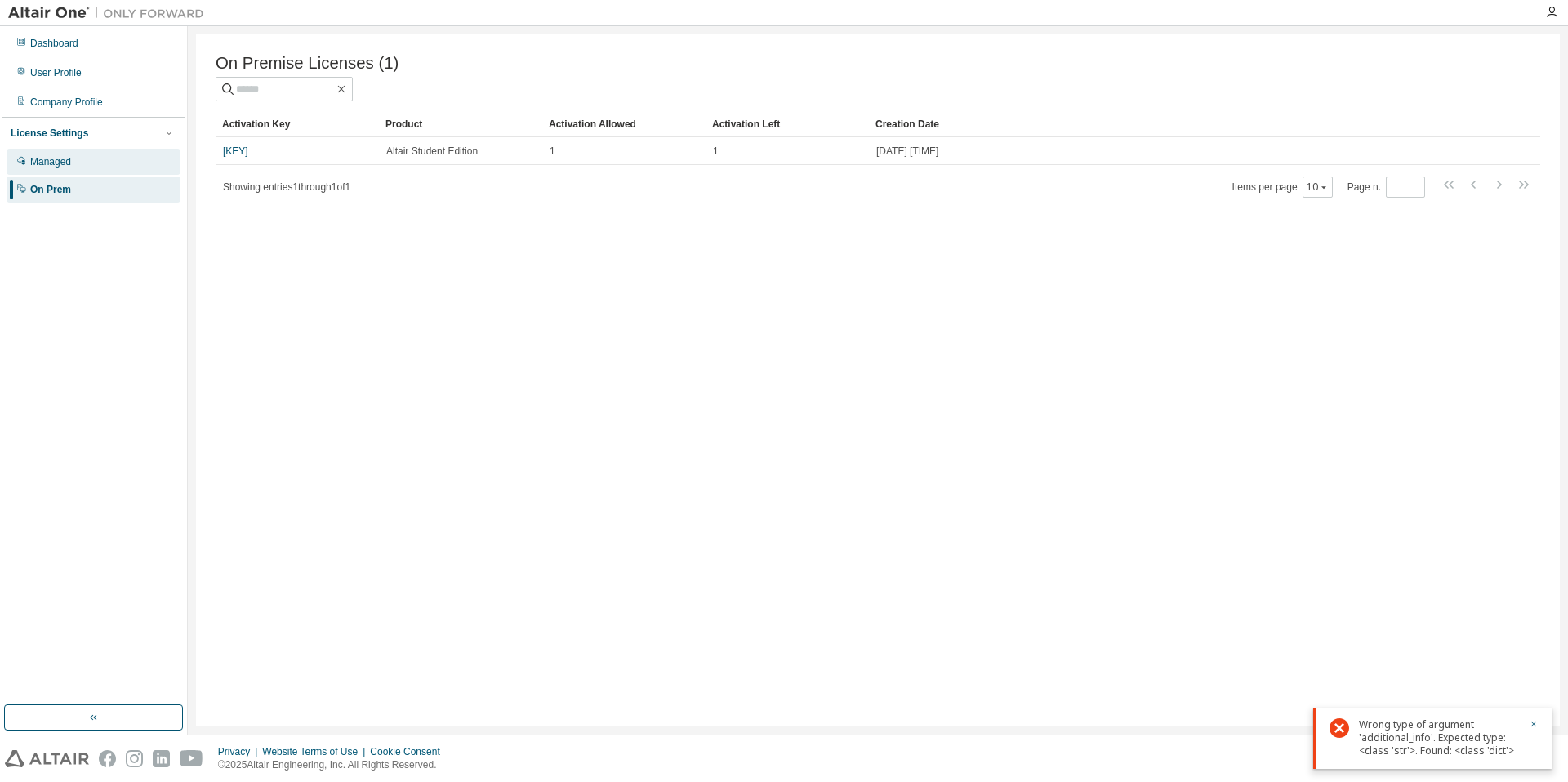 click on "Managed" at bounding box center [93, 162] 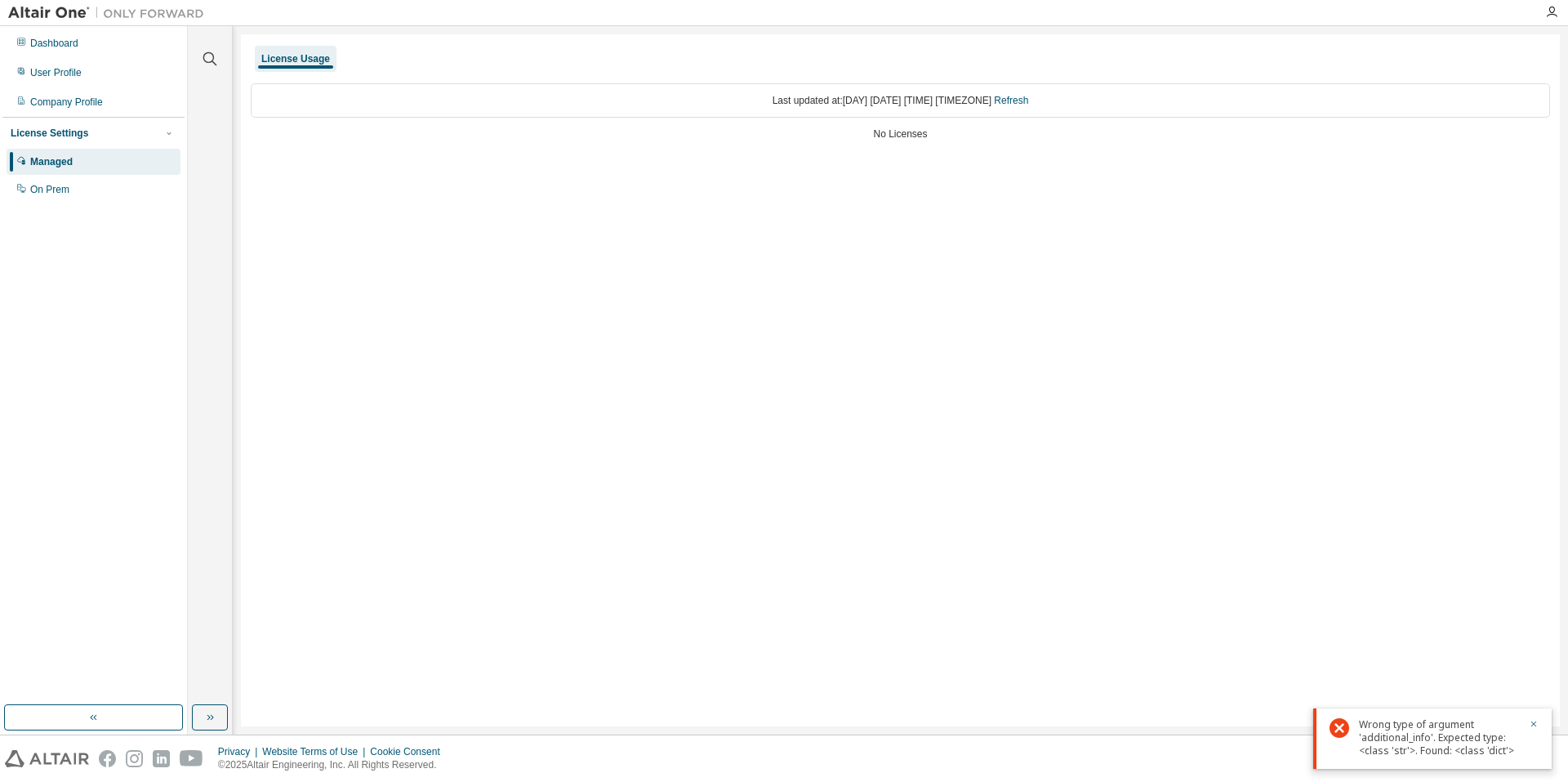 click on "Last updated at:  Wed 2025-08-06 01:11 AM GMT-5   Refresh No Licenses" at bounding box center (900, 114) 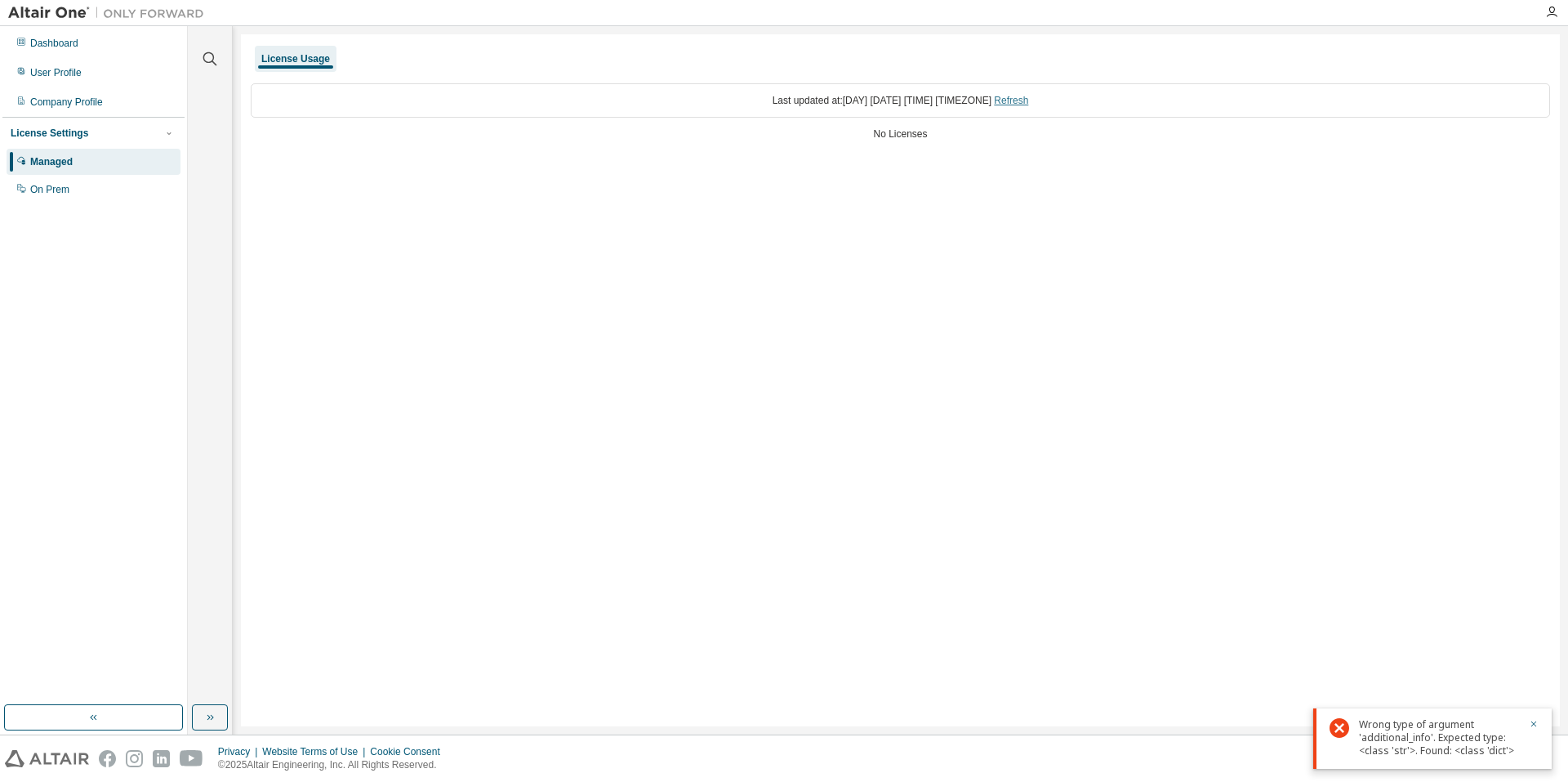click on "Refresh" at bounding box center (1011, 101) 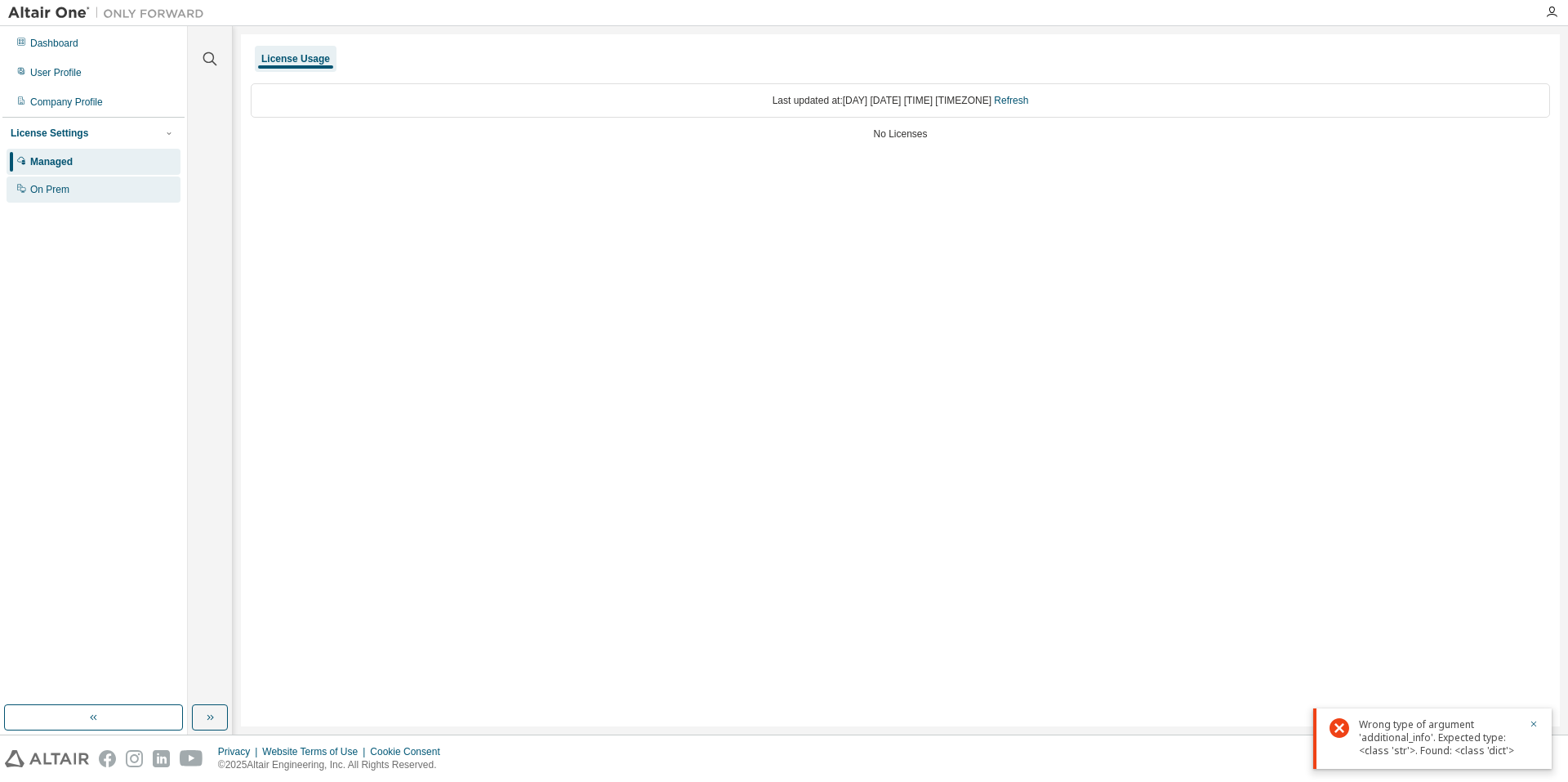click on "On Prem" at bounding box center [93, 190] 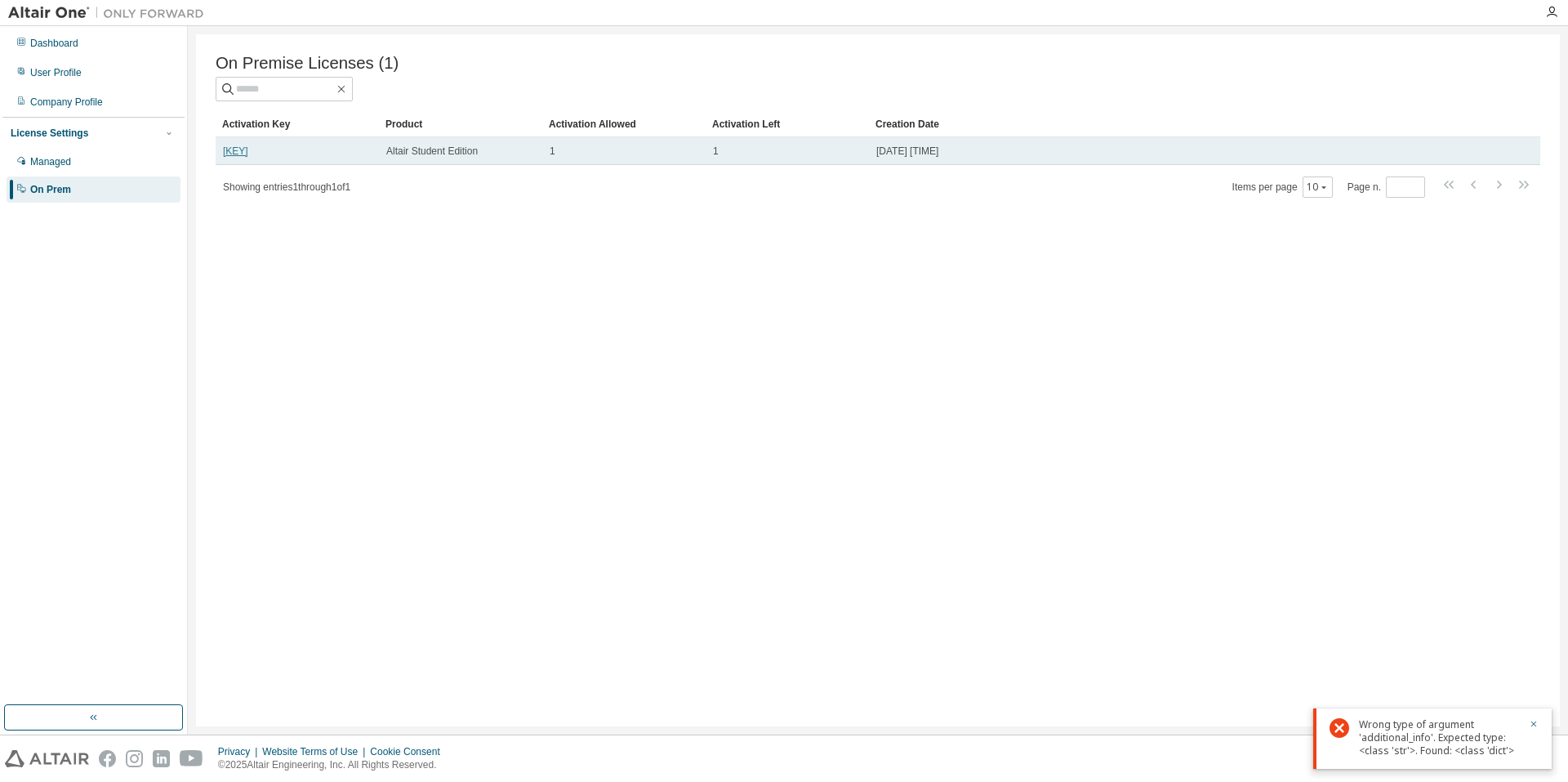 click on "L80B7-S3VE9-EY1CH-CI0DP" at bounding box center [235, 151] 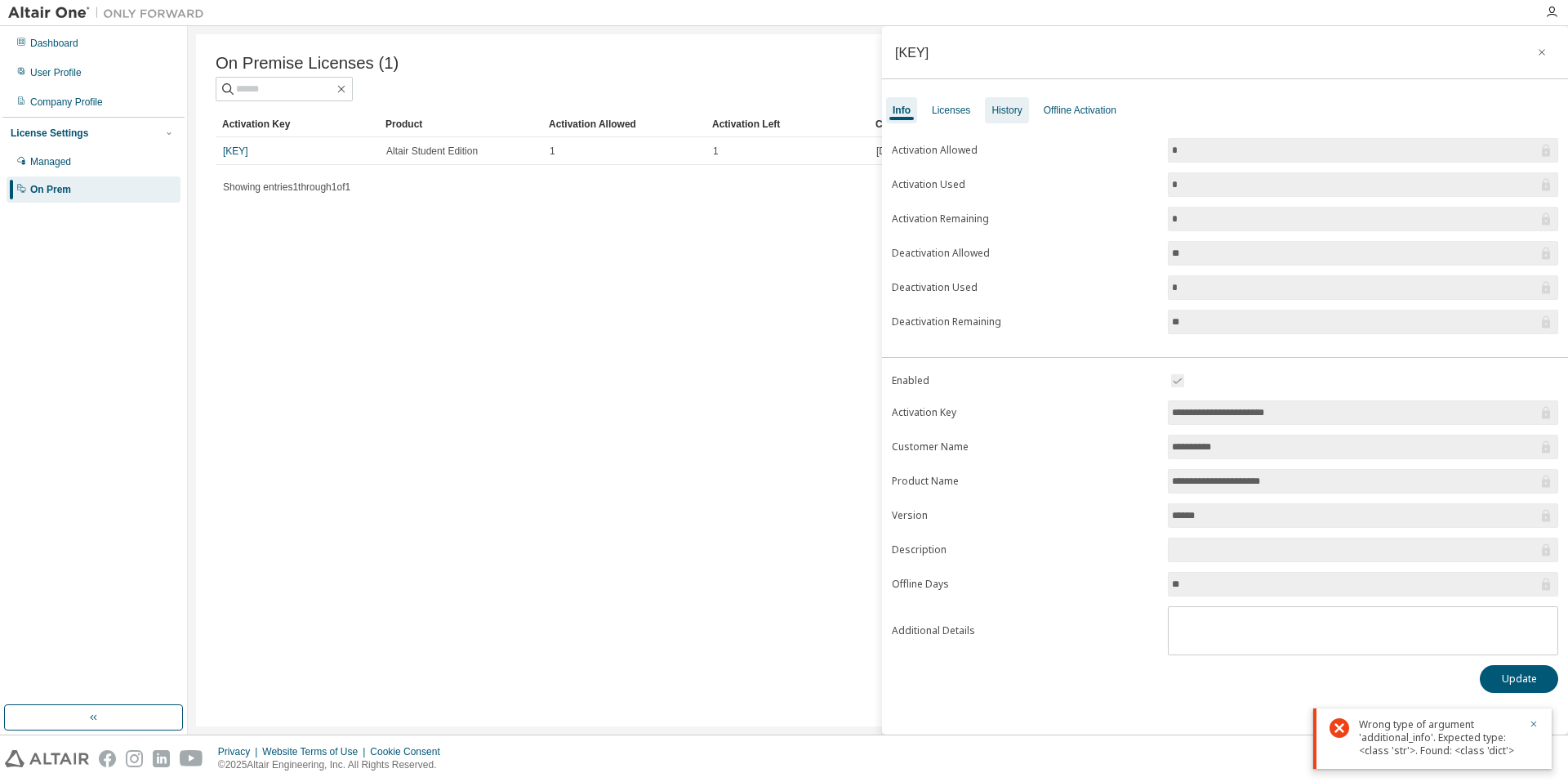 click on "History" at bounding box center (1006, 110) 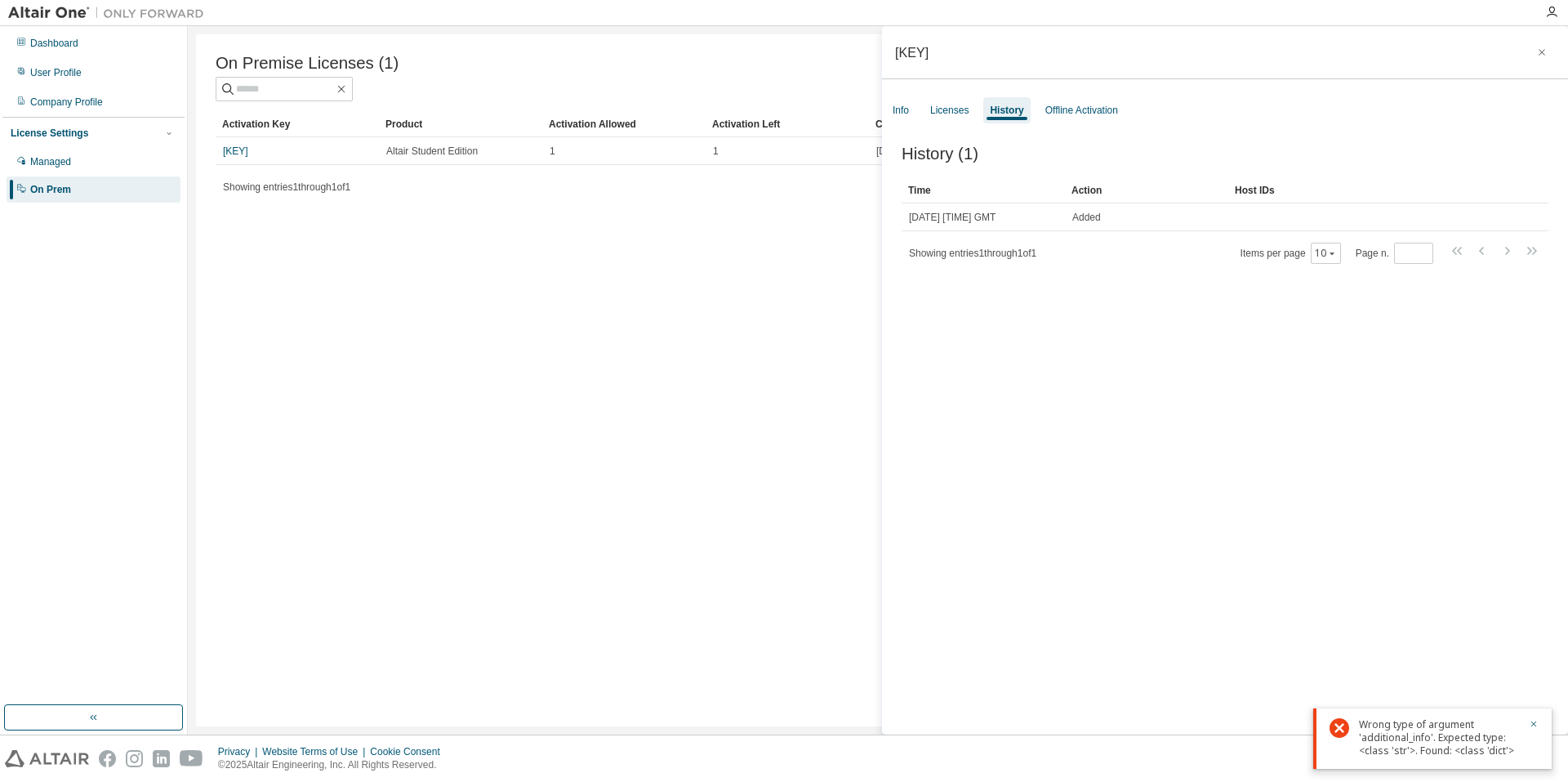 click on "History (1) Clear Load Save Save As Field Operator Value Select filter Select operand Add criteria Search Time Action Host IDs Wed, 06 Aug 2025 06:07:12 GMT Added Showing entries  1  through  1  of  1 Items per page 10 Page n. *" at bounding box center [1225, 442] 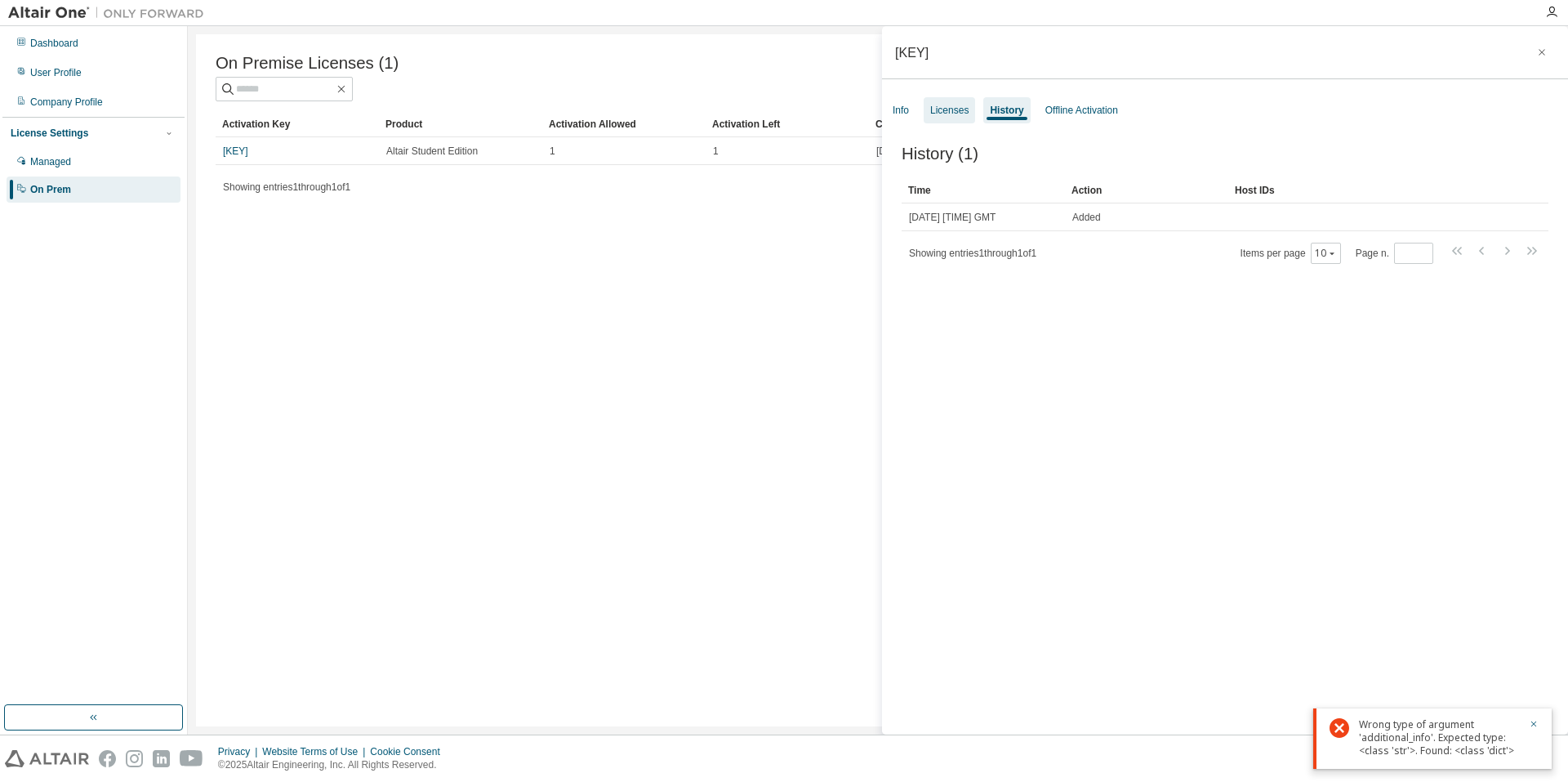 click on "Licenses" at bounding box center [949, 110] 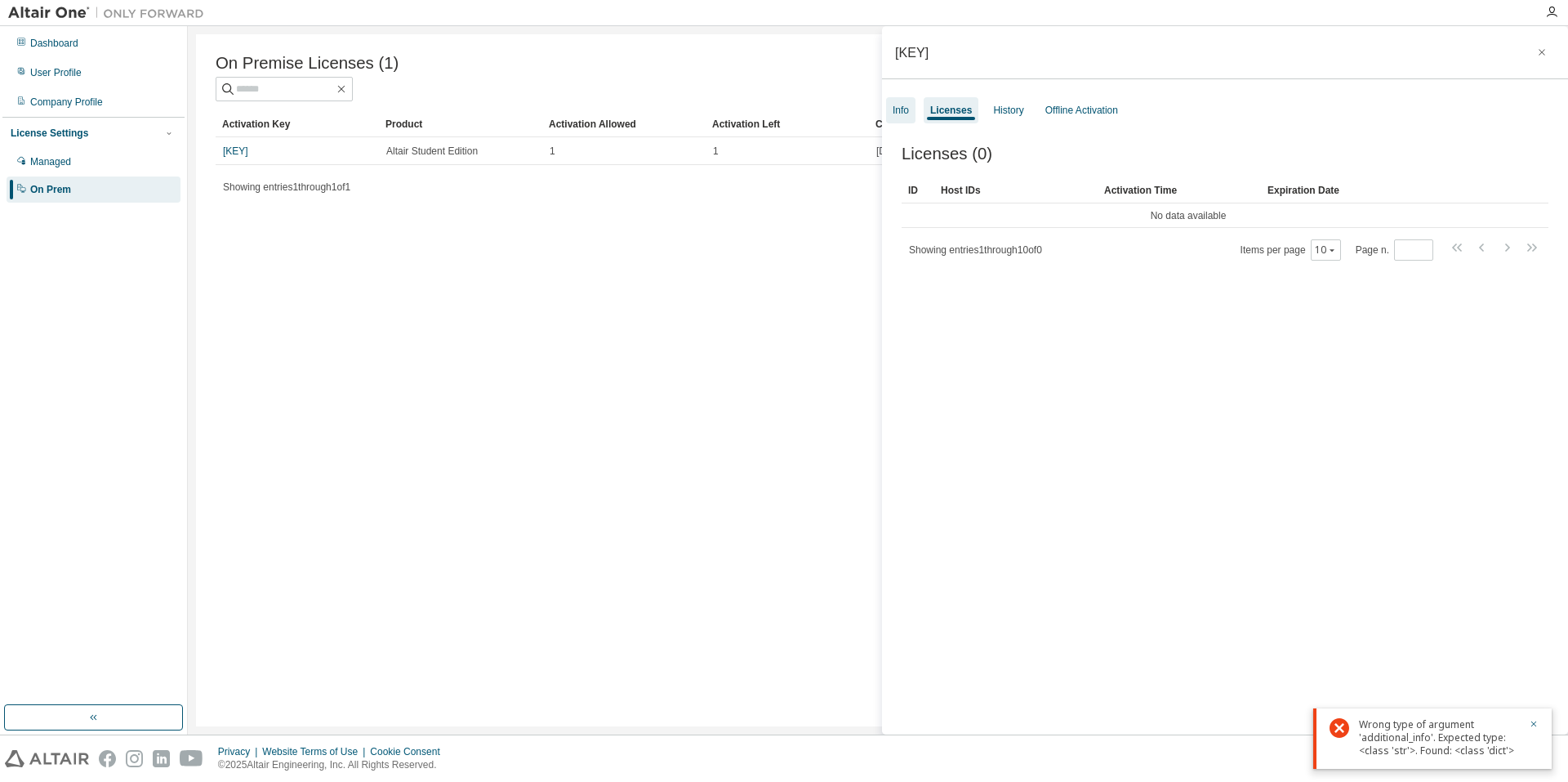 click on "Info" at bounding box center (901, 110) 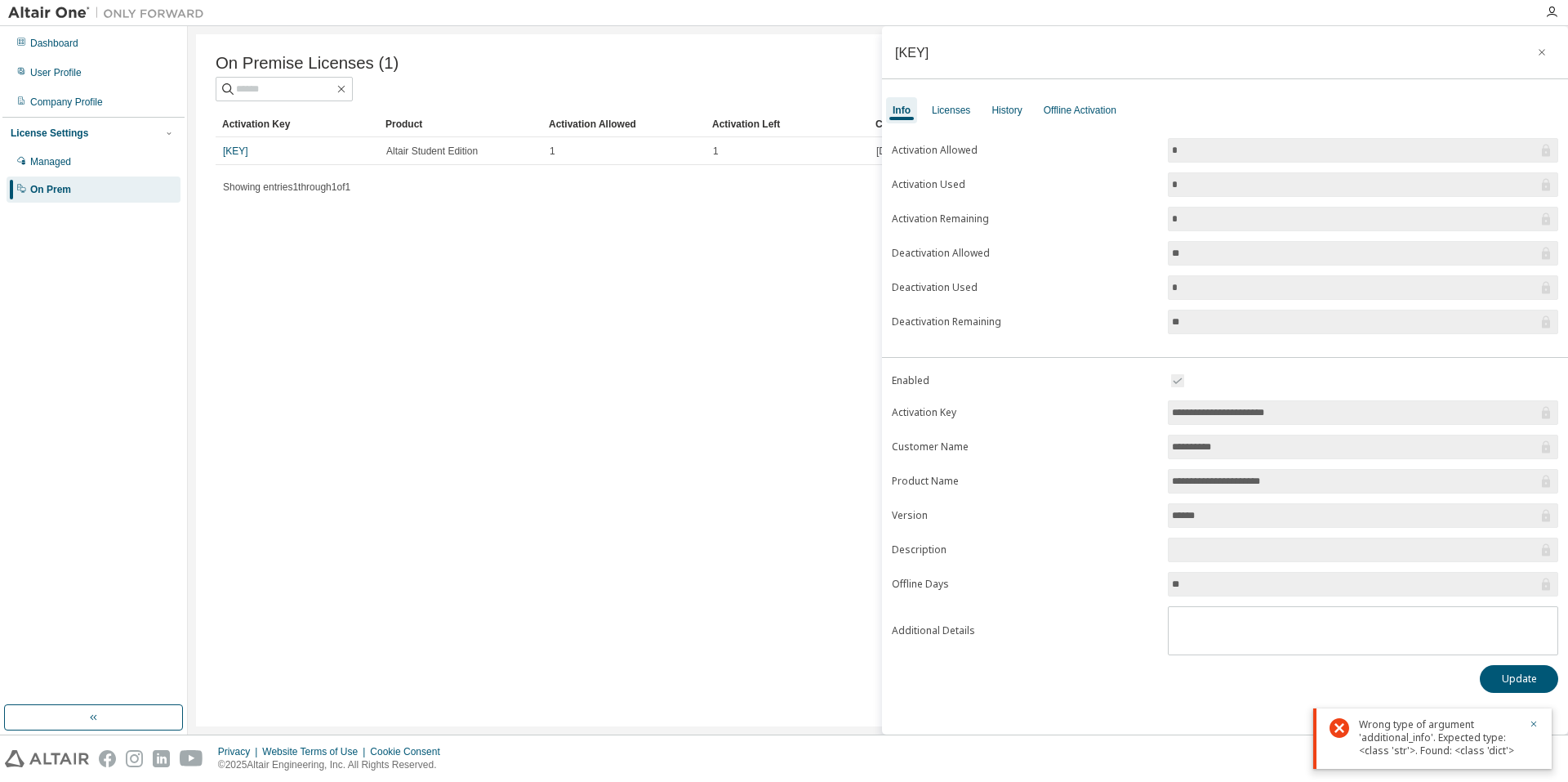 click on "On Premise Licenses (1) Clear Load Save Save As Field Operator Value Select filter Select operand Add criteria Search Activation Key Product Activation Allowed Activation Left Creation Date L80B7-S3VE9-EY1CH-CI0DP Altair Student Edition 1 1 2025-08-06 06:07:12 Showing entries  1  through  1  of  1 Items per page 10 Page n. *" at bounding box center [878, 380] 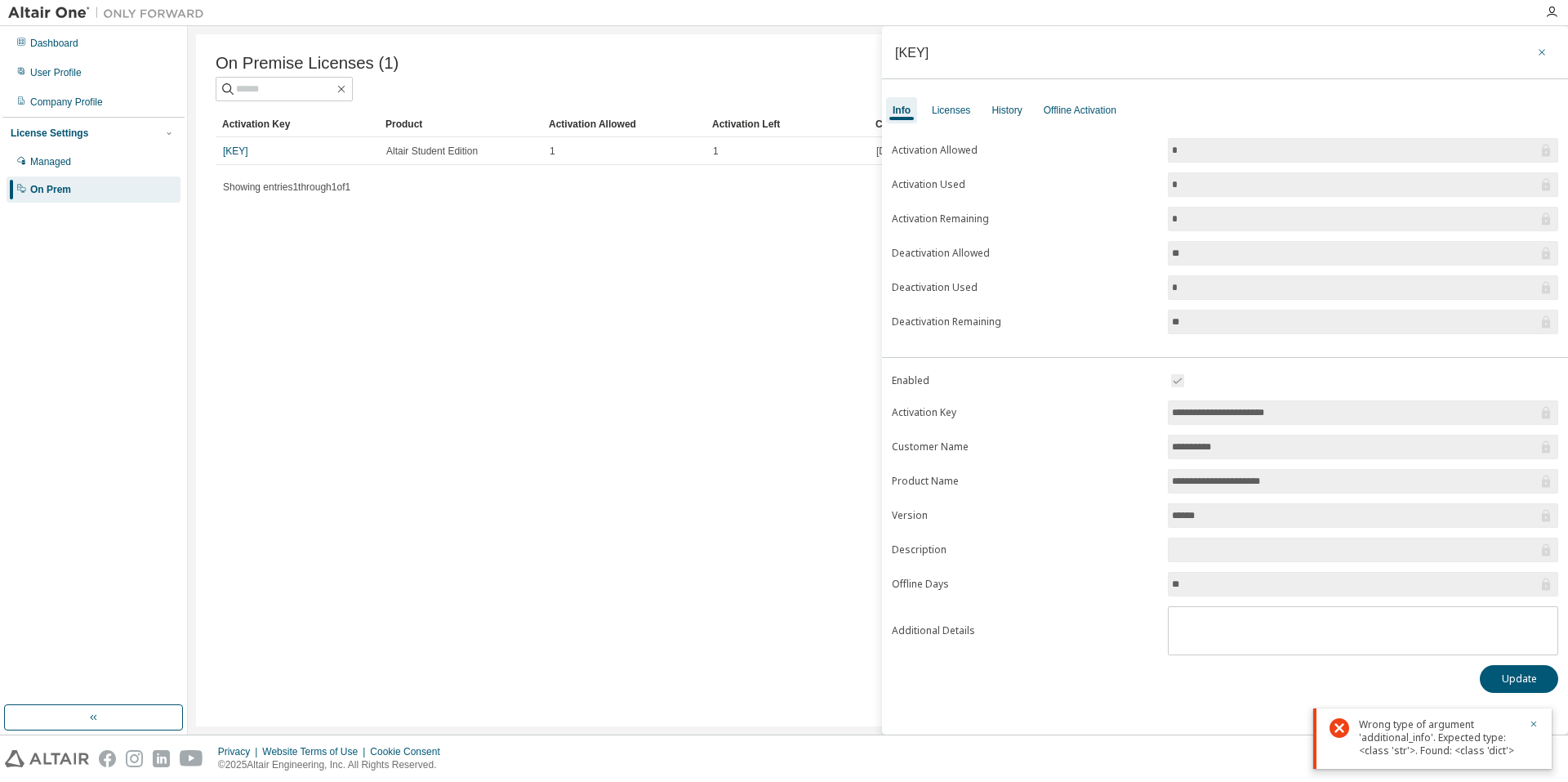 click 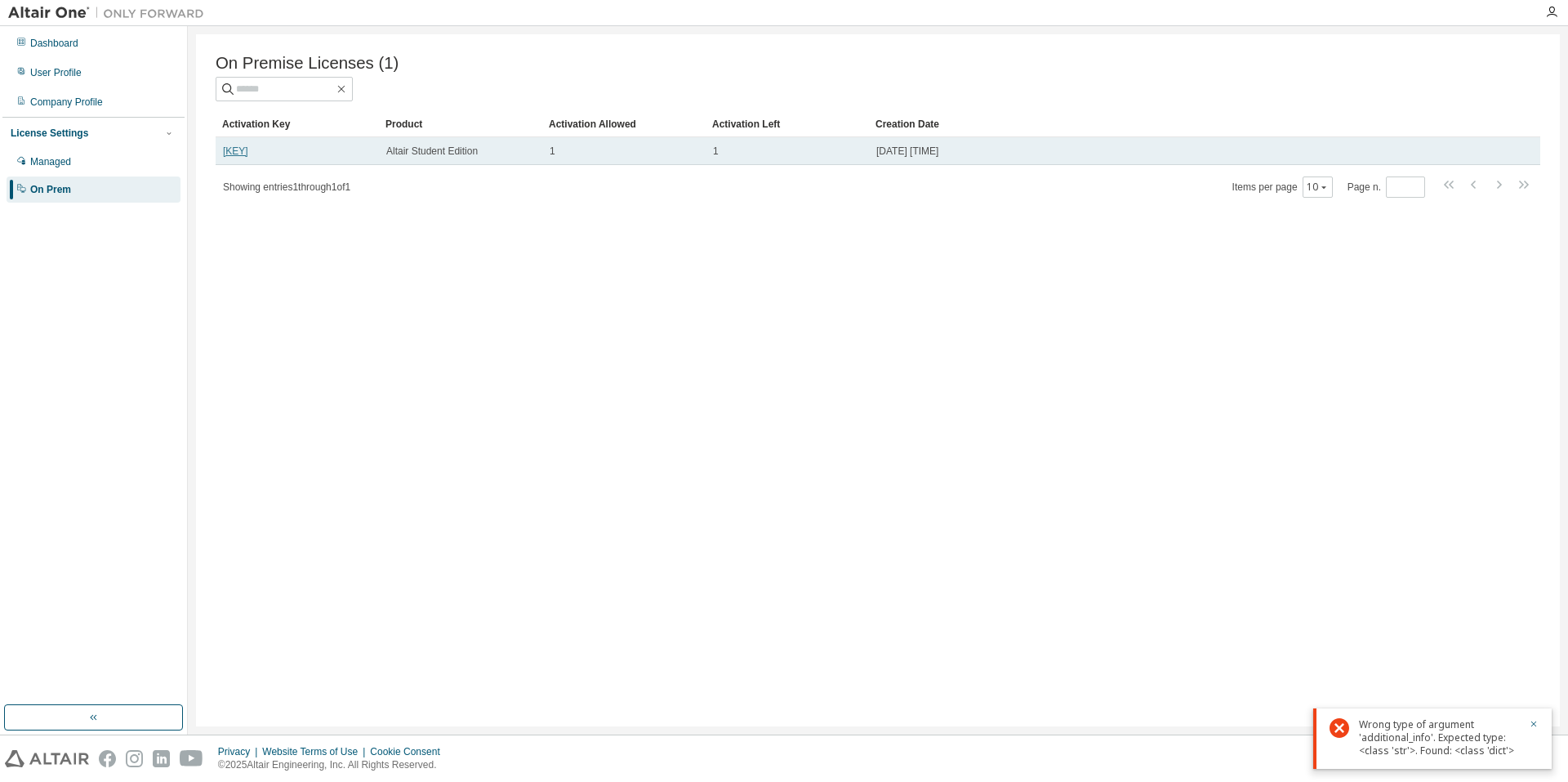 drag, startPoint x: 365, startPoint y: 152, endPoint x: 223, endPoint y: 159, distance: 142.1724 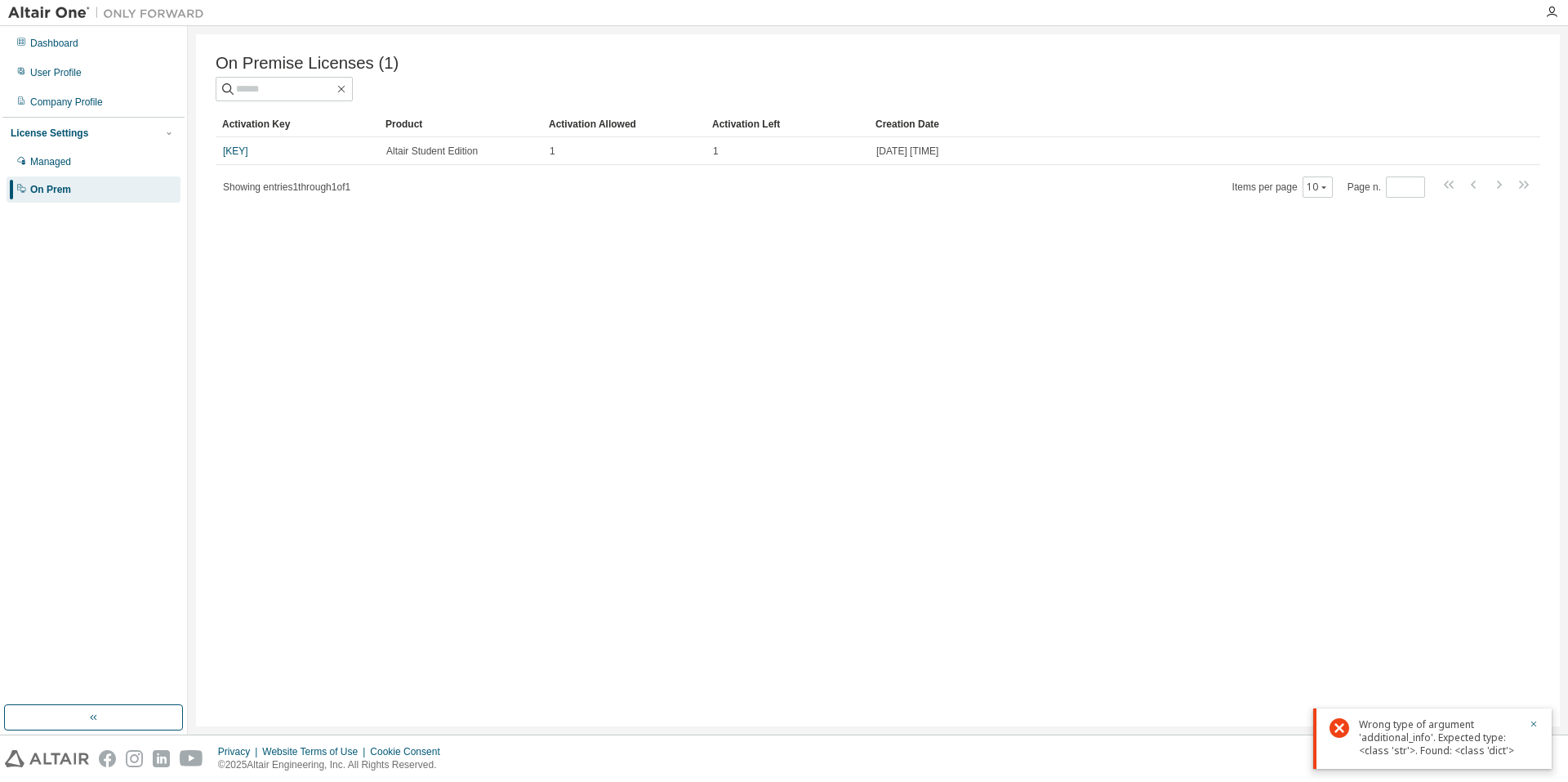 copy on "L80B7-S3VE9-EY1CH-CI0DP" 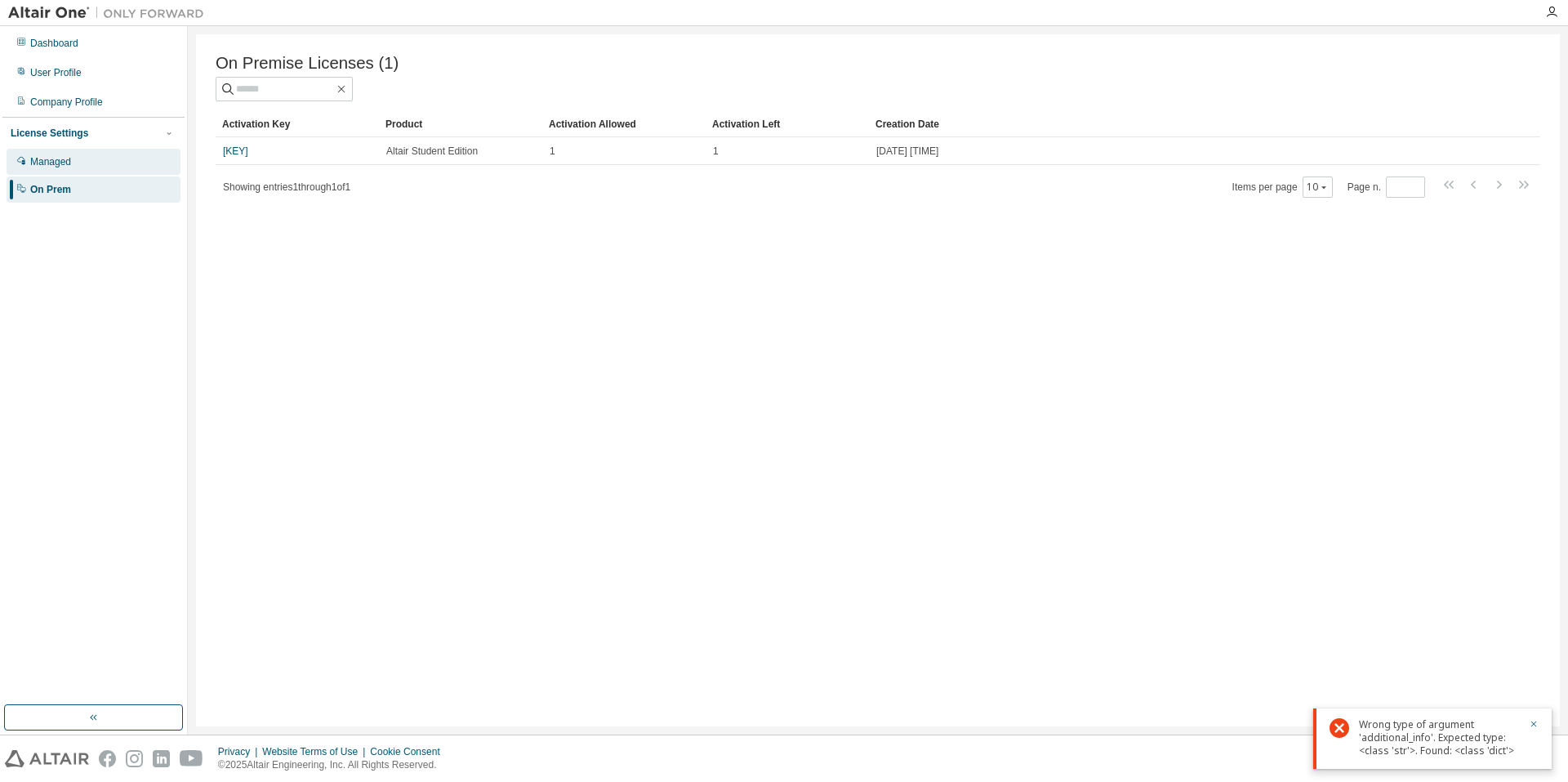 click on "Managed" at bounding box center (93, 162) 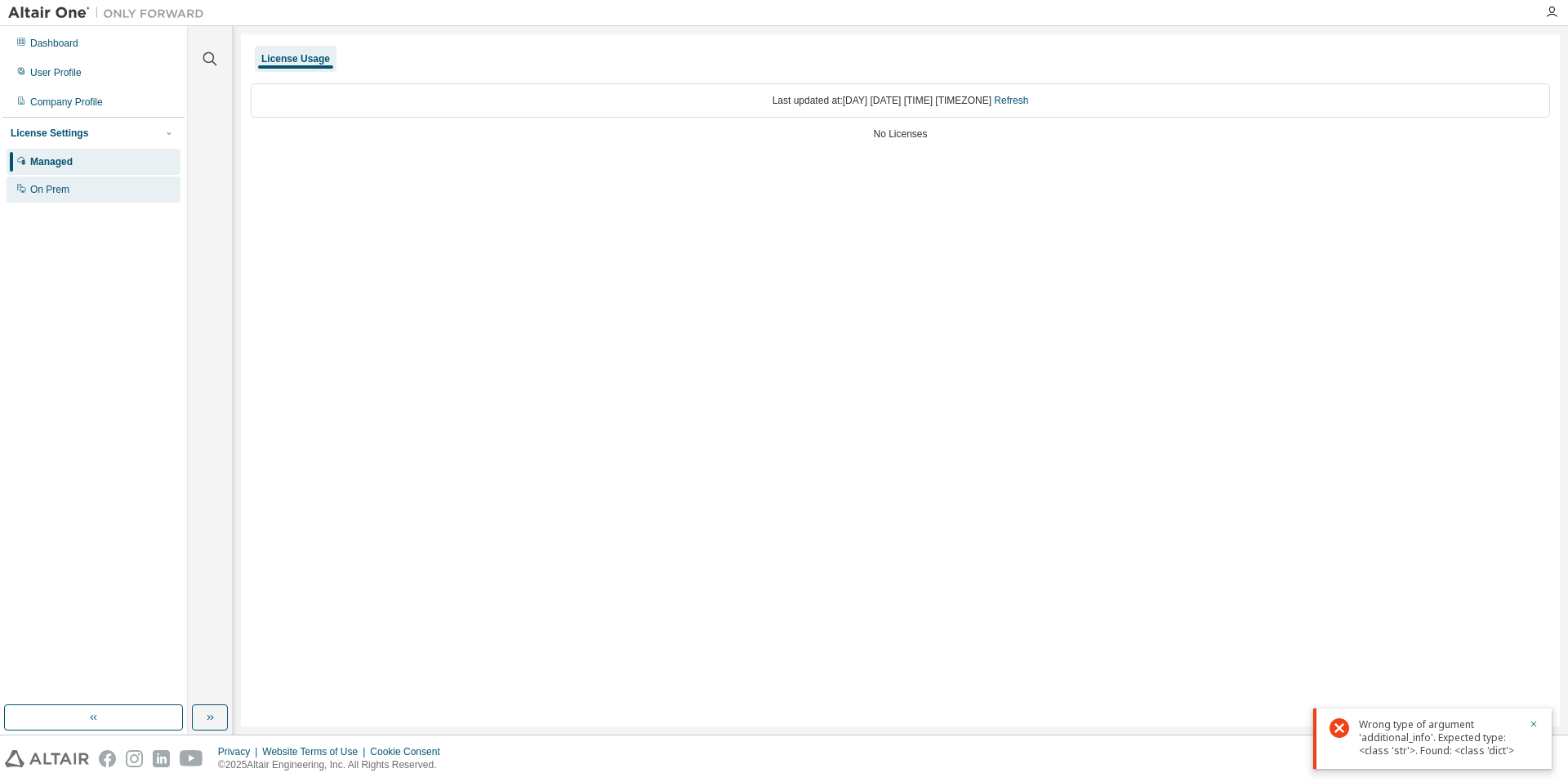click on "On Prem" at bounding box center [93, 190] 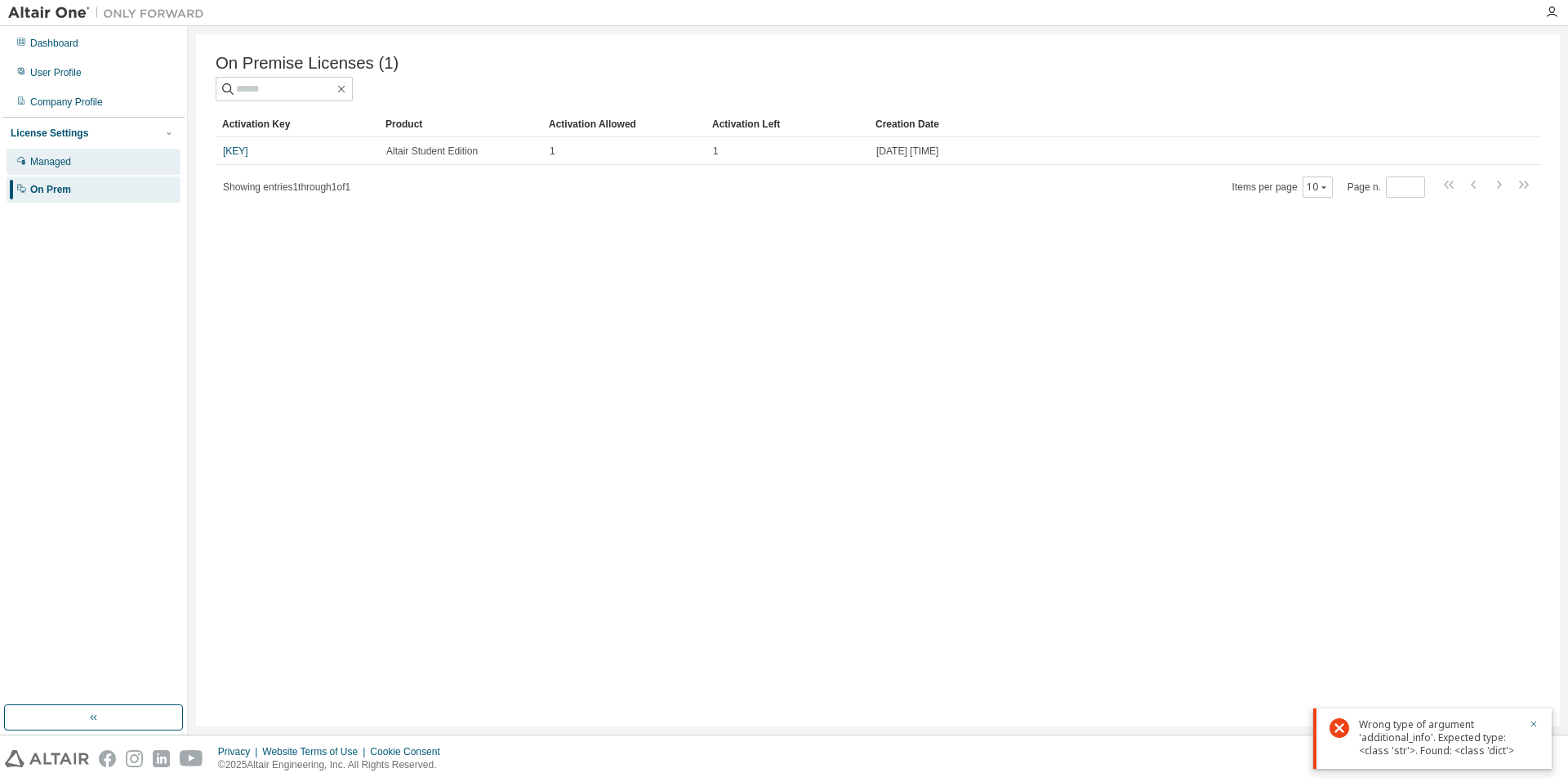 click on "Managed" at bounding box center (93, 162) 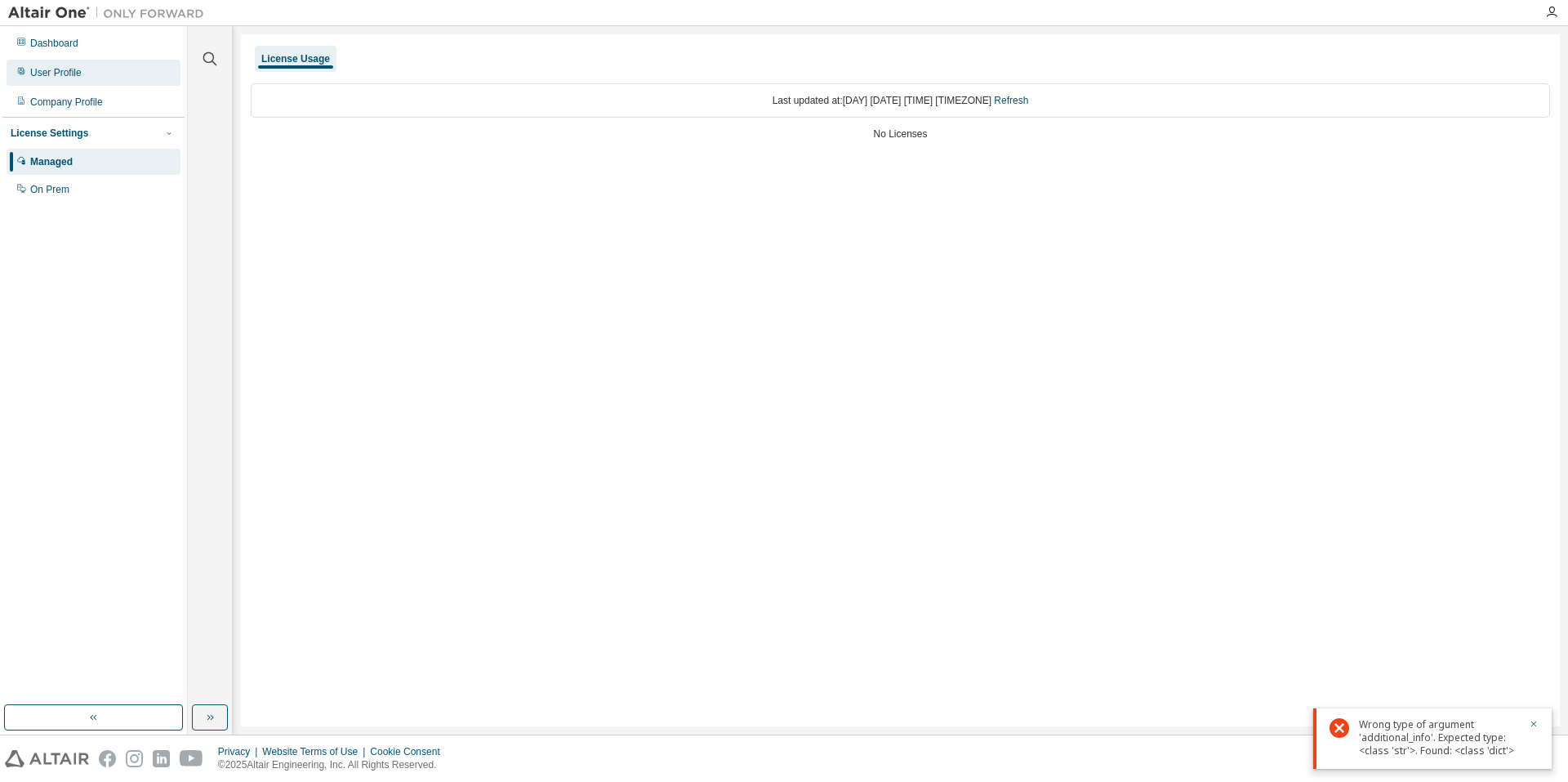 click on "User Profile" at bounding box center (56, 73) 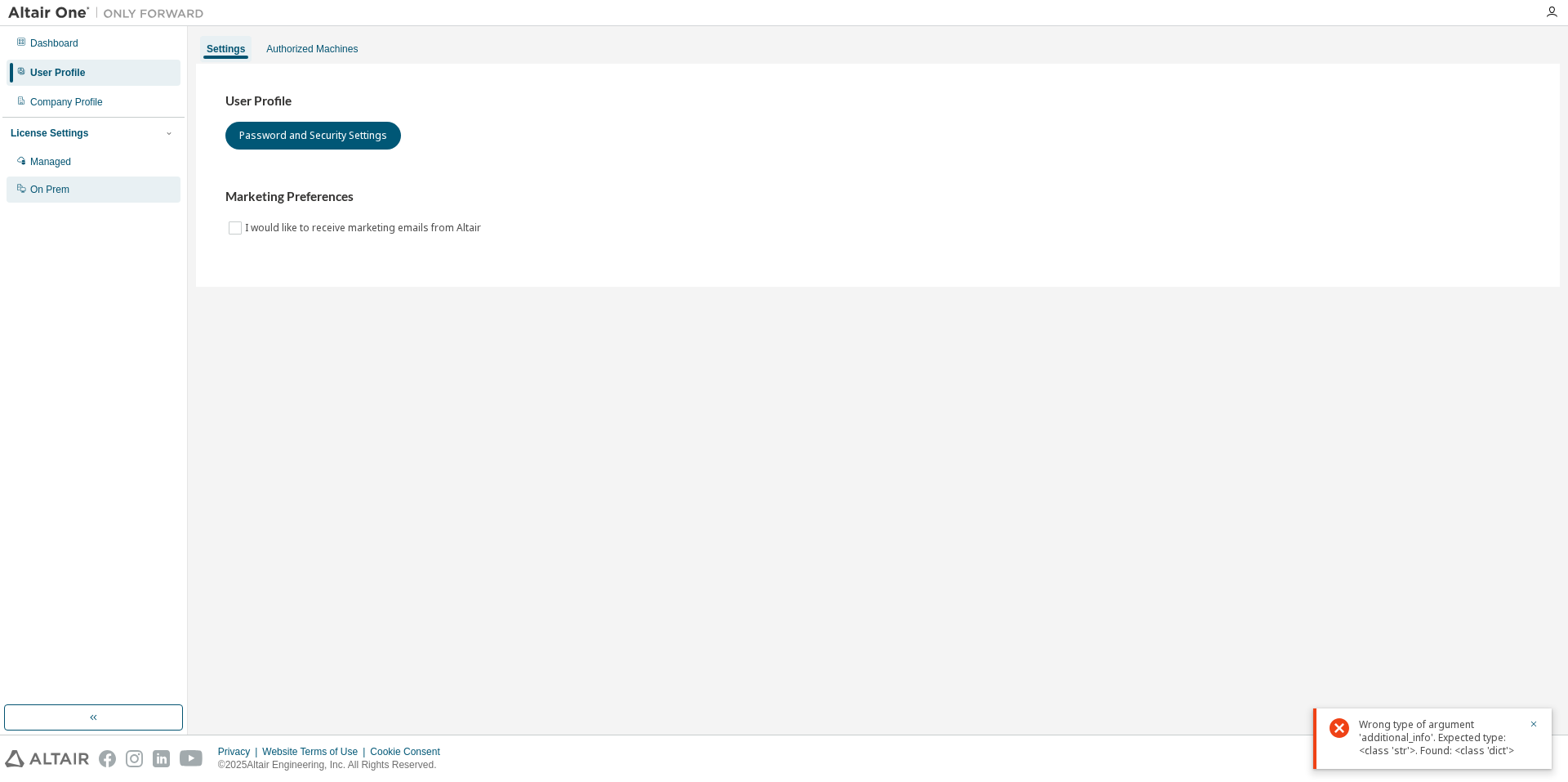 click on "On Prem" at bounding box center (93, 190) 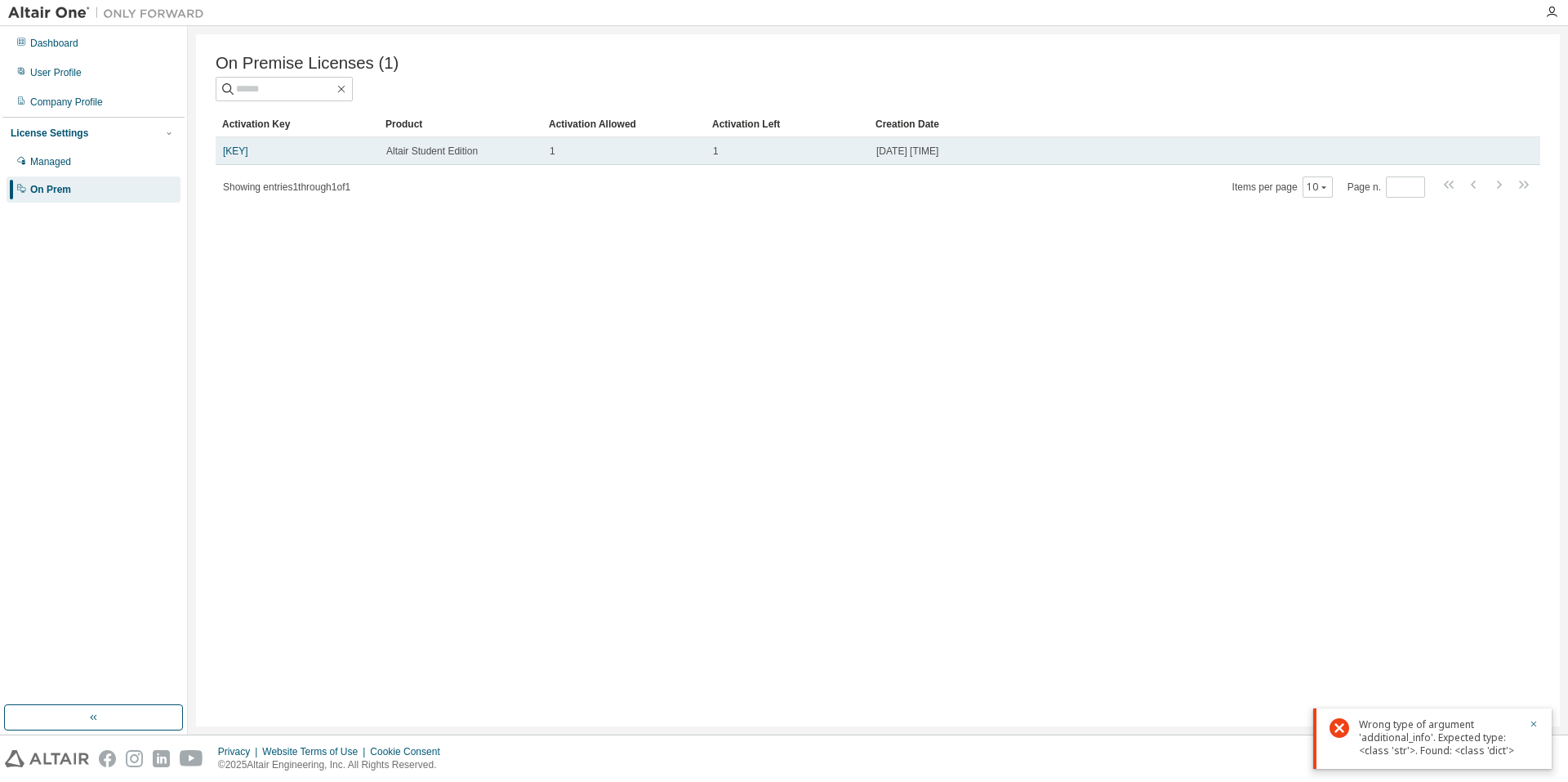 drag, startPoint x: 320, startPoint y: 148, endPoint x: 222, endPoint y: 154, distance: 98.1835 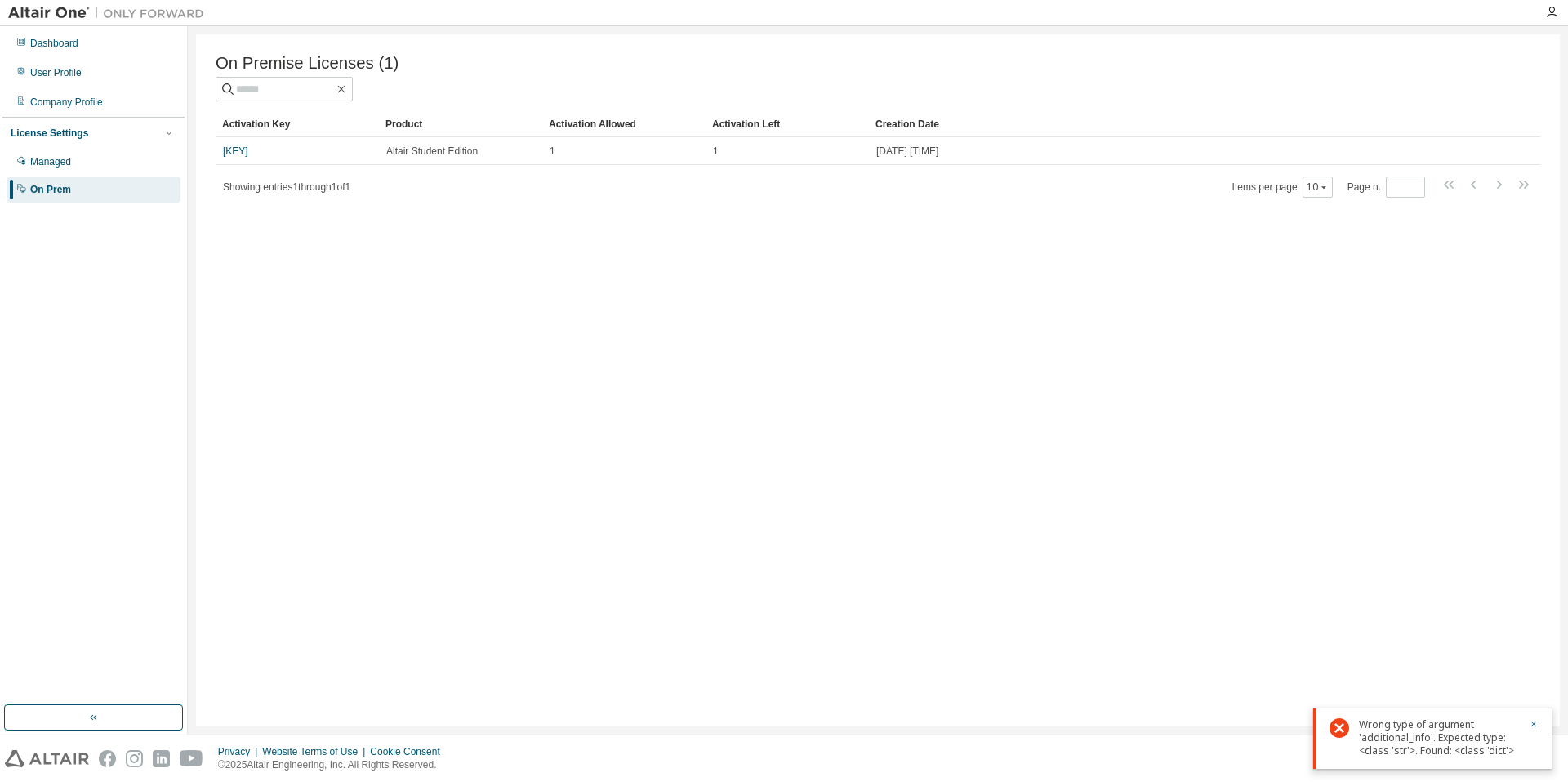 click on "On Premise Licenses (1) Clear Load Save Save As Field Operator Value Select filter Select operand Add criteria Search Activation Key Product Activation Allowed Activation Left Creation Date L80B7-S3VE9-EY1CH-CI0DP Altair Student Edition 1 1 2025-08-06 06:07:12 Showing entries  1  through  1  of  1 Items per page 10 Page n. *" at bounding box center [878, 380] 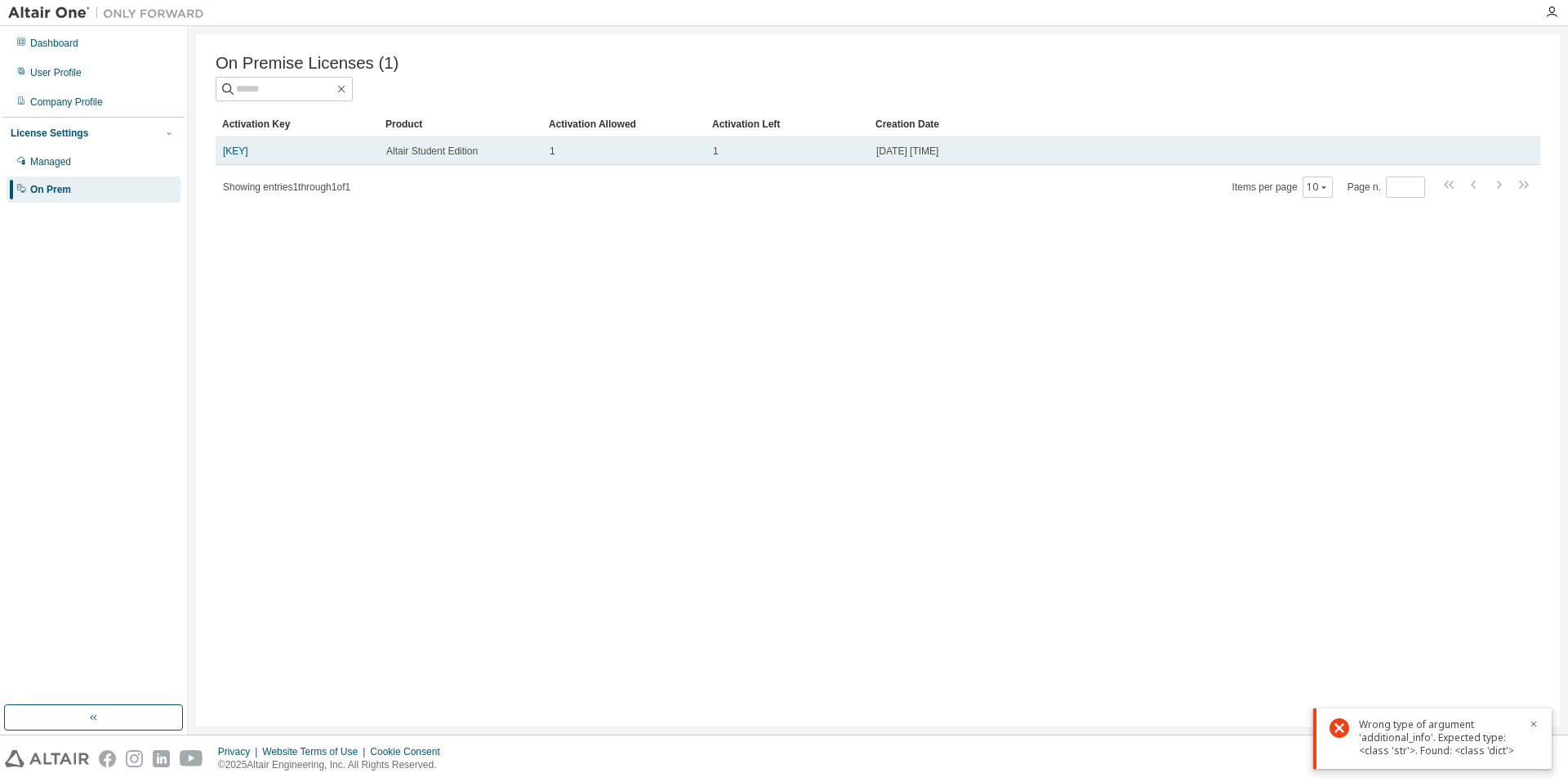 click on "L80B7-S3VE9-EY1CH-CI0DP" at bounding box center [297, 151] 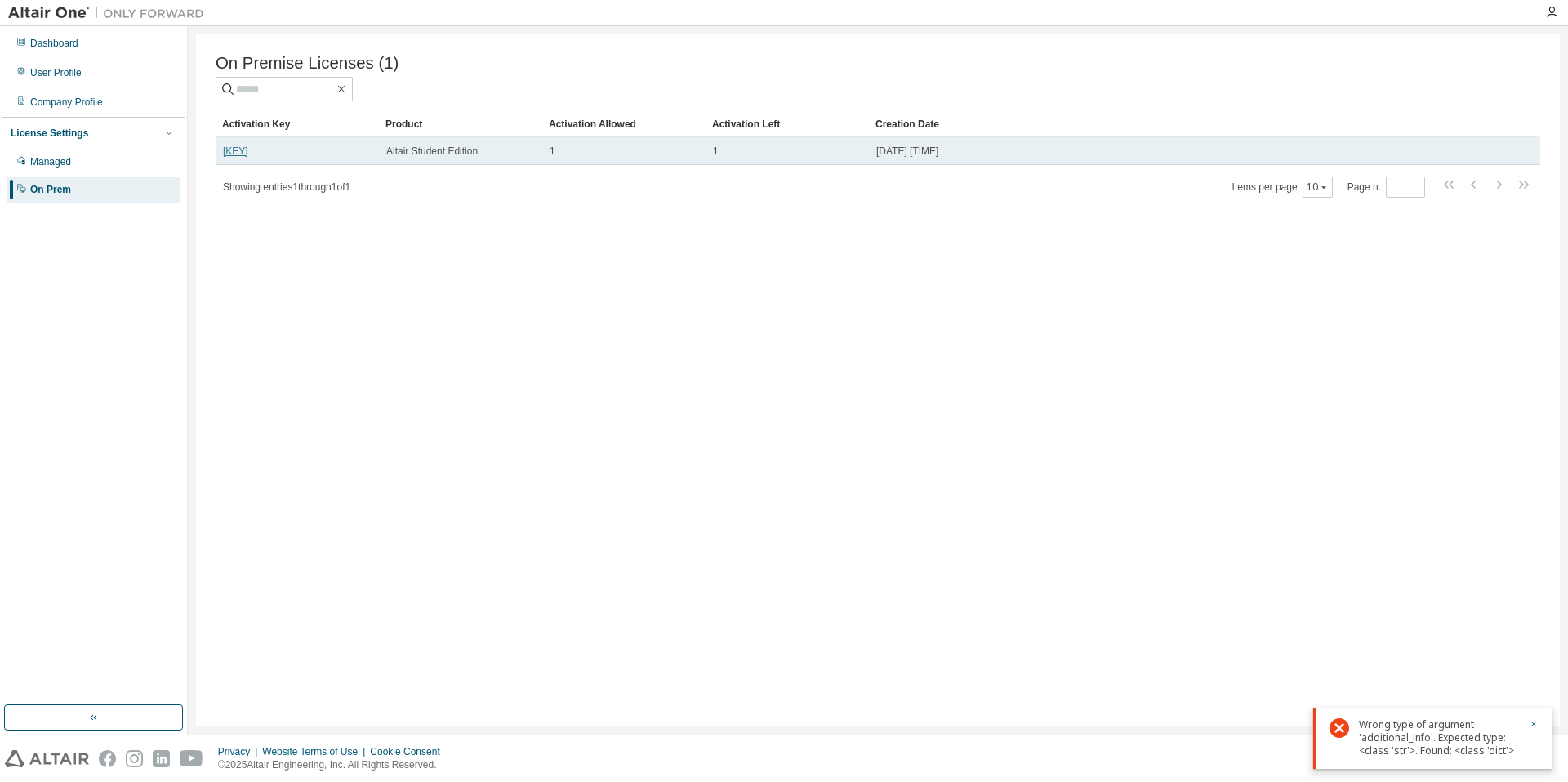 click on "L80B7-S3VE9-EY1CH-CI0DP" at bounding box center (235, 151) 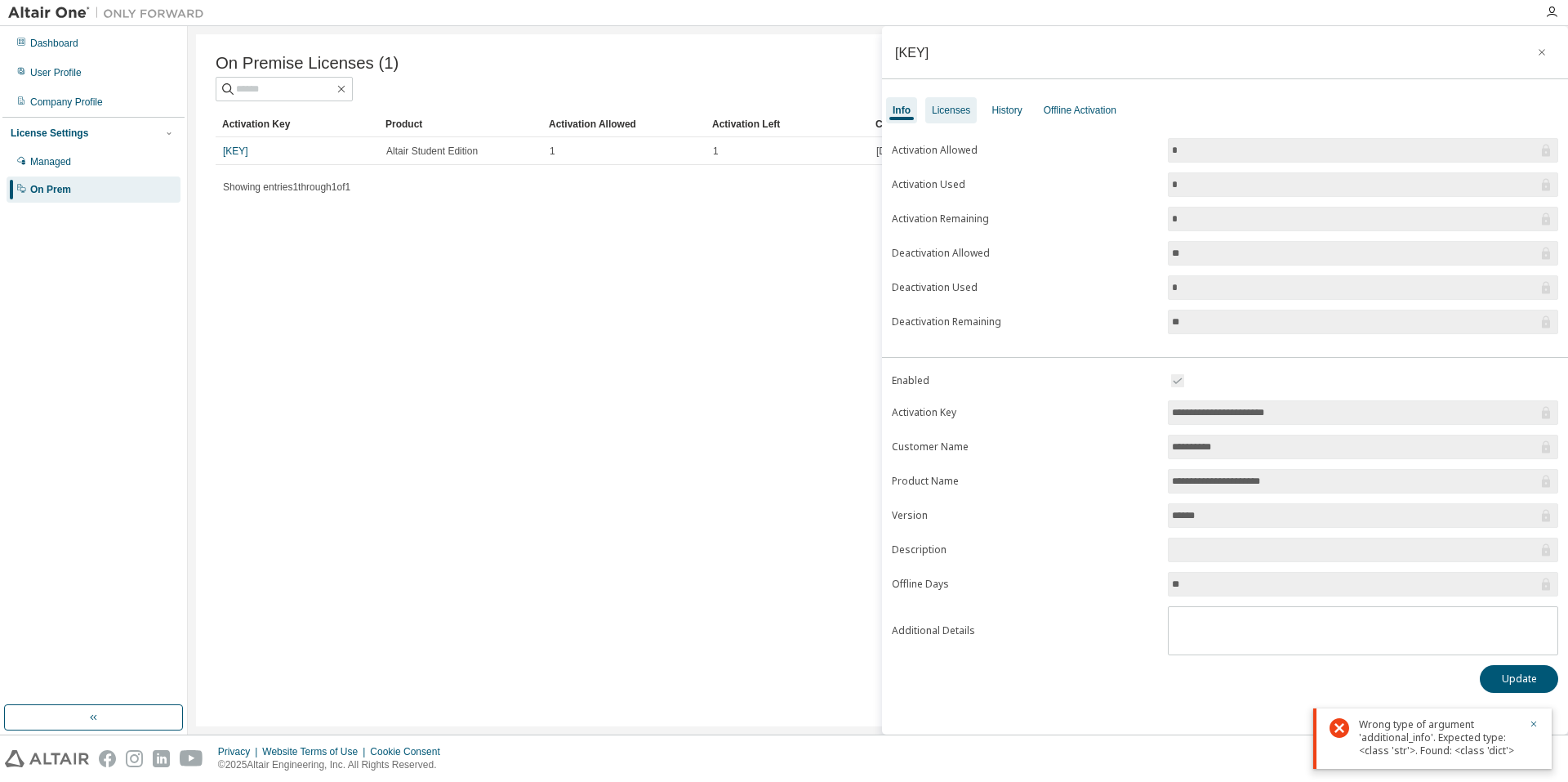 click on "Licenses" at bounding box center [951, 110] 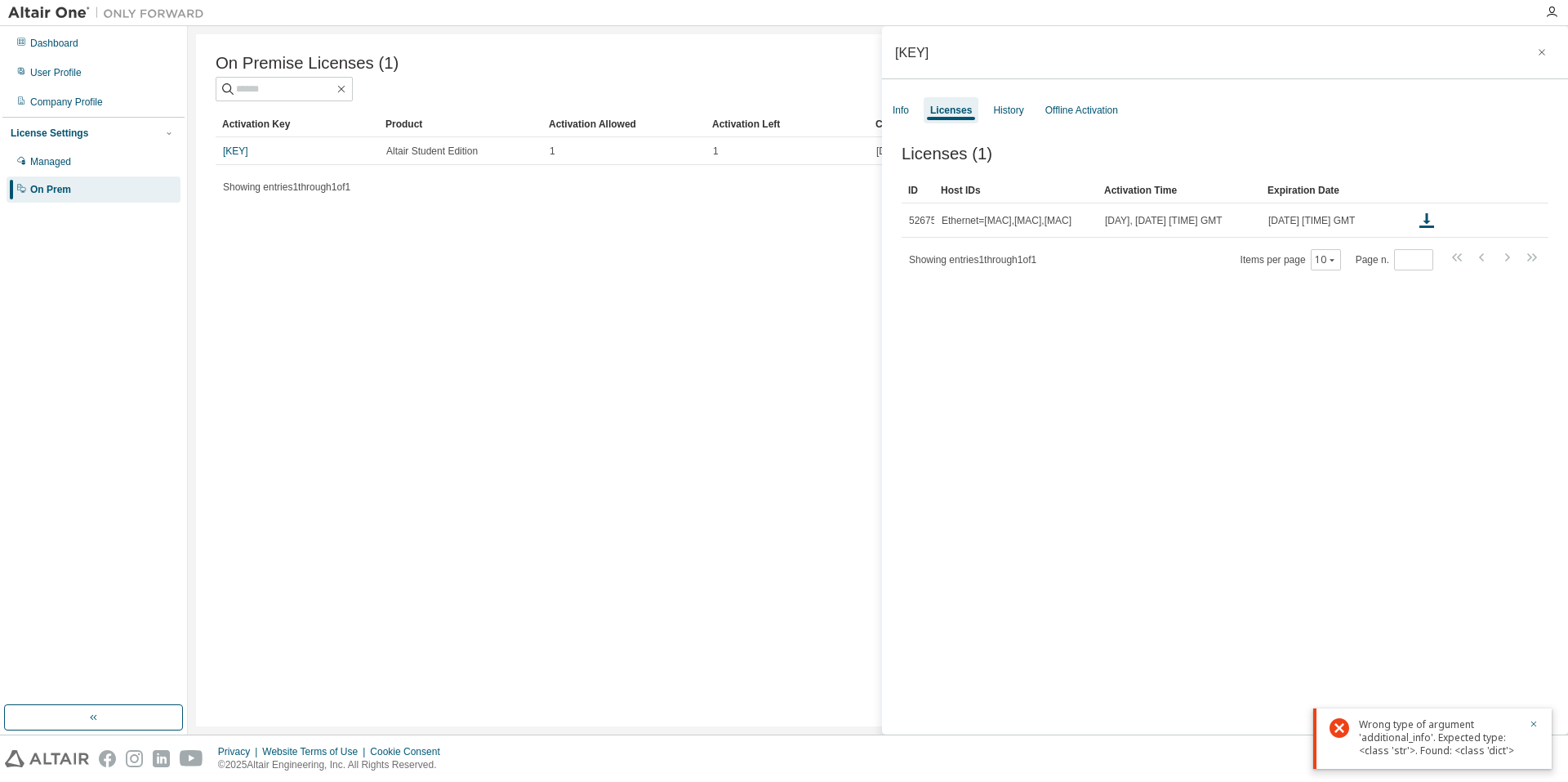 click on "Licenses (1) Clear Load Save Save As Field Operator Value Select filter Select operand Add criteria Search ID Host IDs Activation Time Expiration Date 52675 Ethernet=0A002700000F,Ethernet=D8BBC1474FF2,Ethernet=00155D1C5E05 Wed, 06 Aug 2025 06:19:19 GMT Thu, 06 Aug 2026 00:00:00 GMT Showing entries  1  through  1  of  1 Items per page 10 Page n. *" at bounding box center (1225, 442) 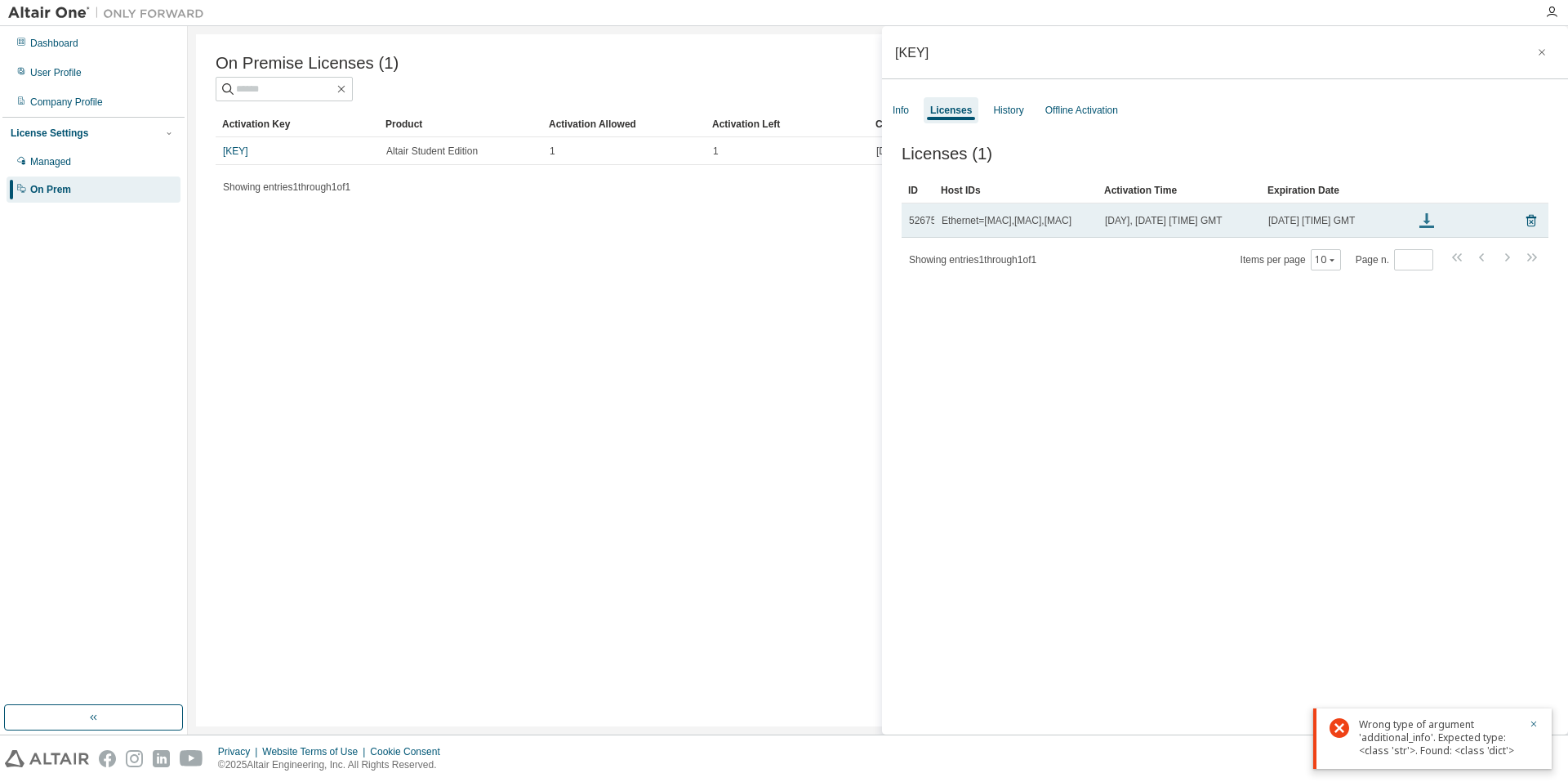 click 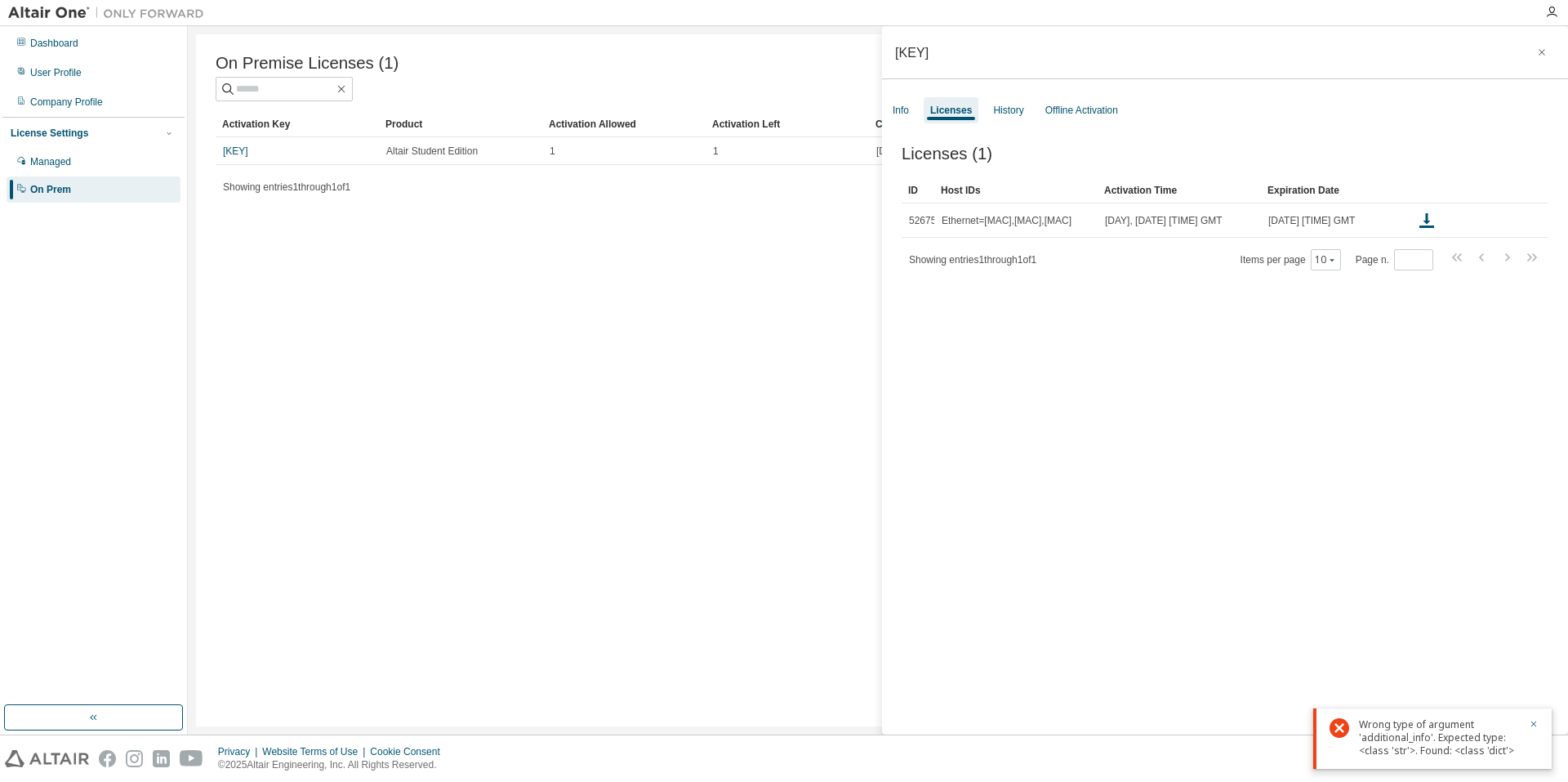 click at bounding box center (874, 12) 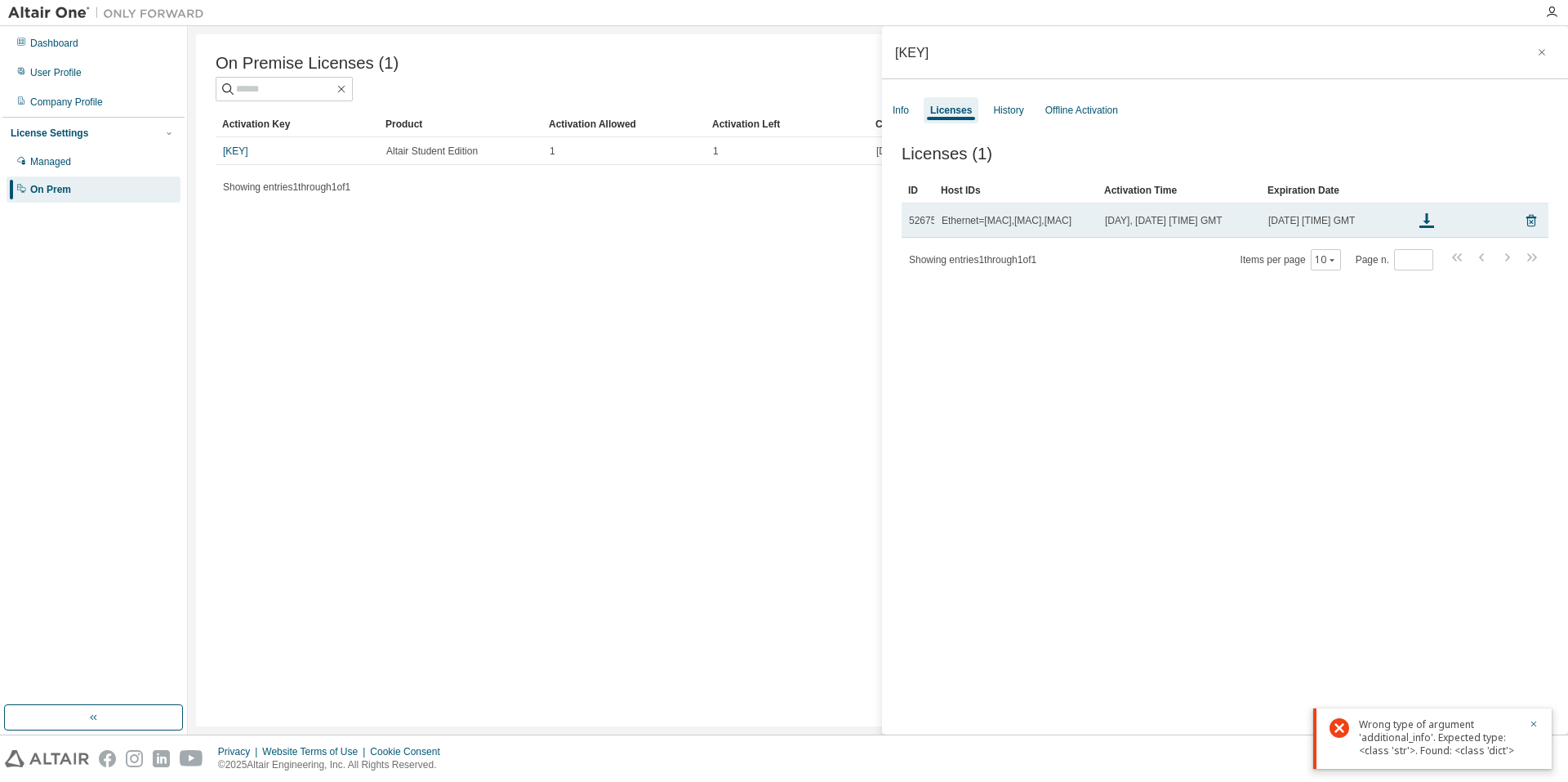 click on "Wed, 06 Aug 2025 06:19:19 GMT" at bounding box center [1164, 221] 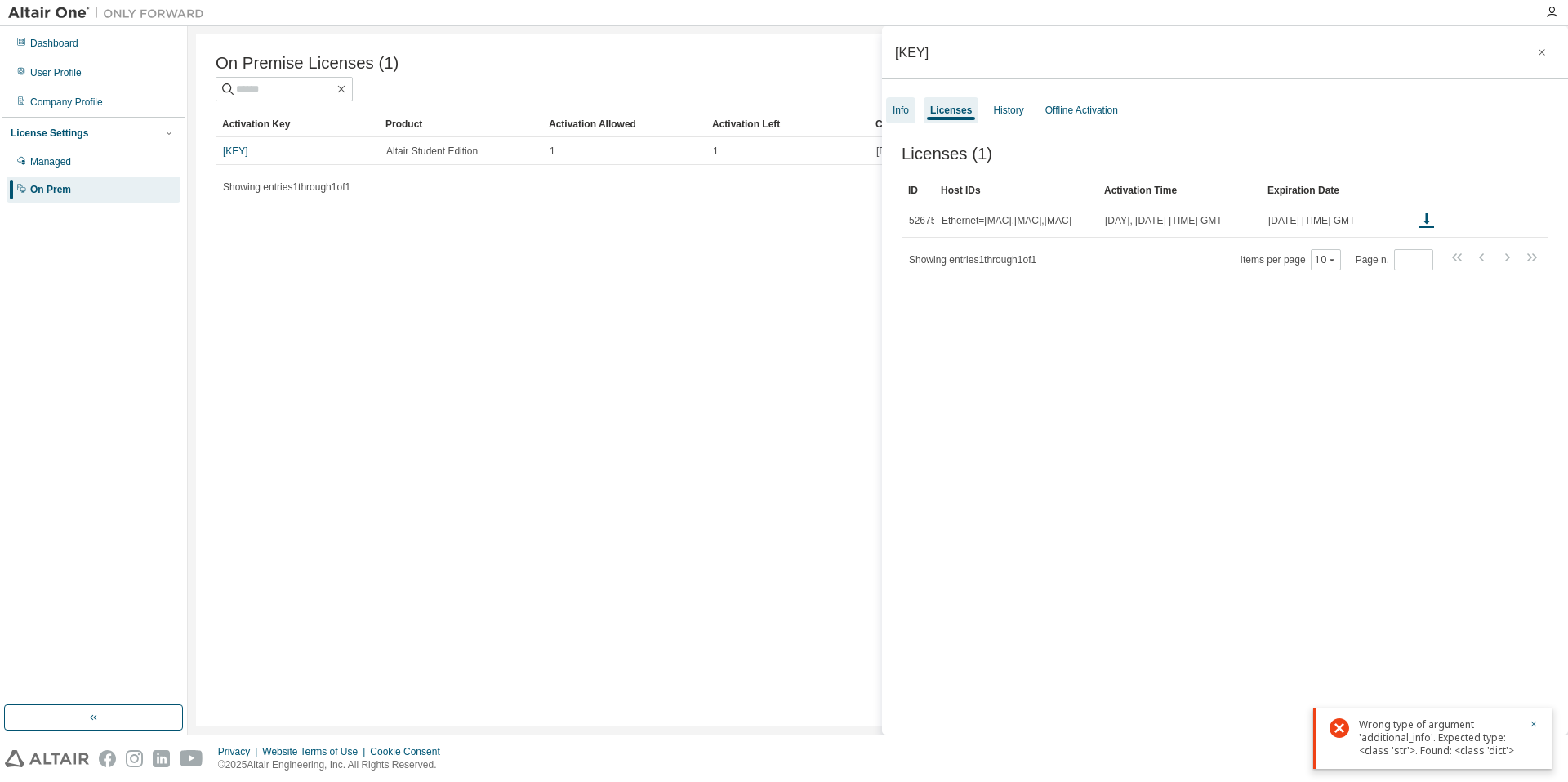 click on "Info" at bounding box center (901, 110) 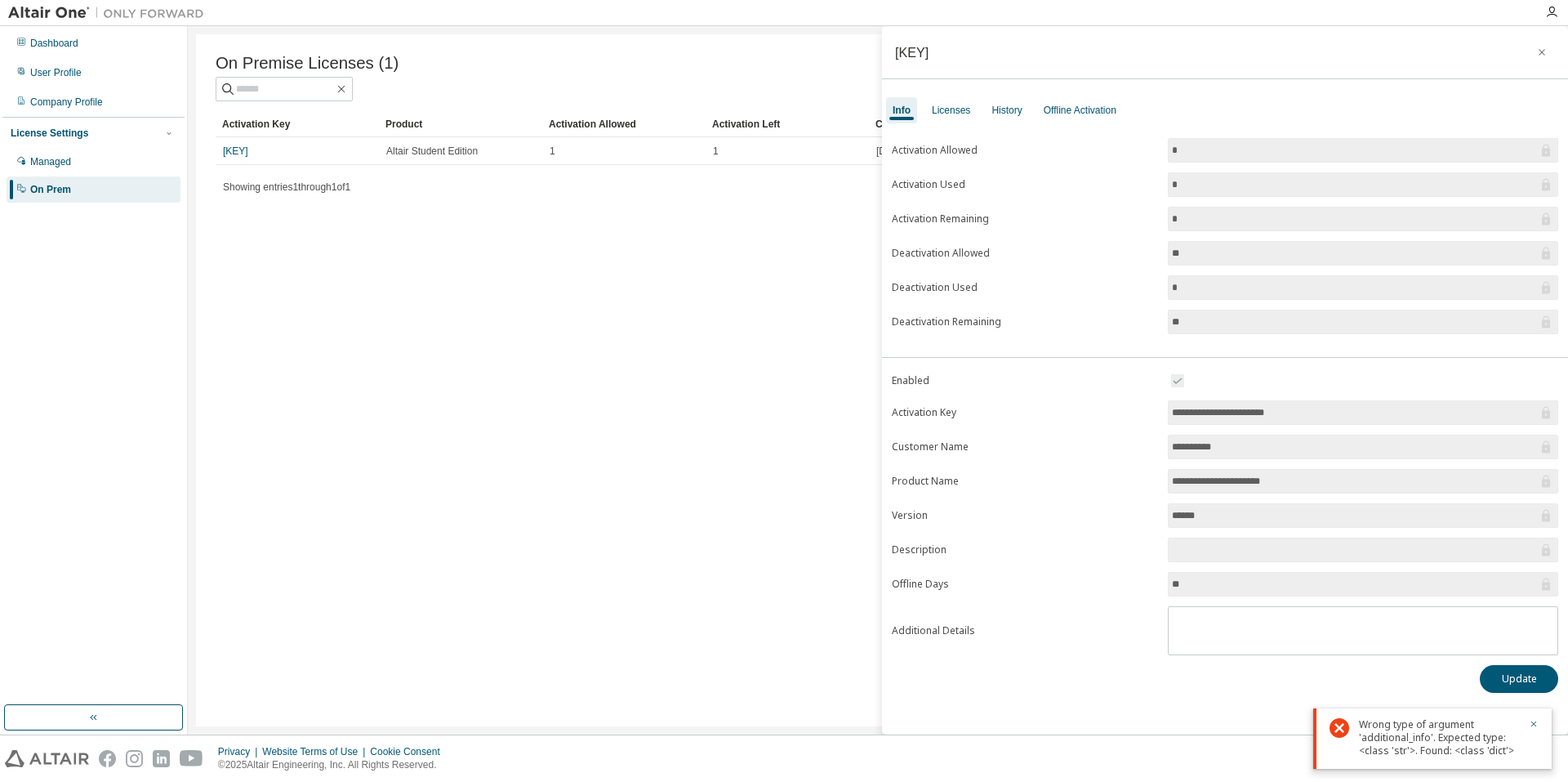 drag, startPoint x: 1332, startPoint y: 407, endPoint x: 1102, endPoint y: 405, distance: 230.0087 